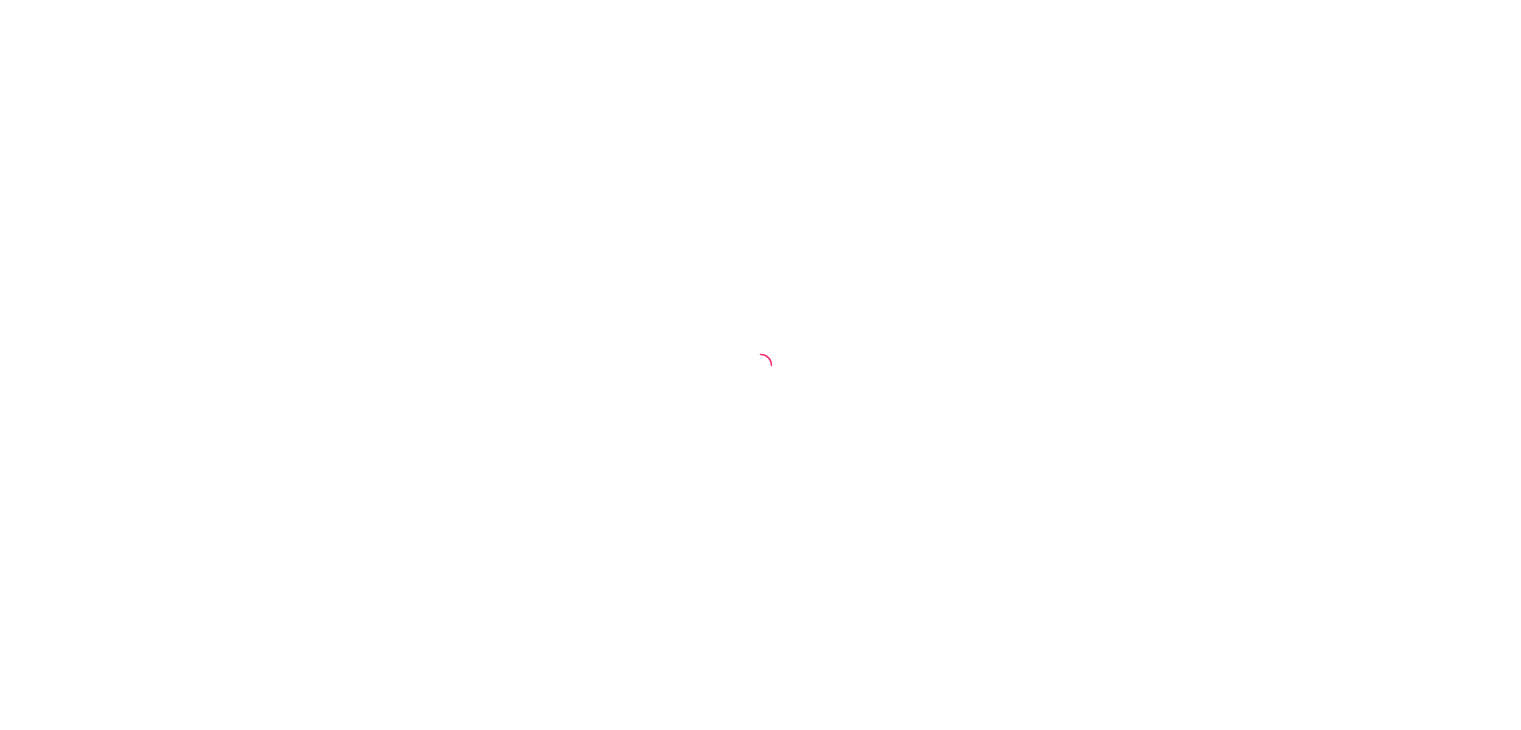 scroll, scrollTop: 0, scrollLeft: 0, axis: both 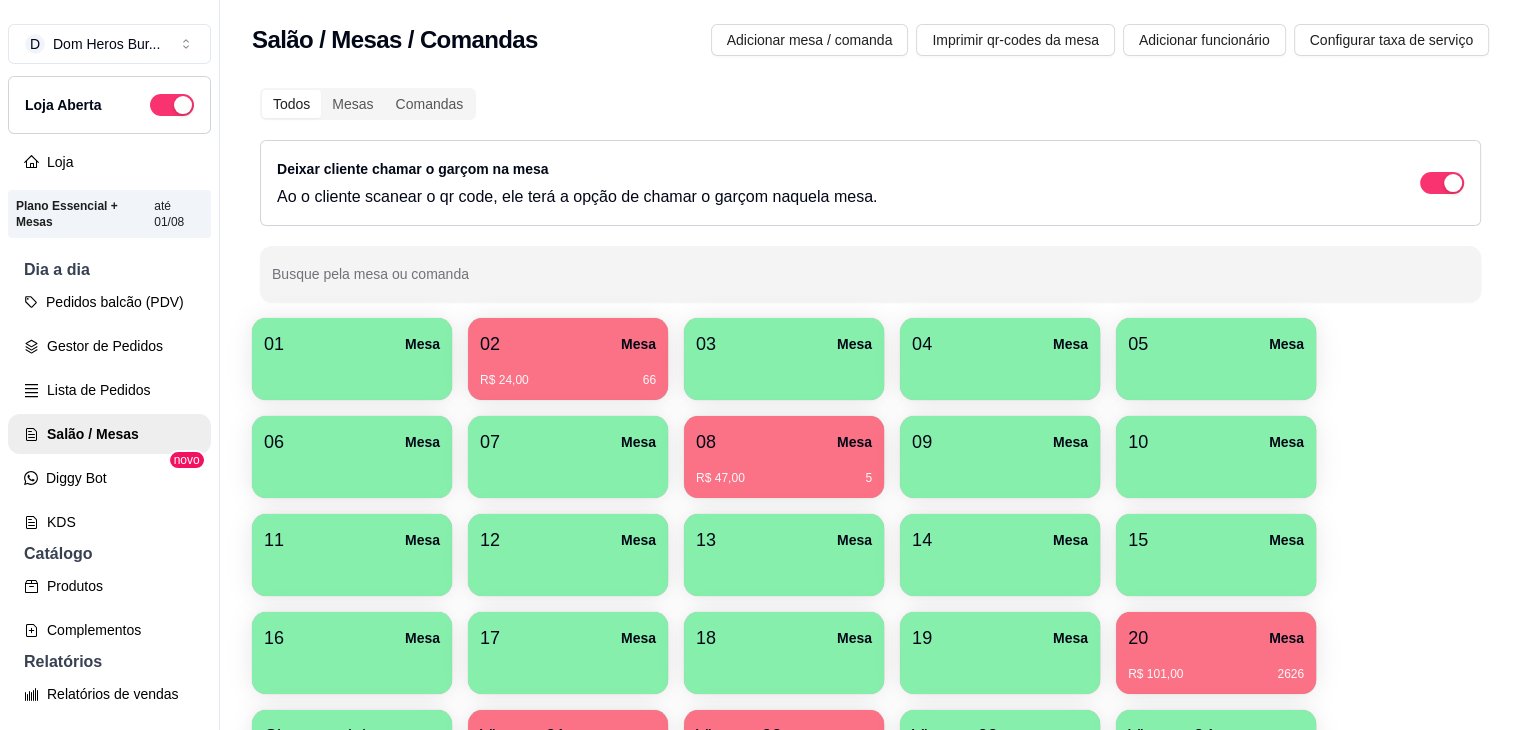 click on "Todos Mesas Comandas Deixar cliente chamar o garçom na mesa Ao o cliente scanear o qr code, ele terá a opção de chamar o garçom naquela mesa. Busque pela mesa ou comanda" at bounding box center [870, 195] 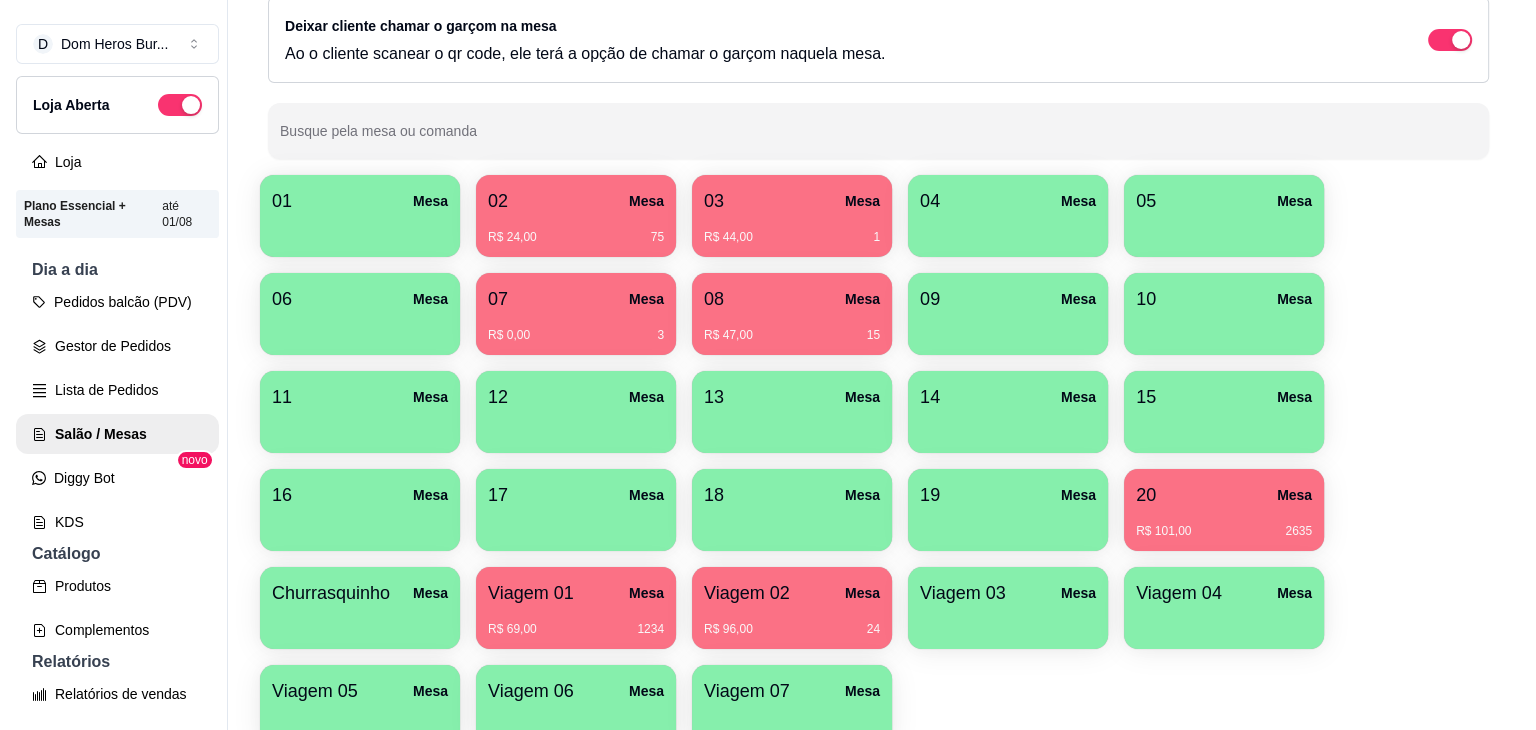 scroll, scrollTop: 160, scrollLeft: 0, axis: vertical 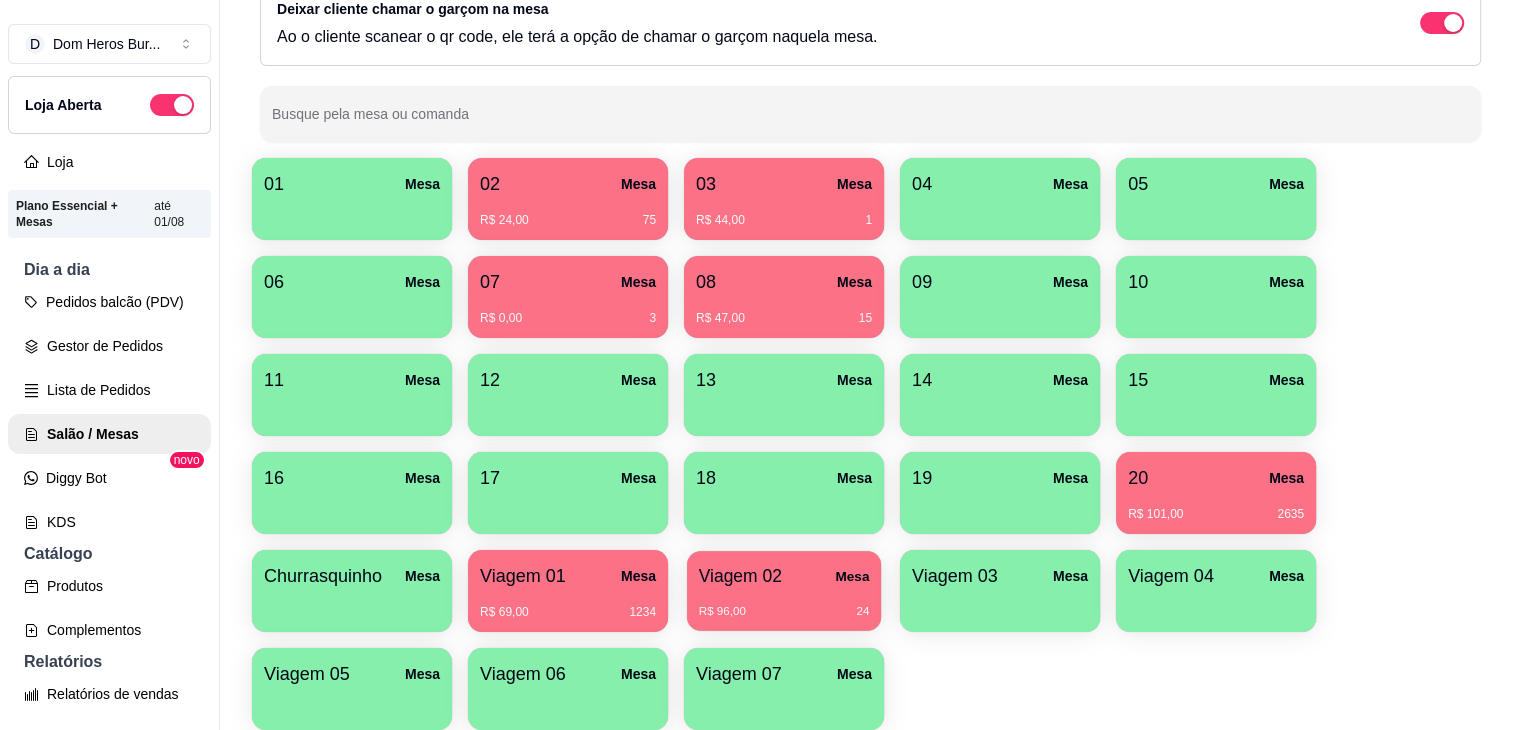 click on "R$ 96,00 24" at bounding box center (784, 604) 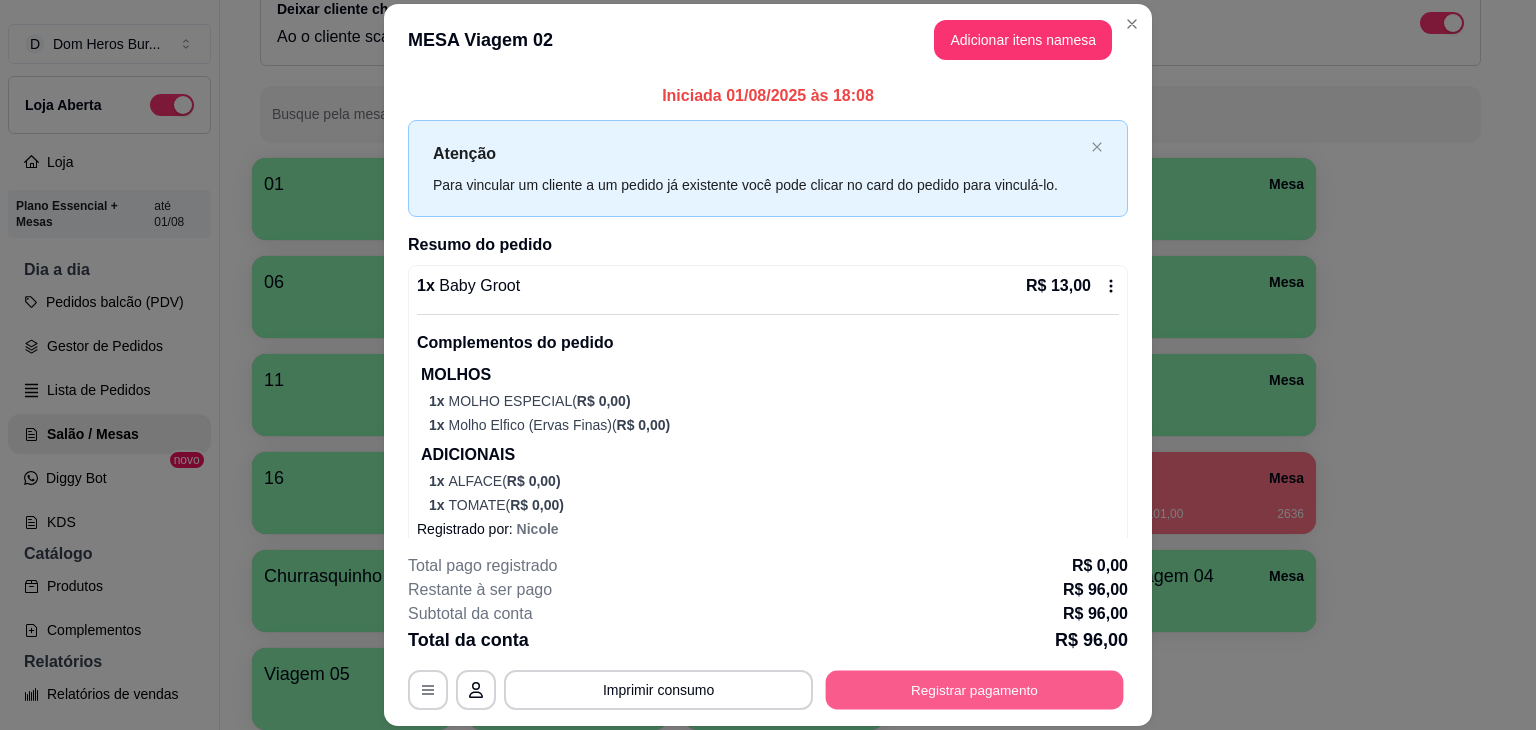 click on "Registrar pagamento" at bounding box center [975, 690] 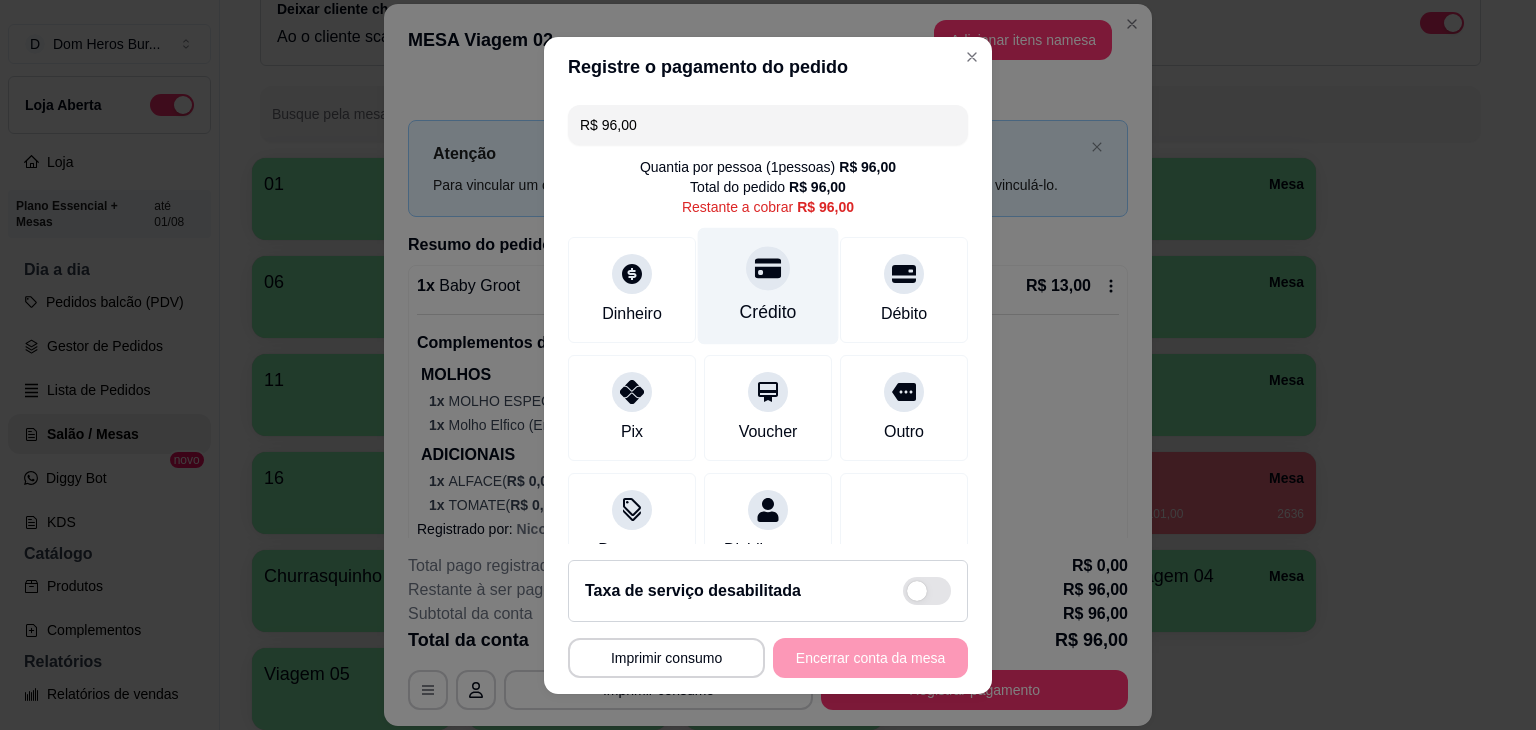 click on "Crédito" at bounding box center (768, 285) 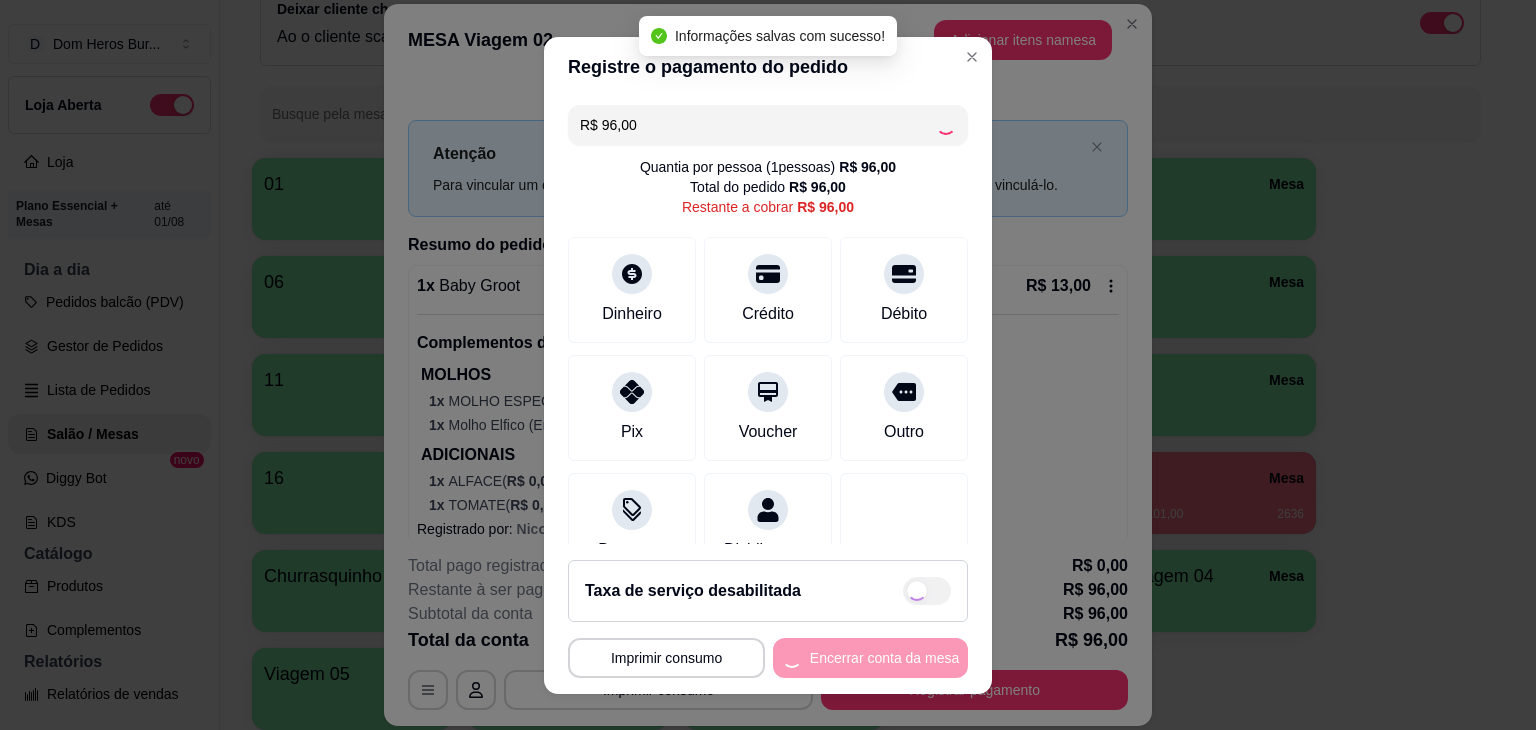 type on "R$ 0,00" 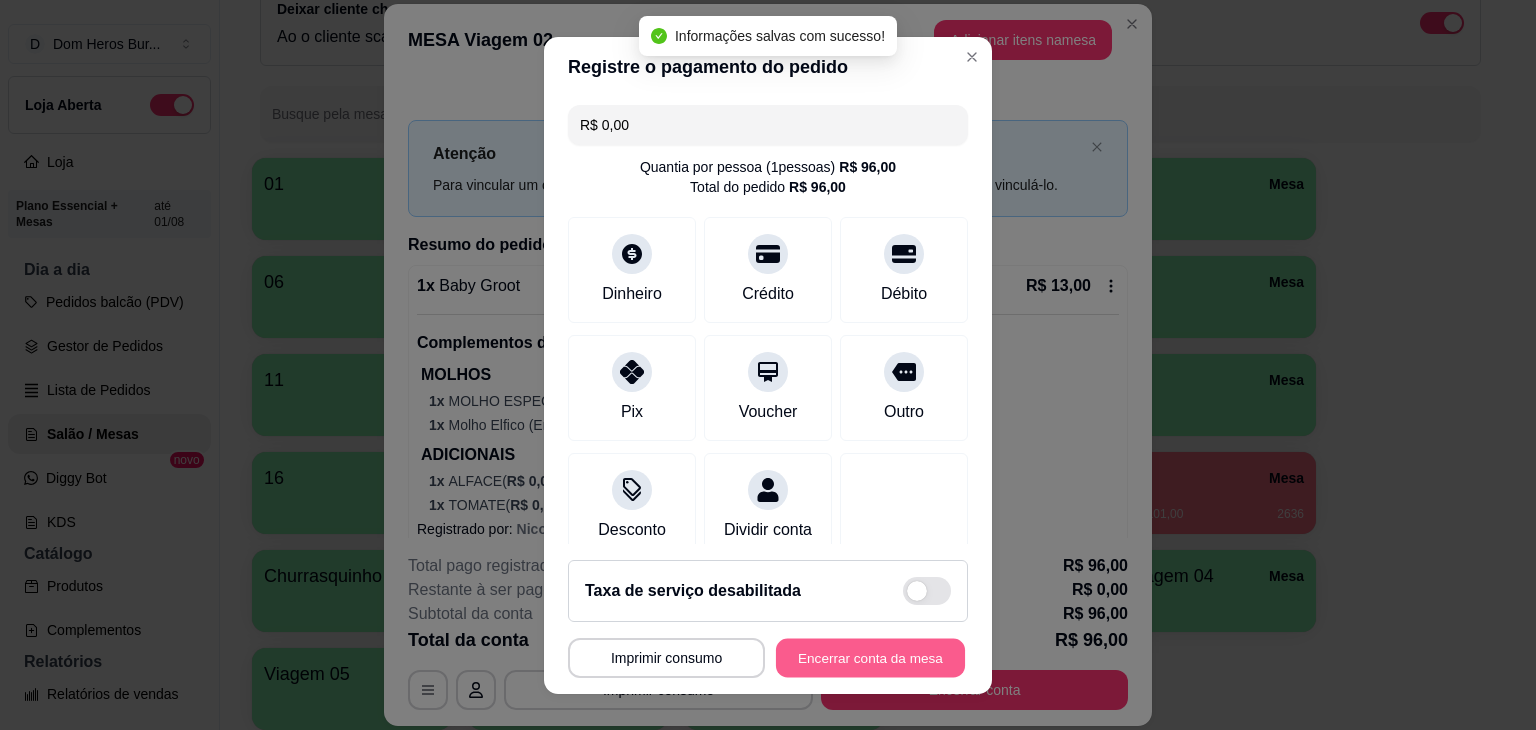 click on "Encerrar conta da mesa" at bounding box center [870, 657] 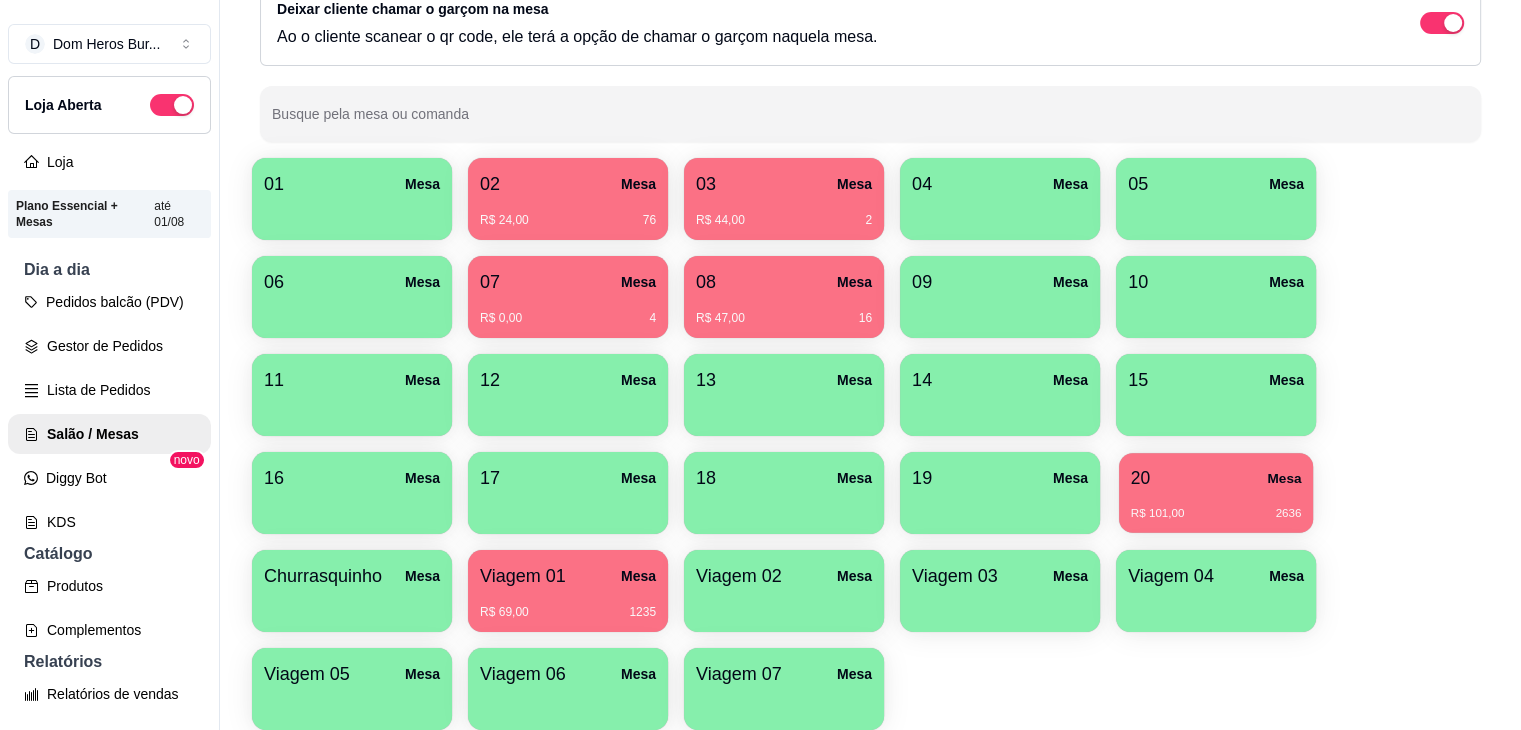 click on "R$ 101,00 2636" at bounding box center (1216, 506) 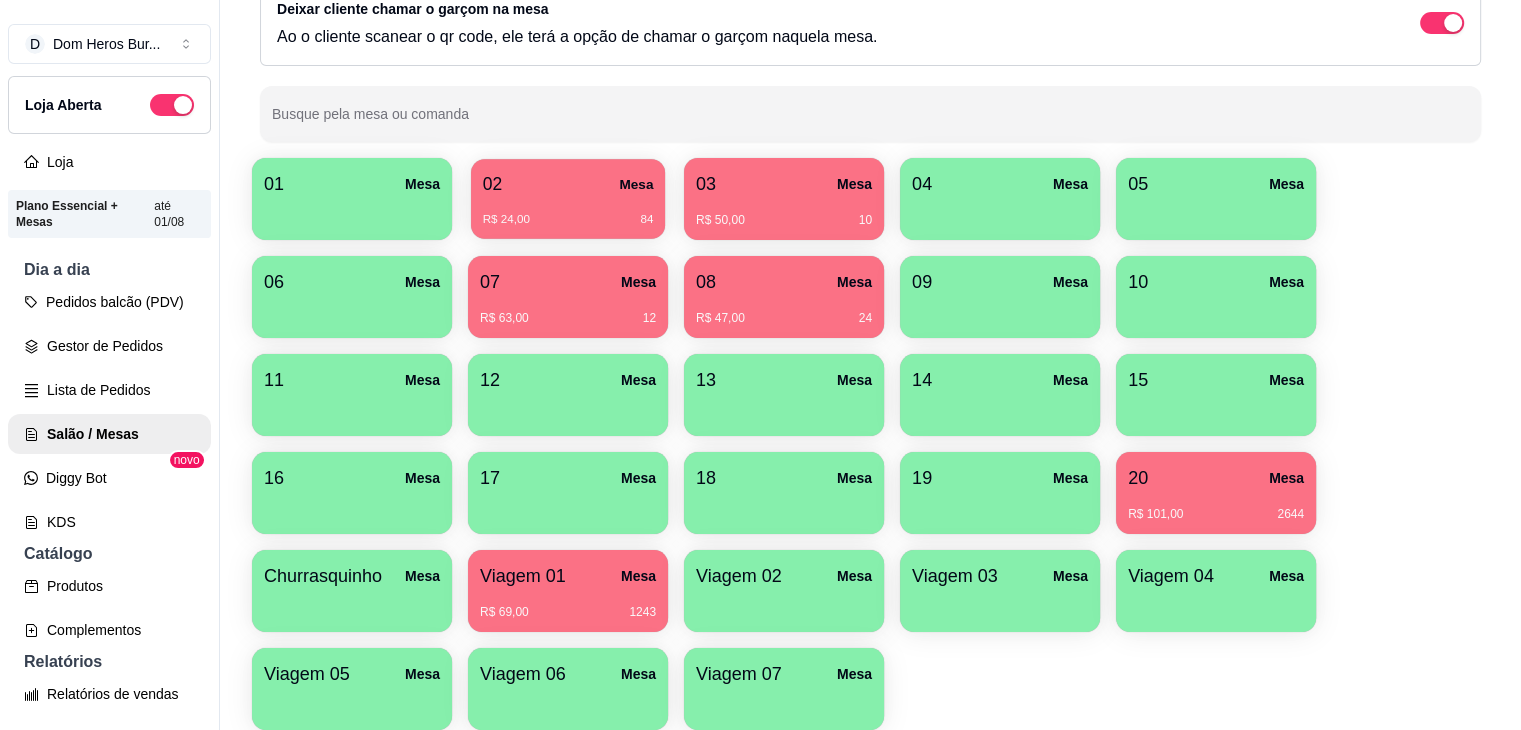 click on "02 Mesa" at bounding box center (568, 184) 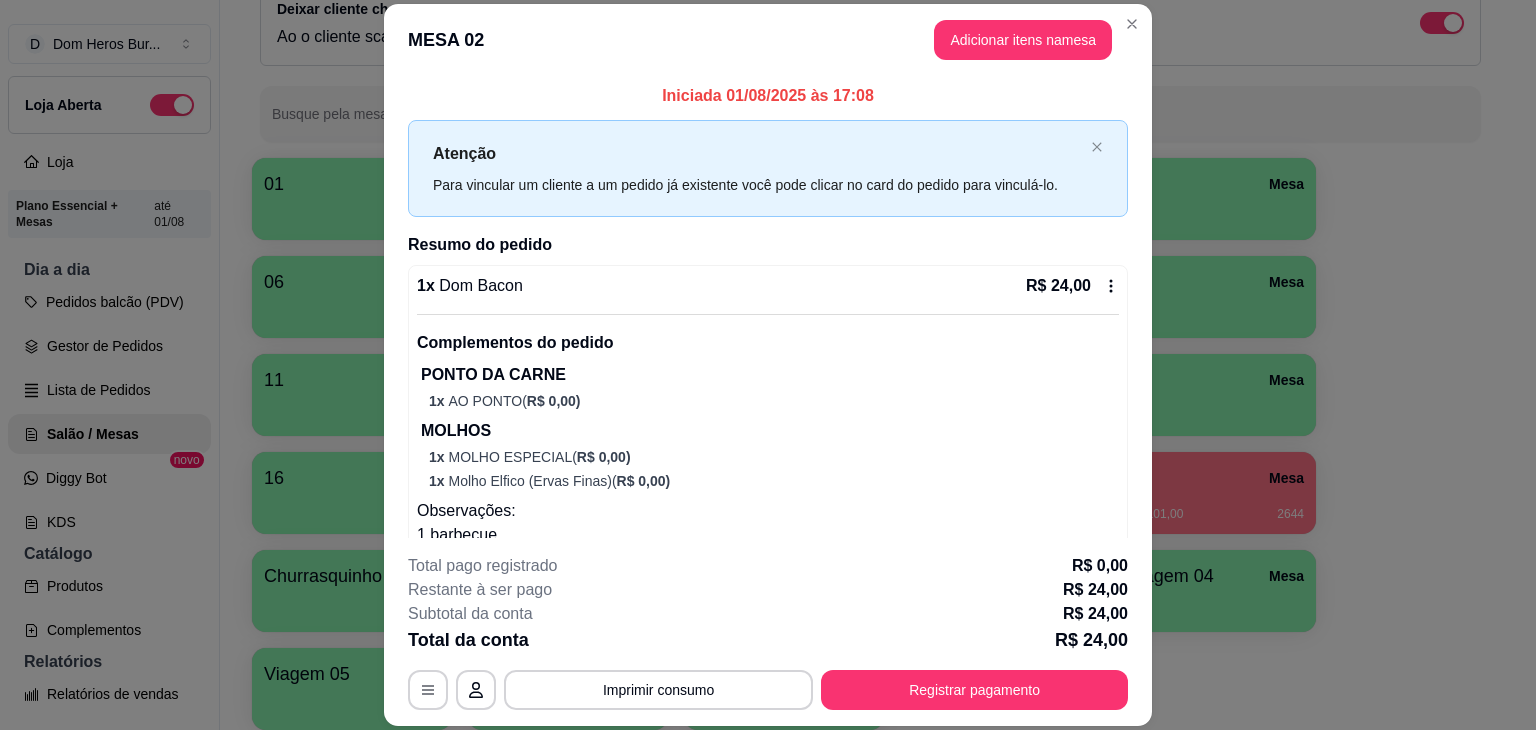 scroll, scrollTop: 376, scrollLeft: 0, axis: vertical 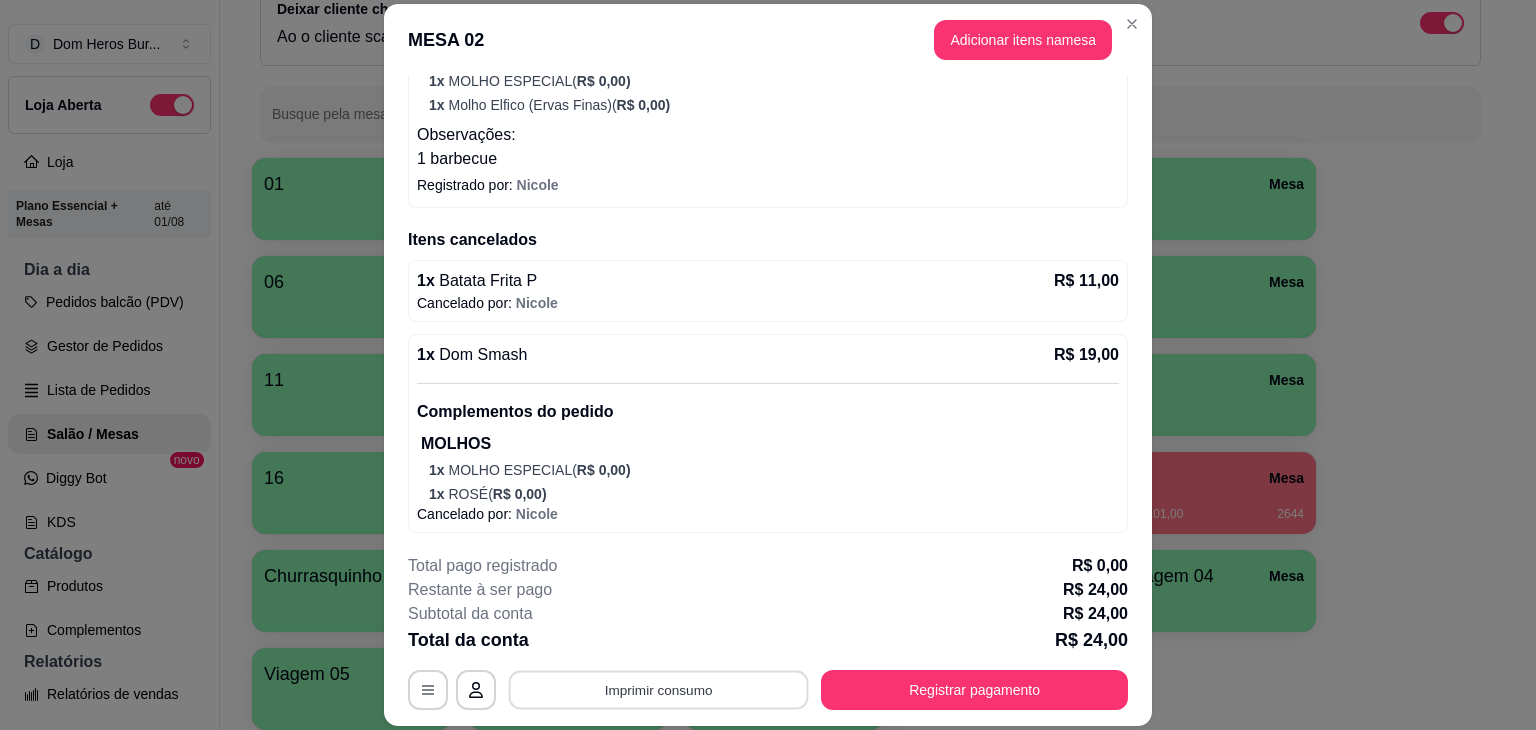click on "Imprimir consumo" at bounding box center [659, 690] 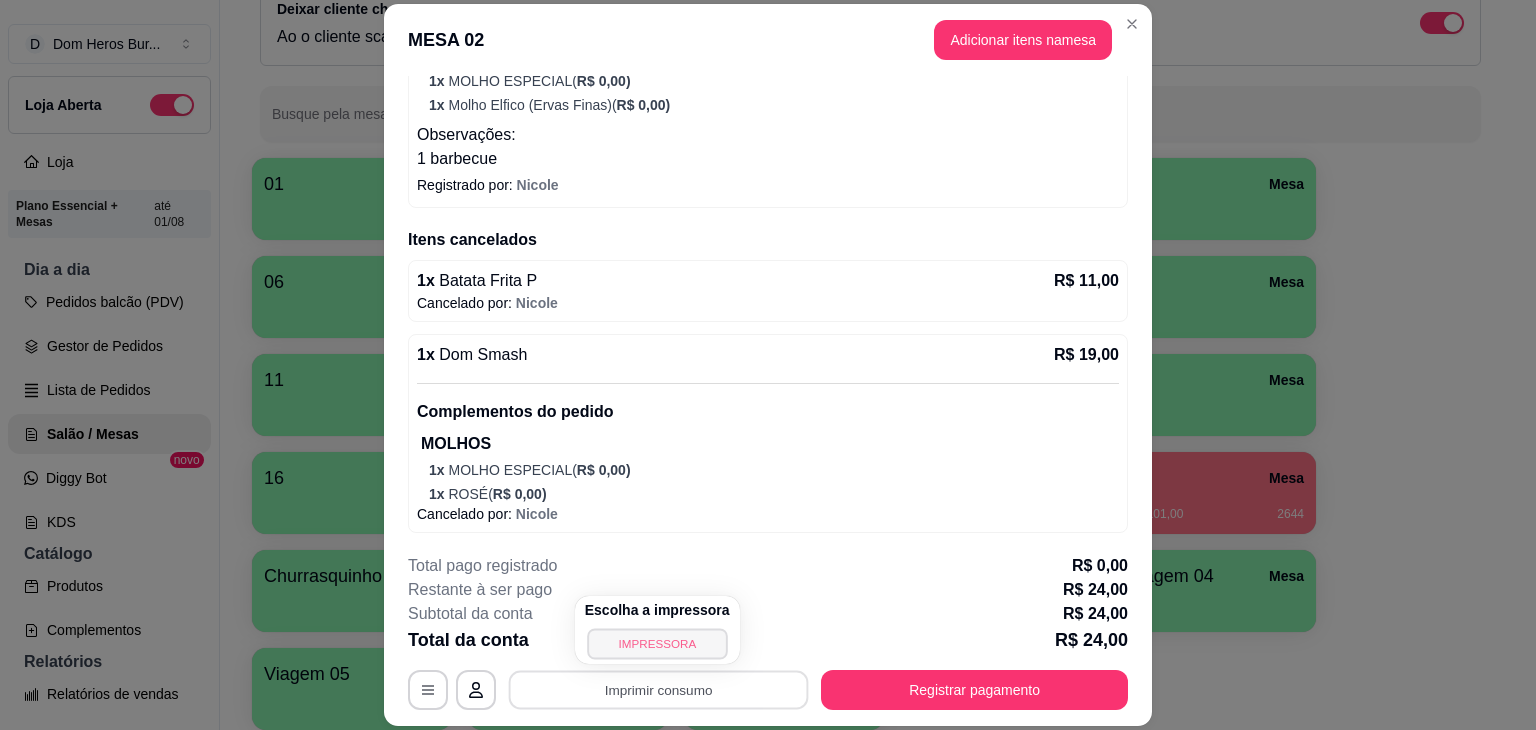 click on "IMPRESSORA" at bounding box center [657, 643] 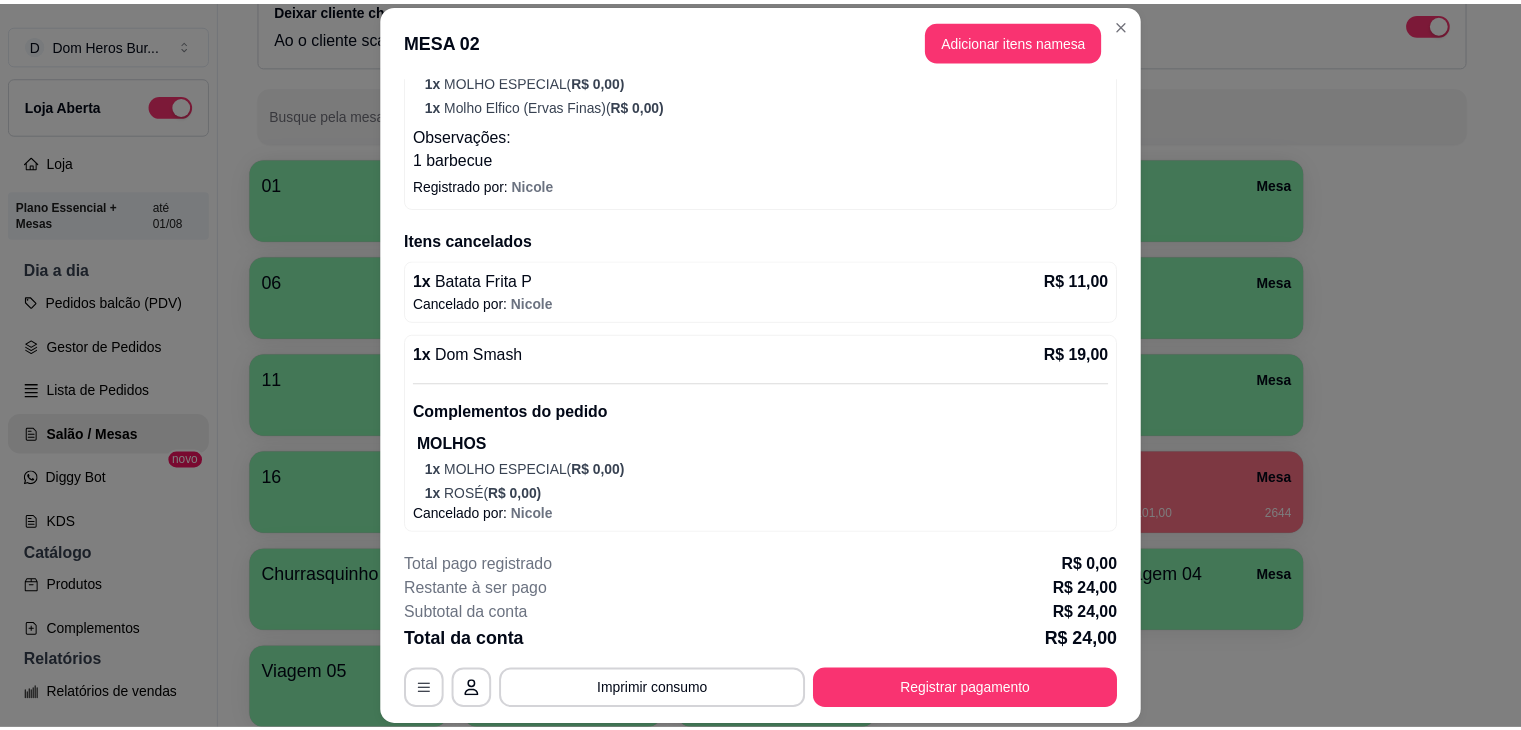 scroll, scrollTop: 0, scrollLeft: 0, axis: both 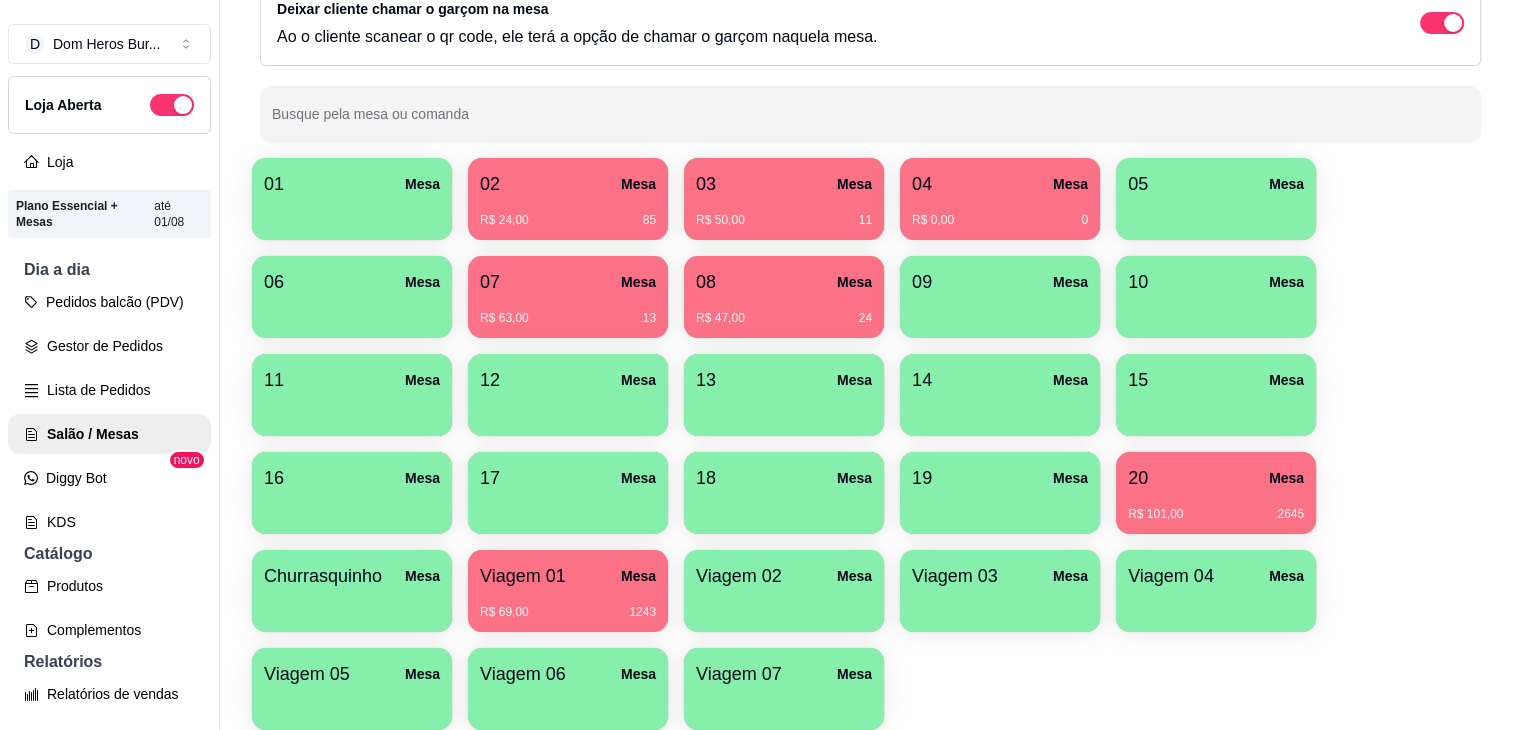 type 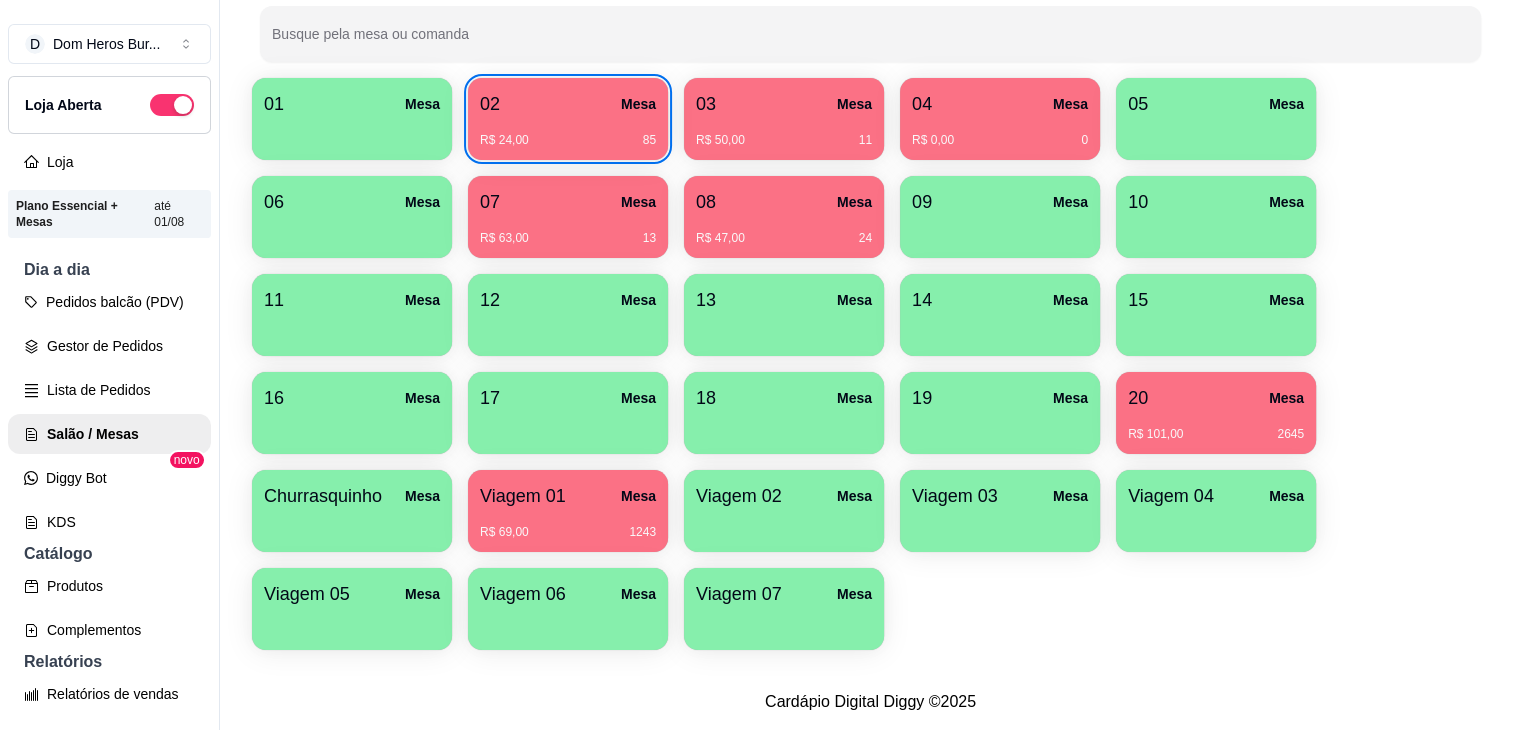 scroll, scrollTop: 255, scrollLeft: 0, axis: vertical 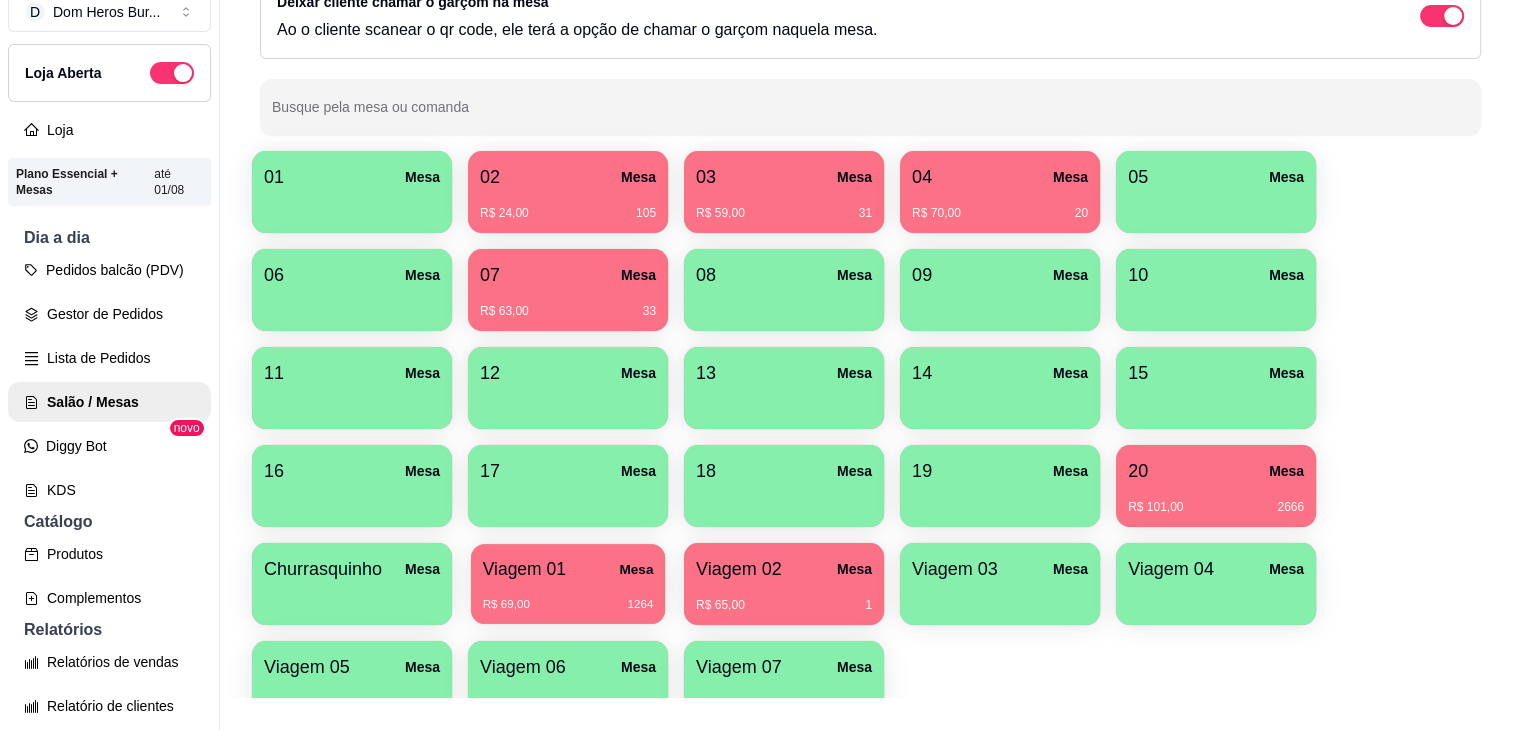 click on "R$ 69,00 1264" at bounding box center (568, 597) 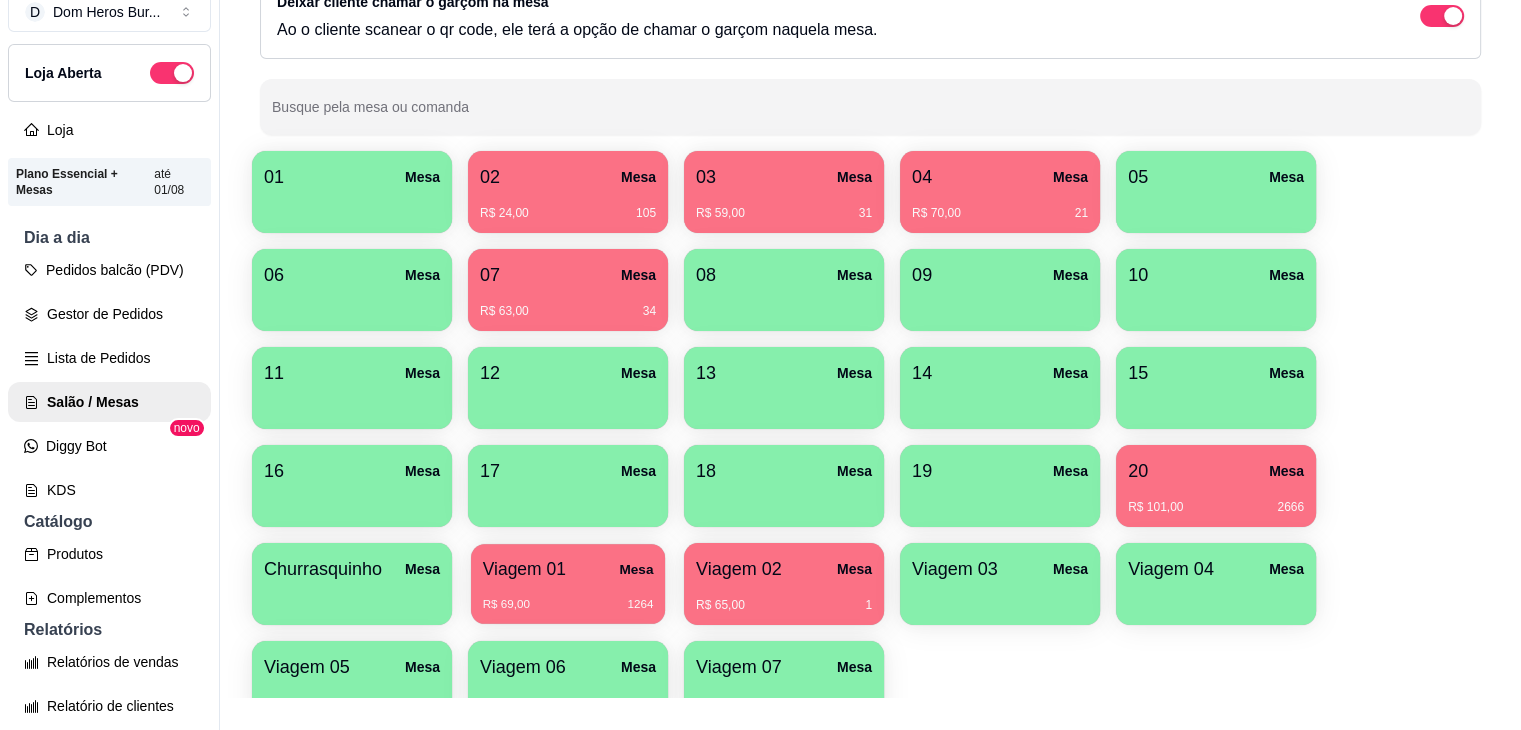 click on "R$ 69,00 1264" at bounding box center [568, 605] 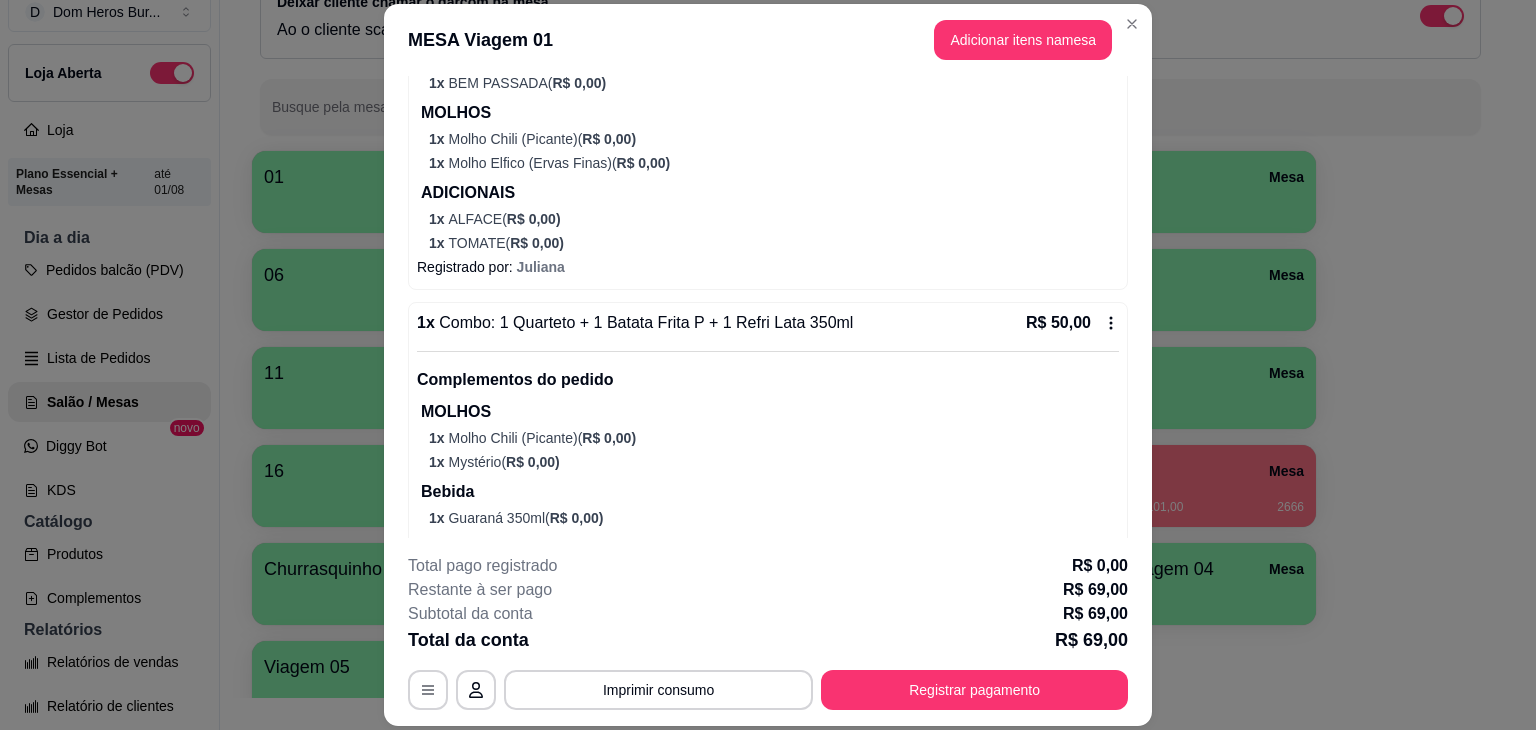 scroll, scrollTop: 431, scrollLeft: 0, axis: vertical 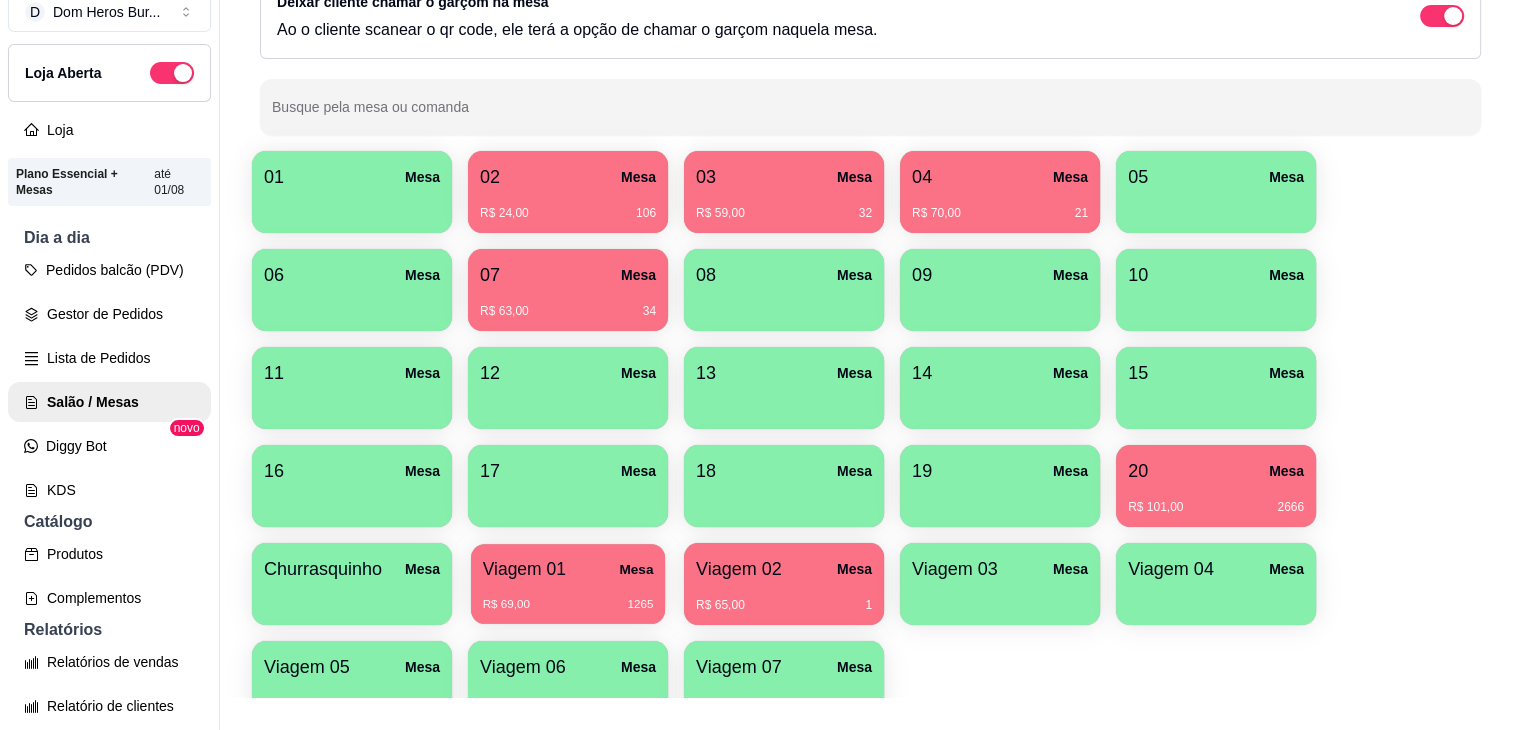 click on "R$ 69,00 1265" at bounding box center [568, 597] 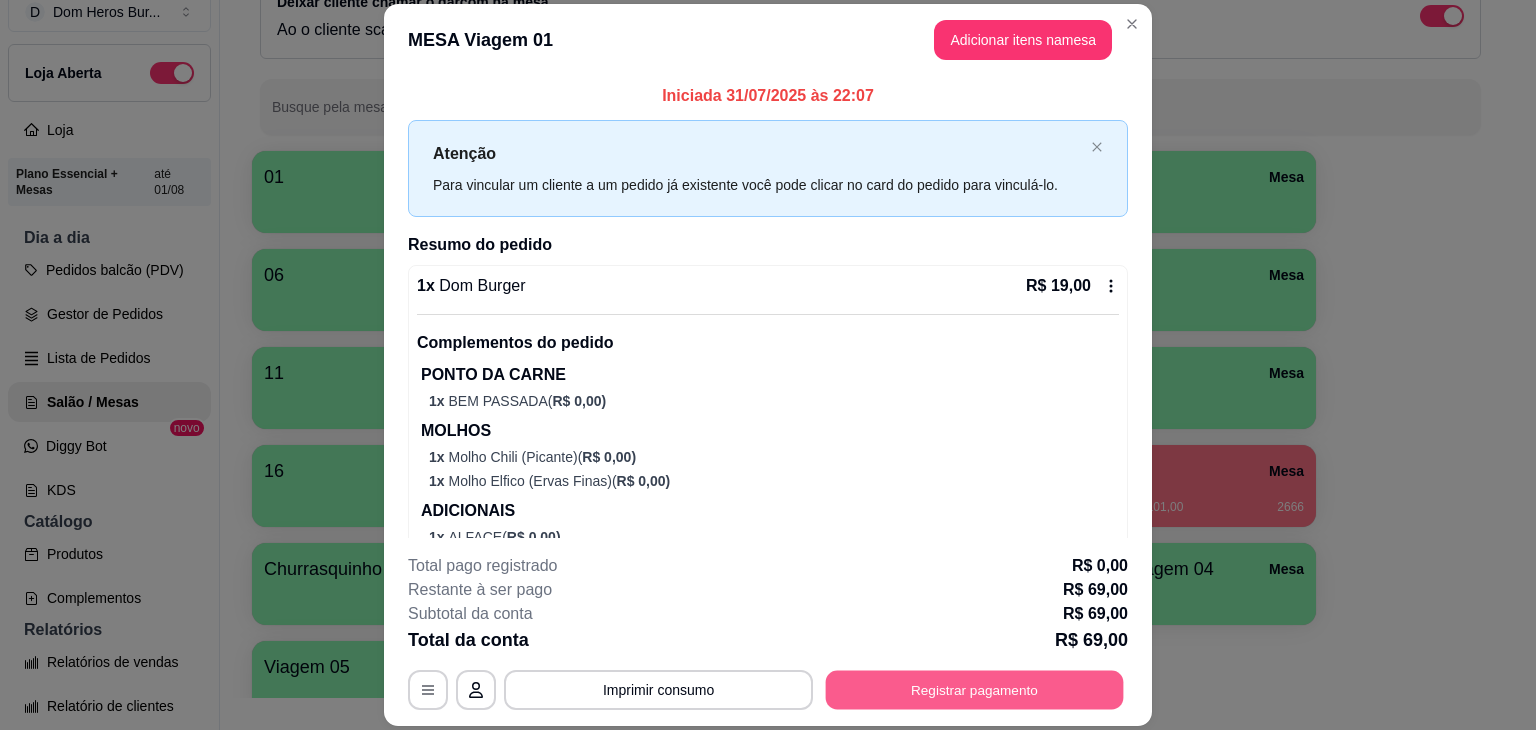 click on "Registrar pagamento" at bounding box center [975, 690] 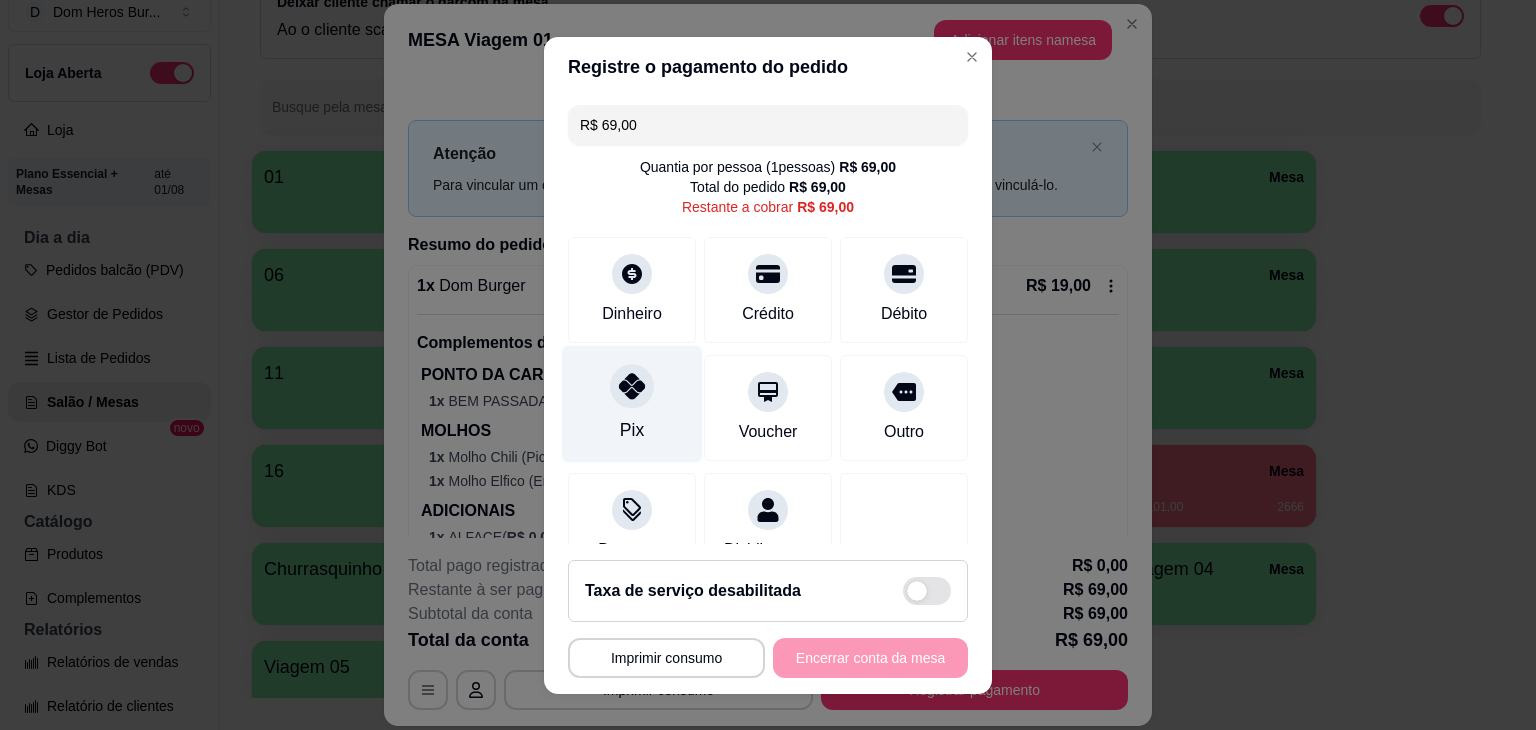 click on "Pix" at bounding box center [632, 403] 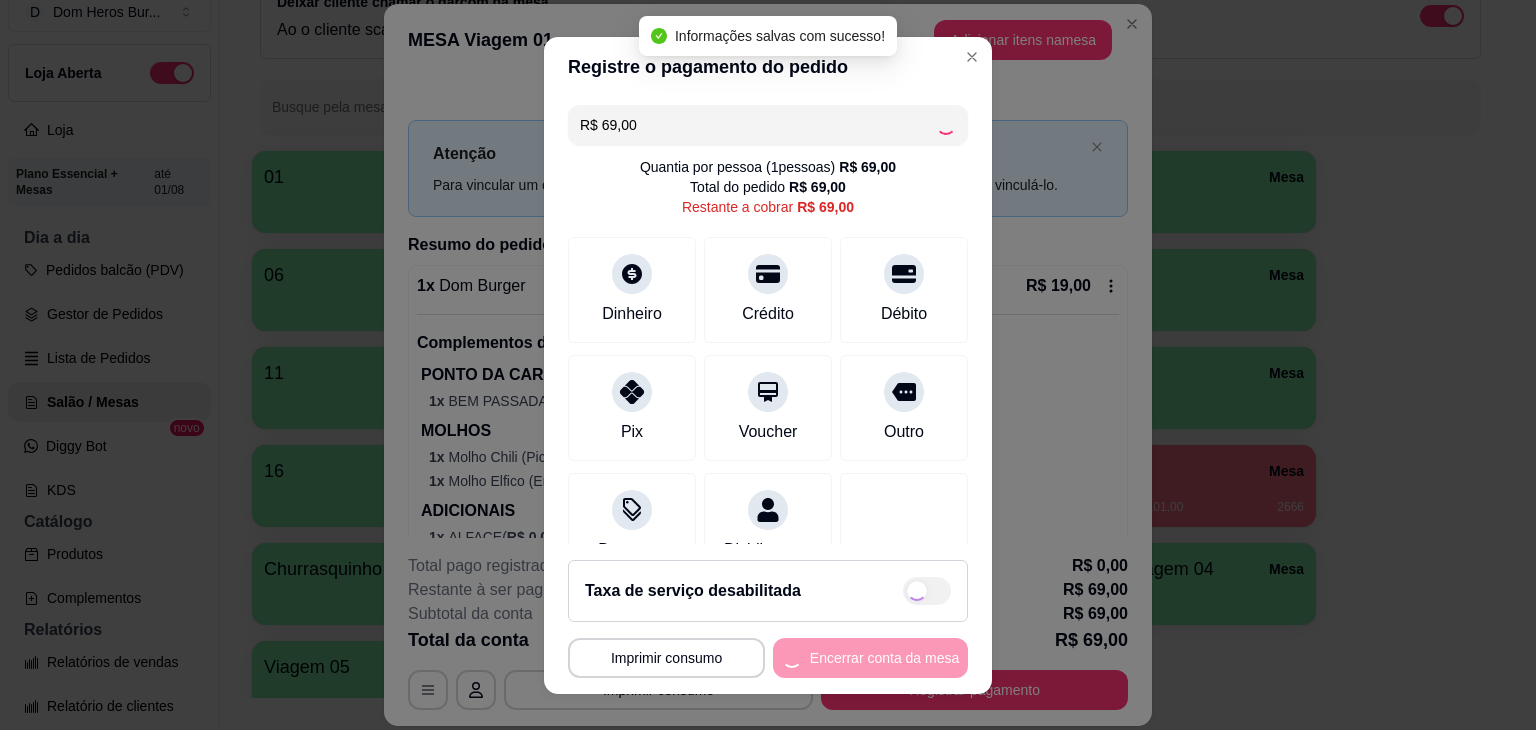 type on "R$ 0,00" 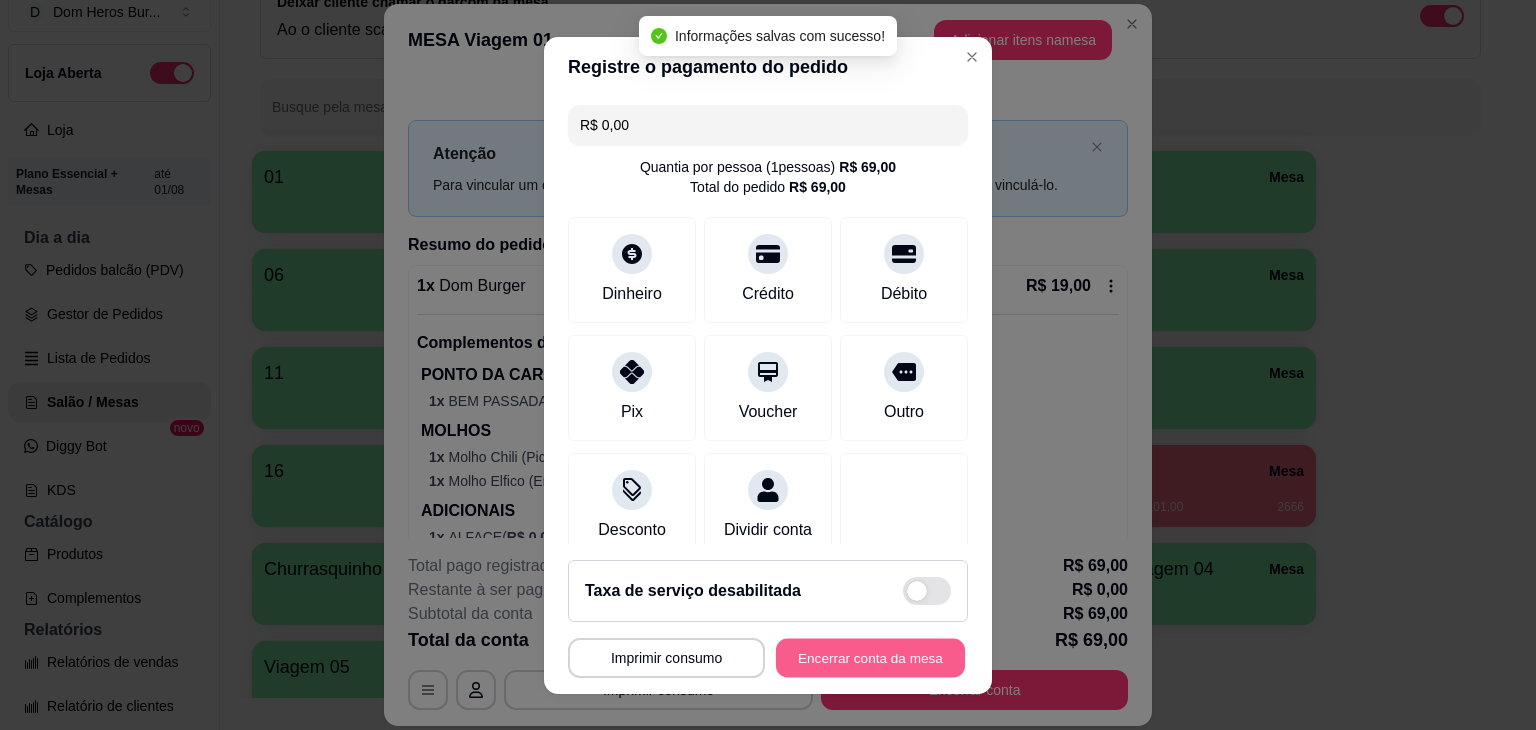 click on "Encerrar conta da mesa" at bounding box center (870, 657) 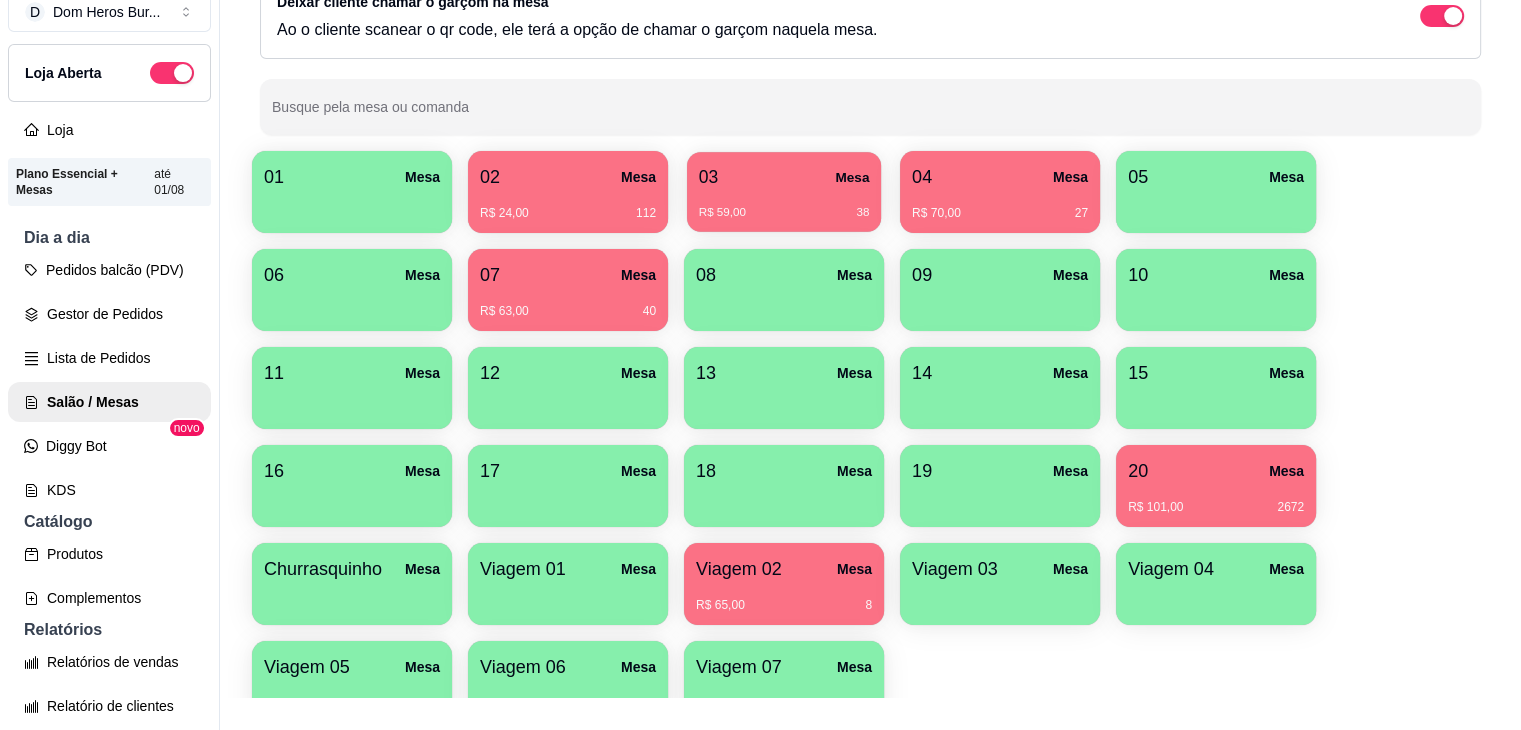 click on "R$ 59,00 38" at bounding box center [784, 213] 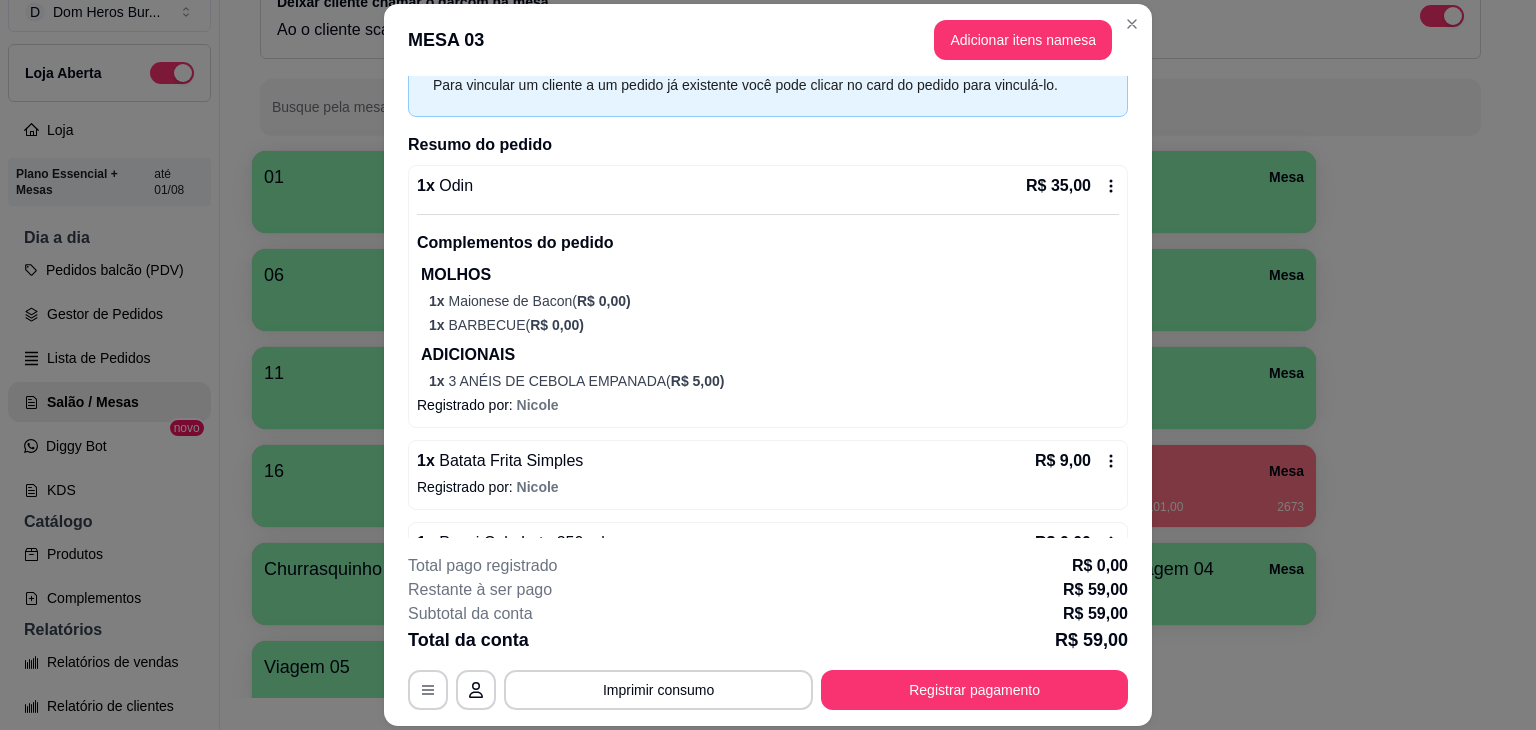scroll, scrollTop: 241, scrollLeft: 0, axis: vertical 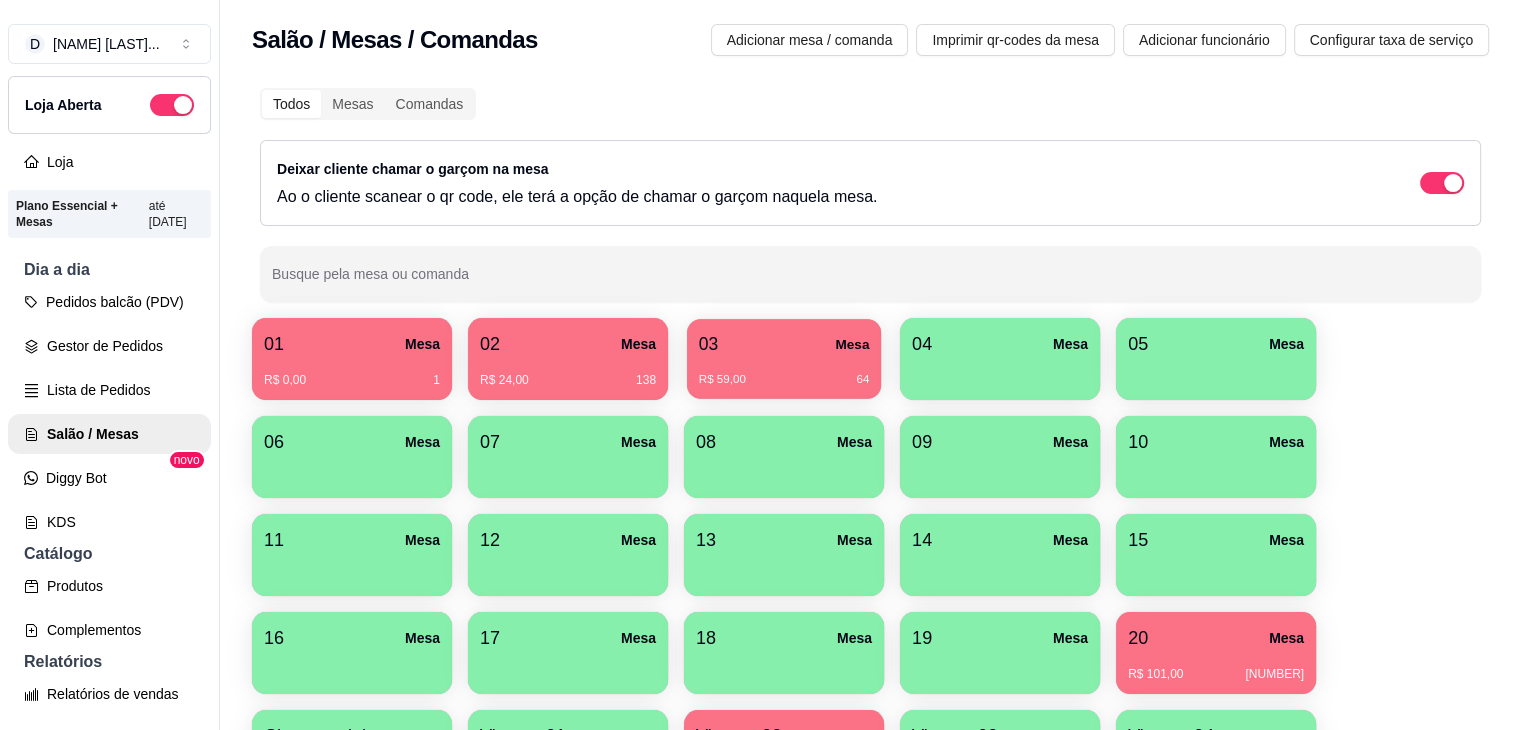 click on "R$ 59,00 64" at bounding box center [784, 372] 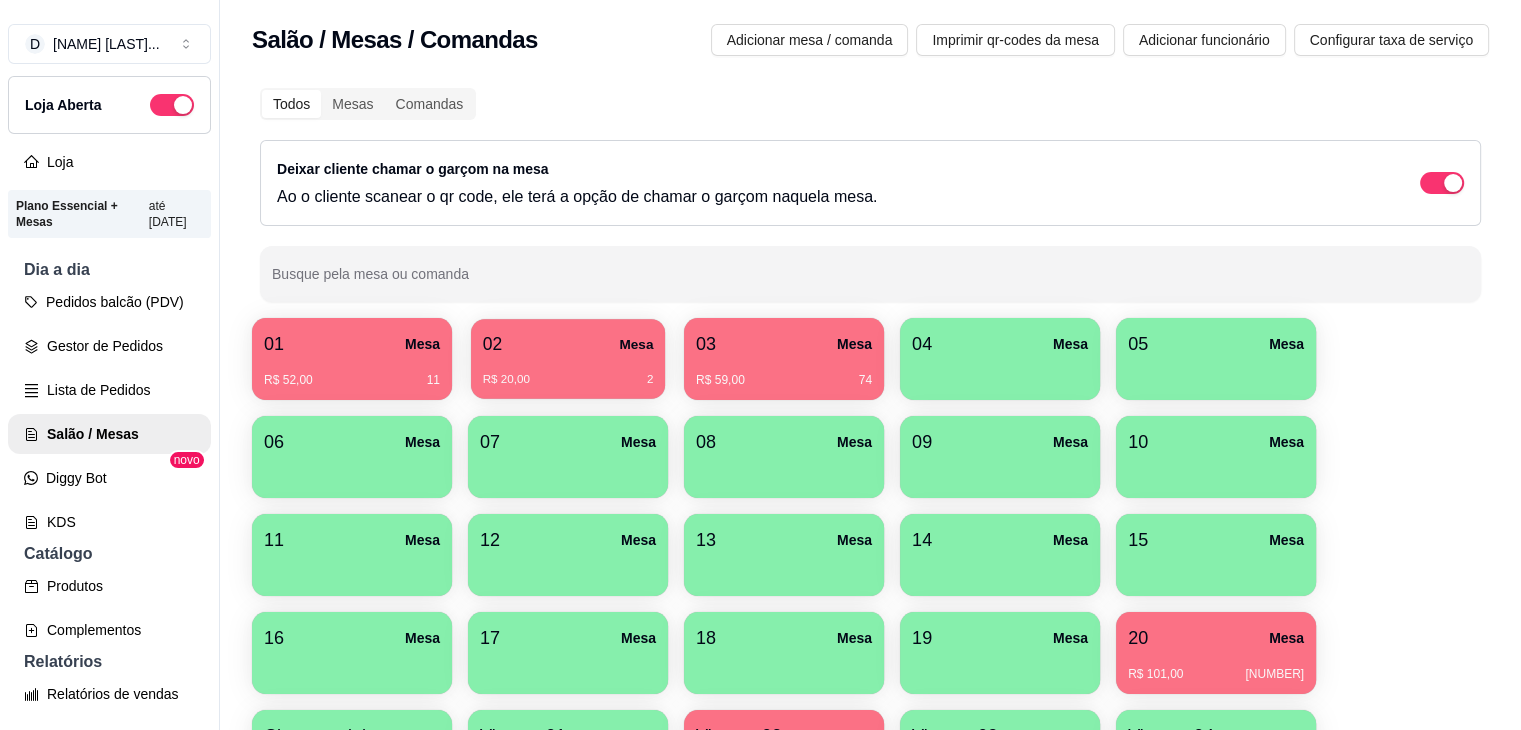 click on "02 Mesa" at bounding box center (568, 344) 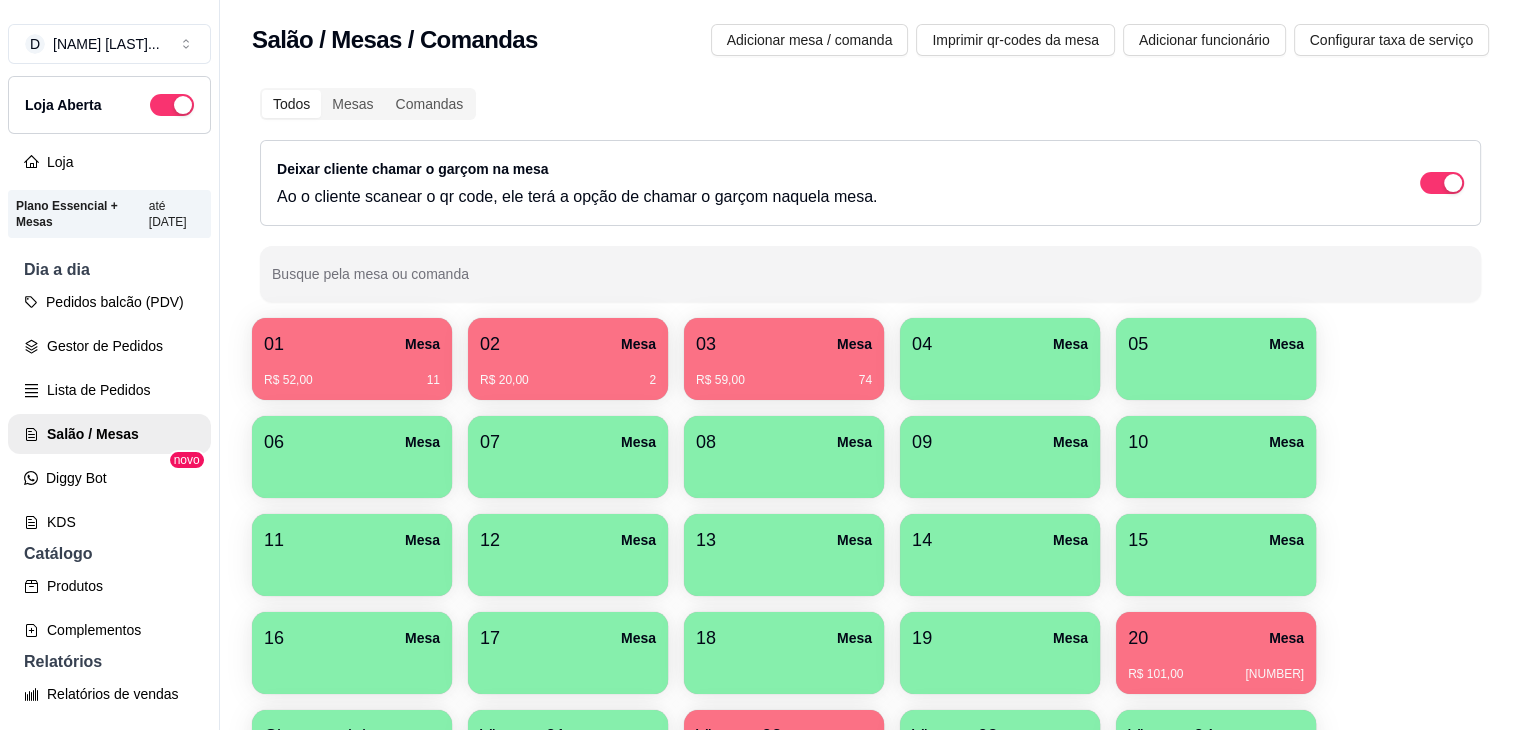 type 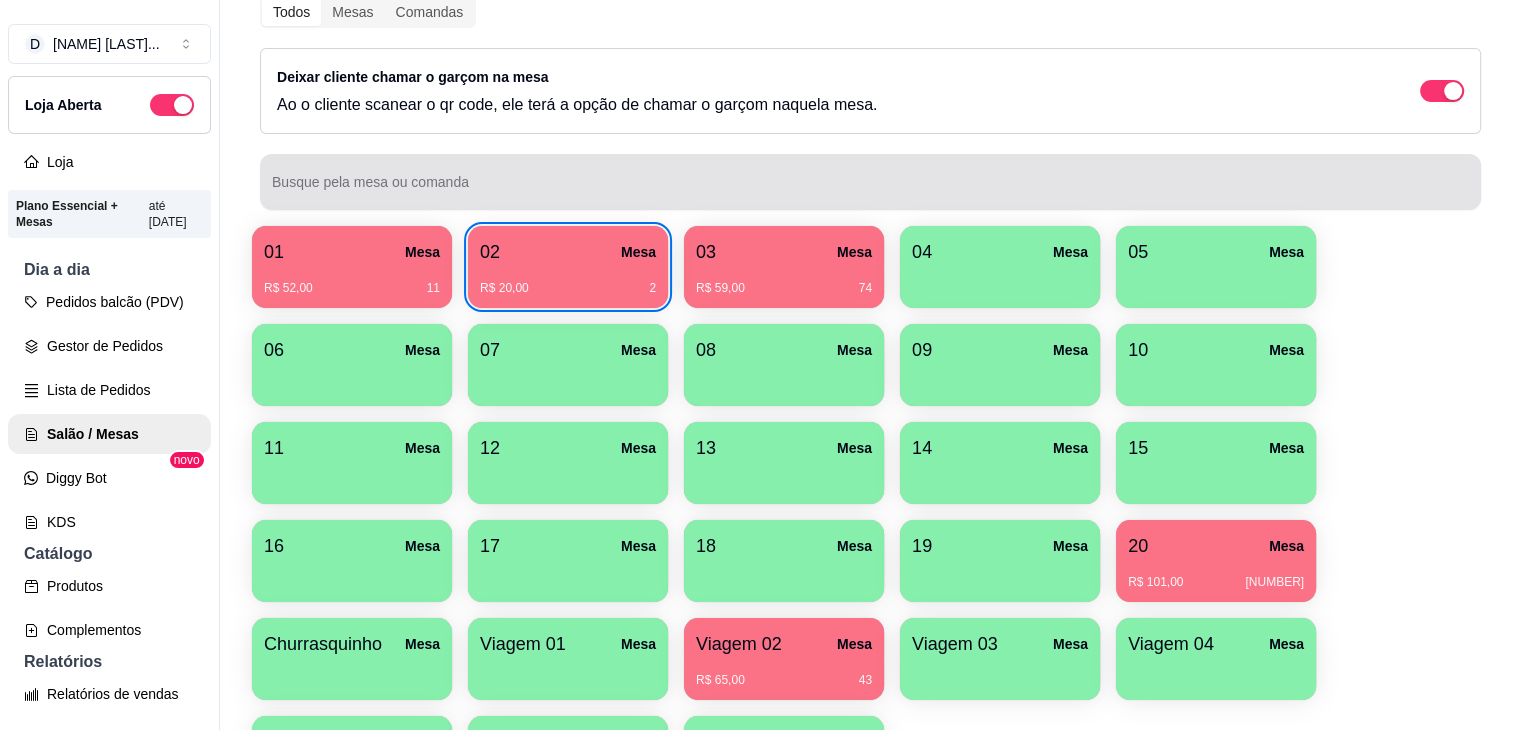 scroll, scrollTop: 120, scrollLeft: 0, axis: vertical 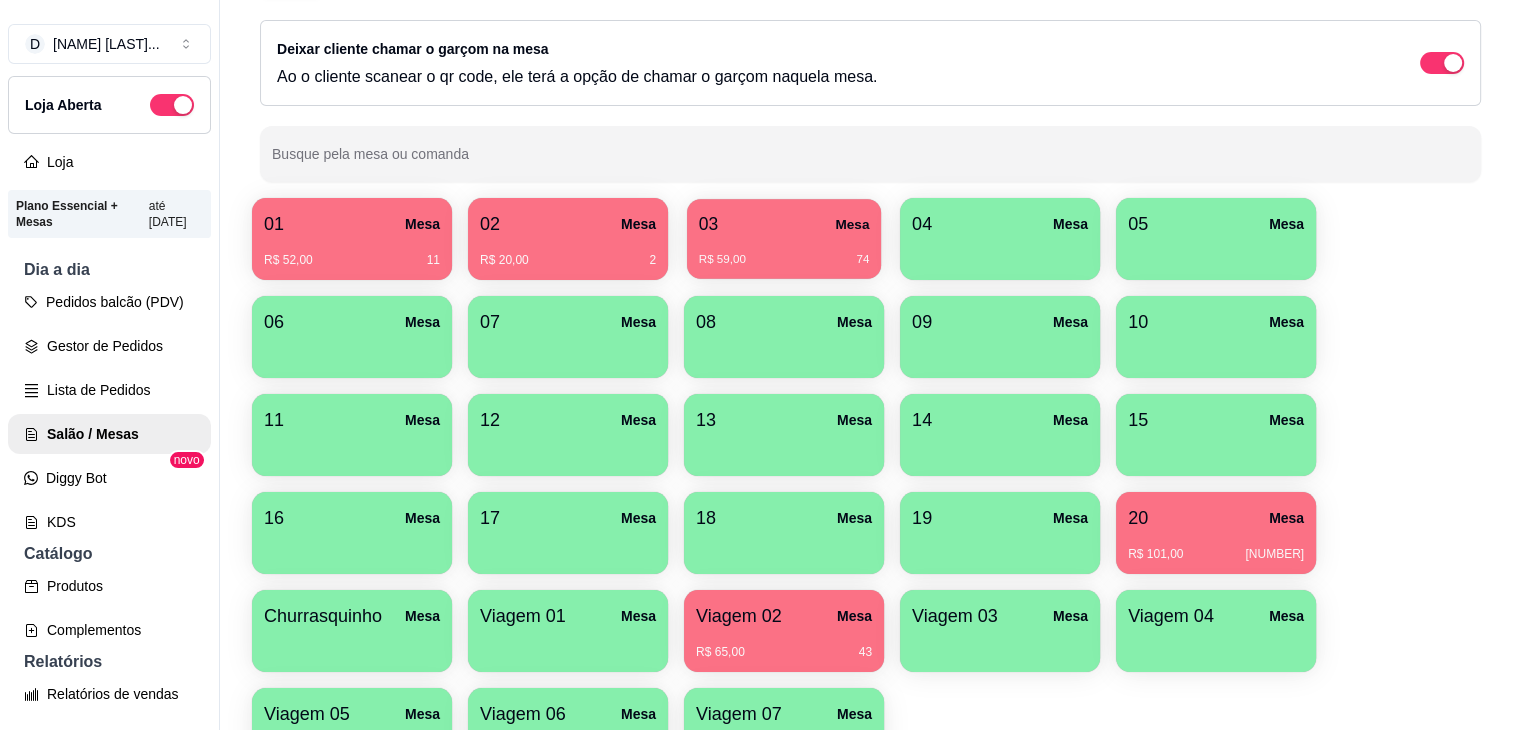 click on "03 Mesa" at bounding box center [784, 224] 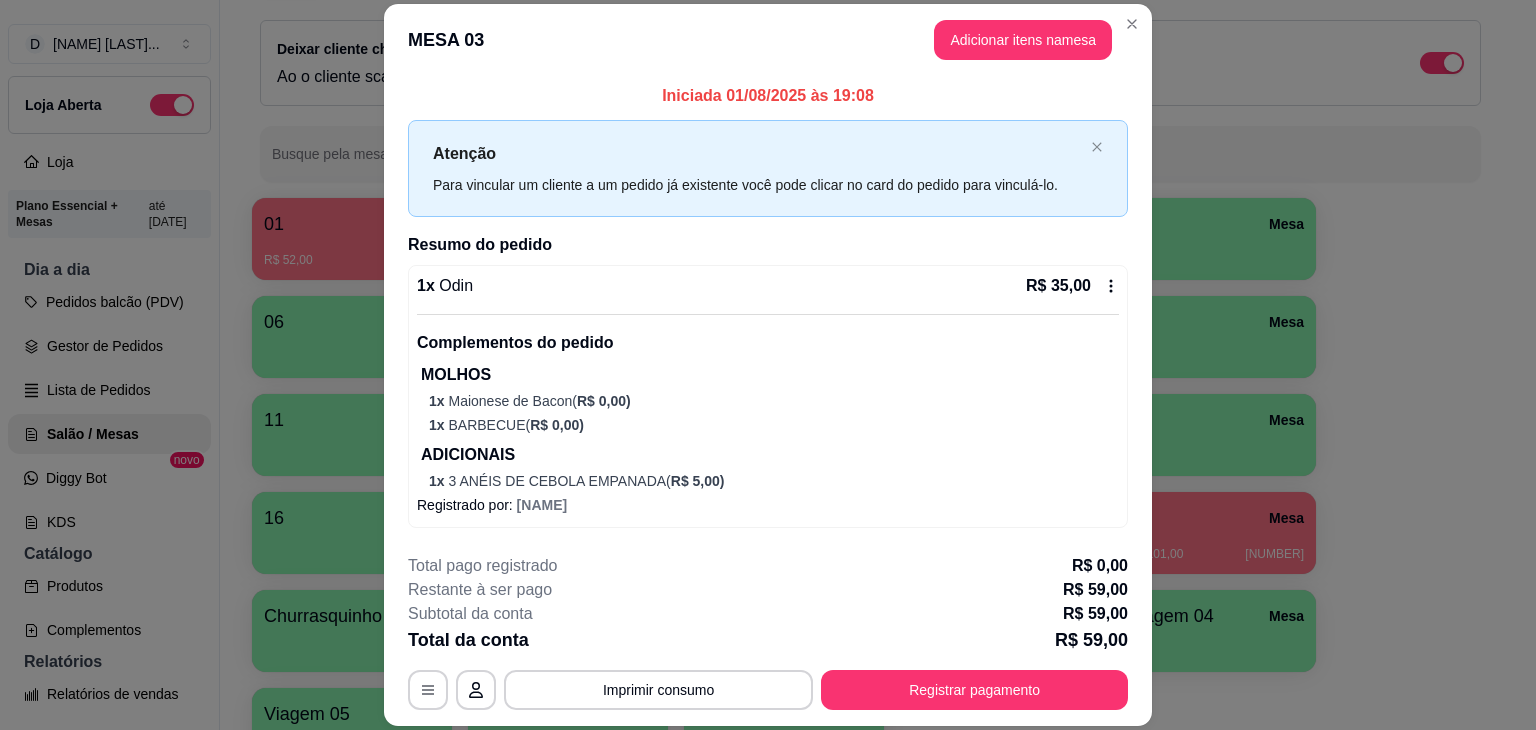click on "1 x   Odin R$ 35,00" at bounding box center [768, 286] 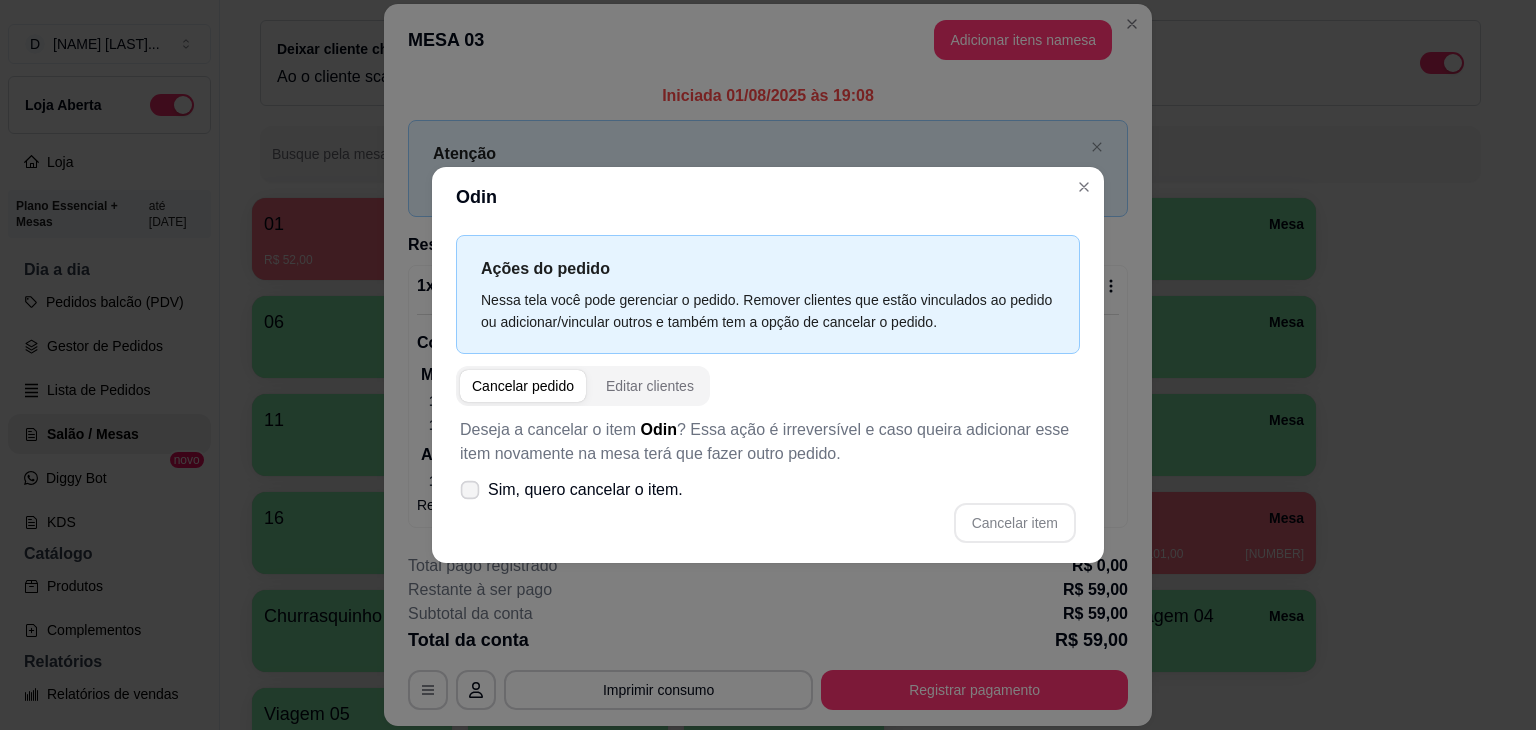 click on "Sim, quero cancelar o item." at bounding box center (585, 490) 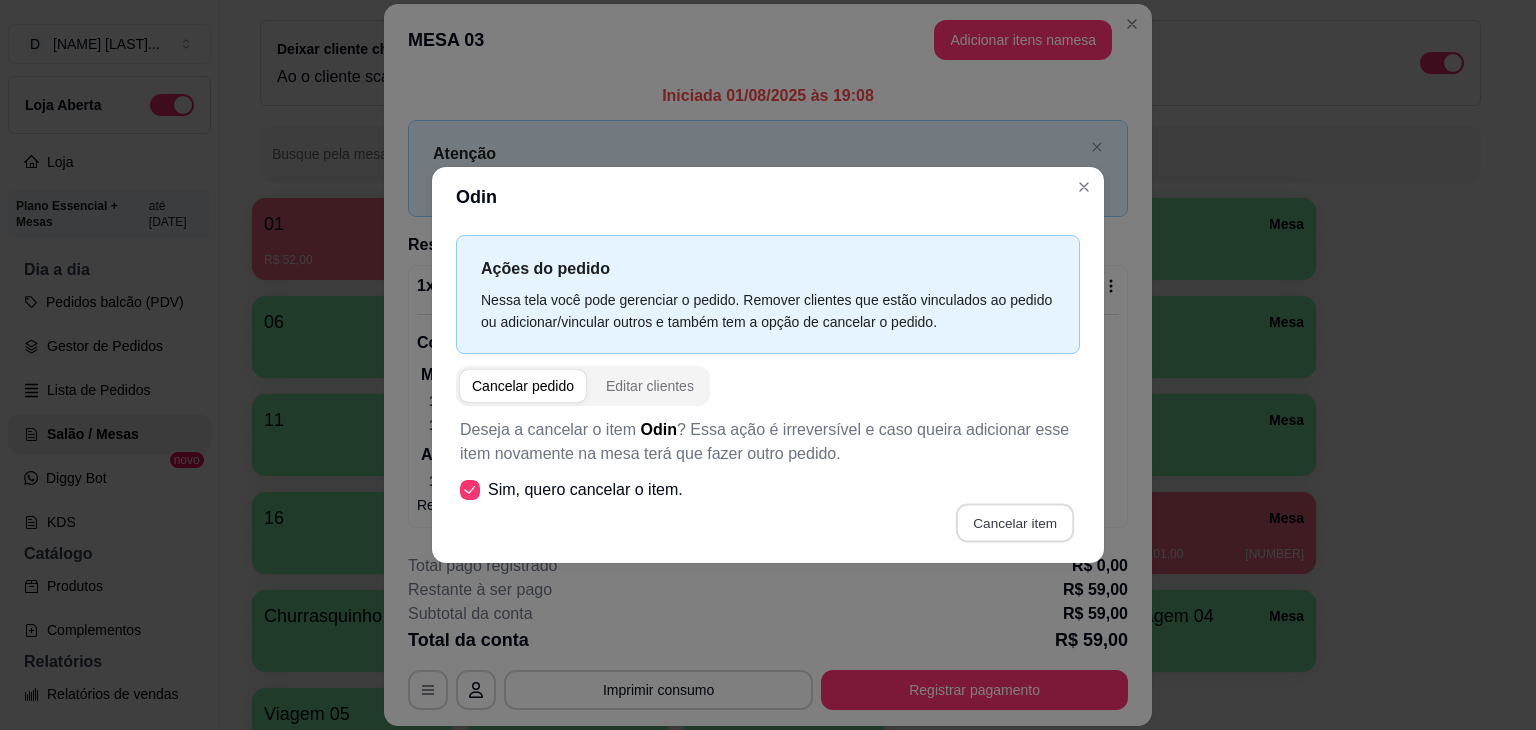 click on "Cancelar item" at bounding box center (1014, 523) 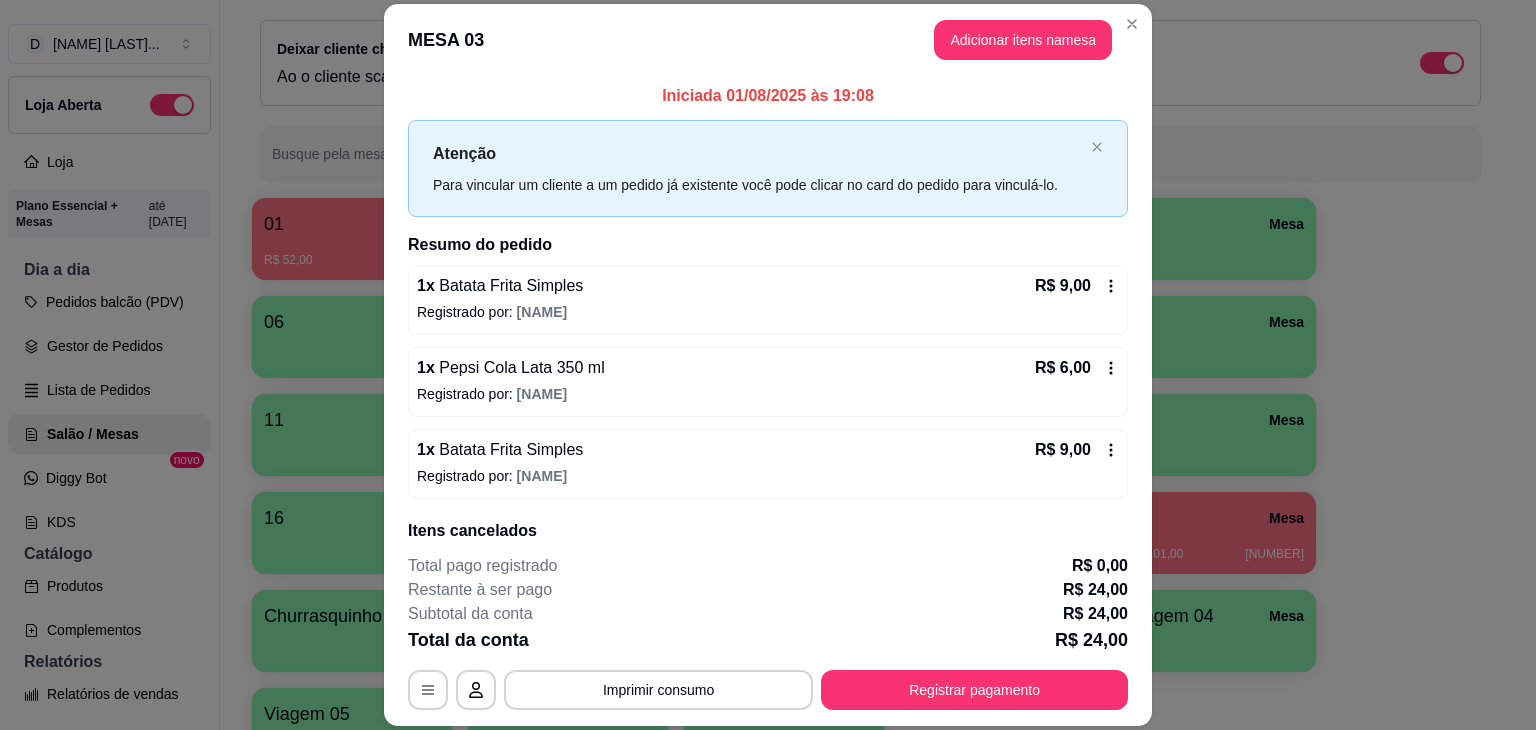 click on "1 x   Batata Frita Simples R$ 9,00" at bounding box center (768, 286) 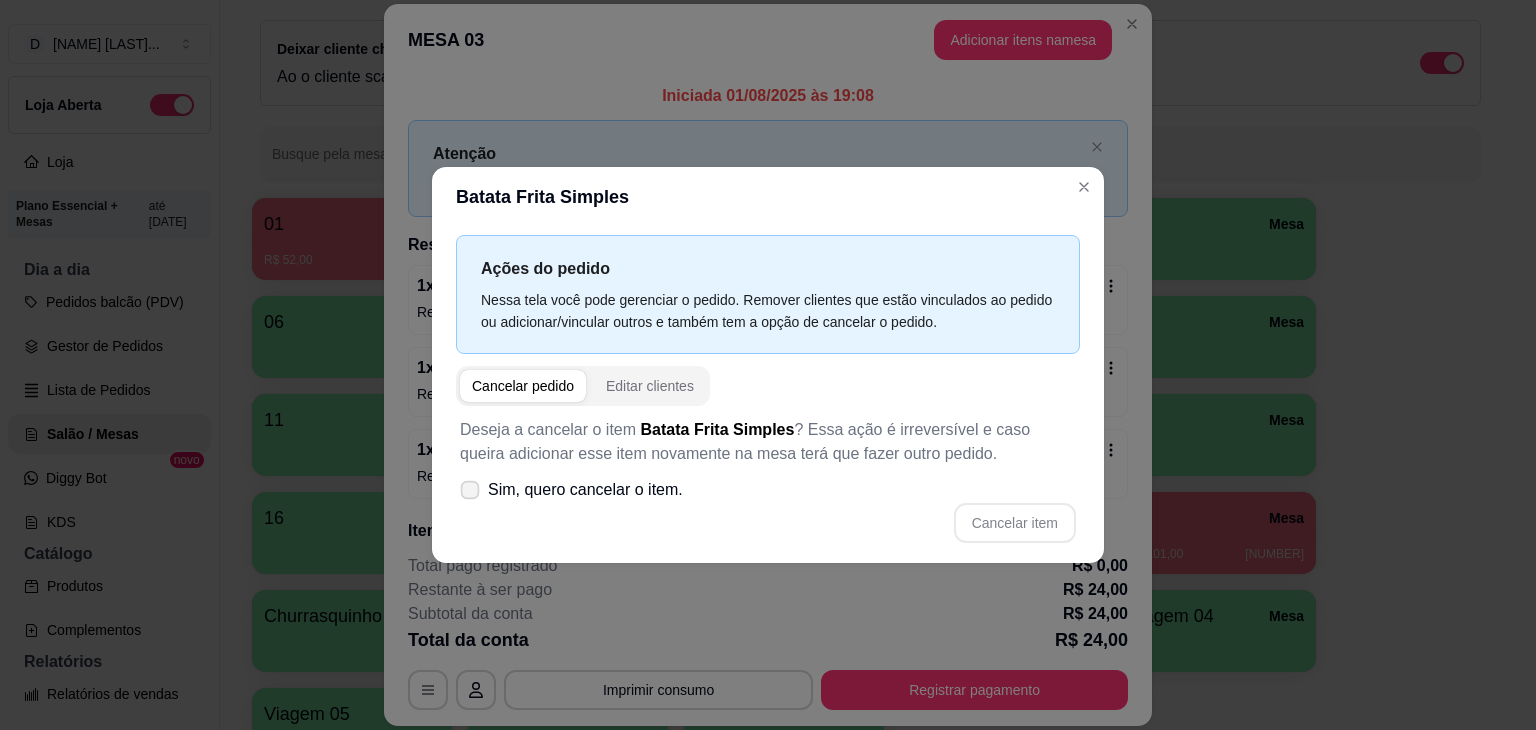 click on "Sim, quero cancelar o item." at bounding box center [585, 490] 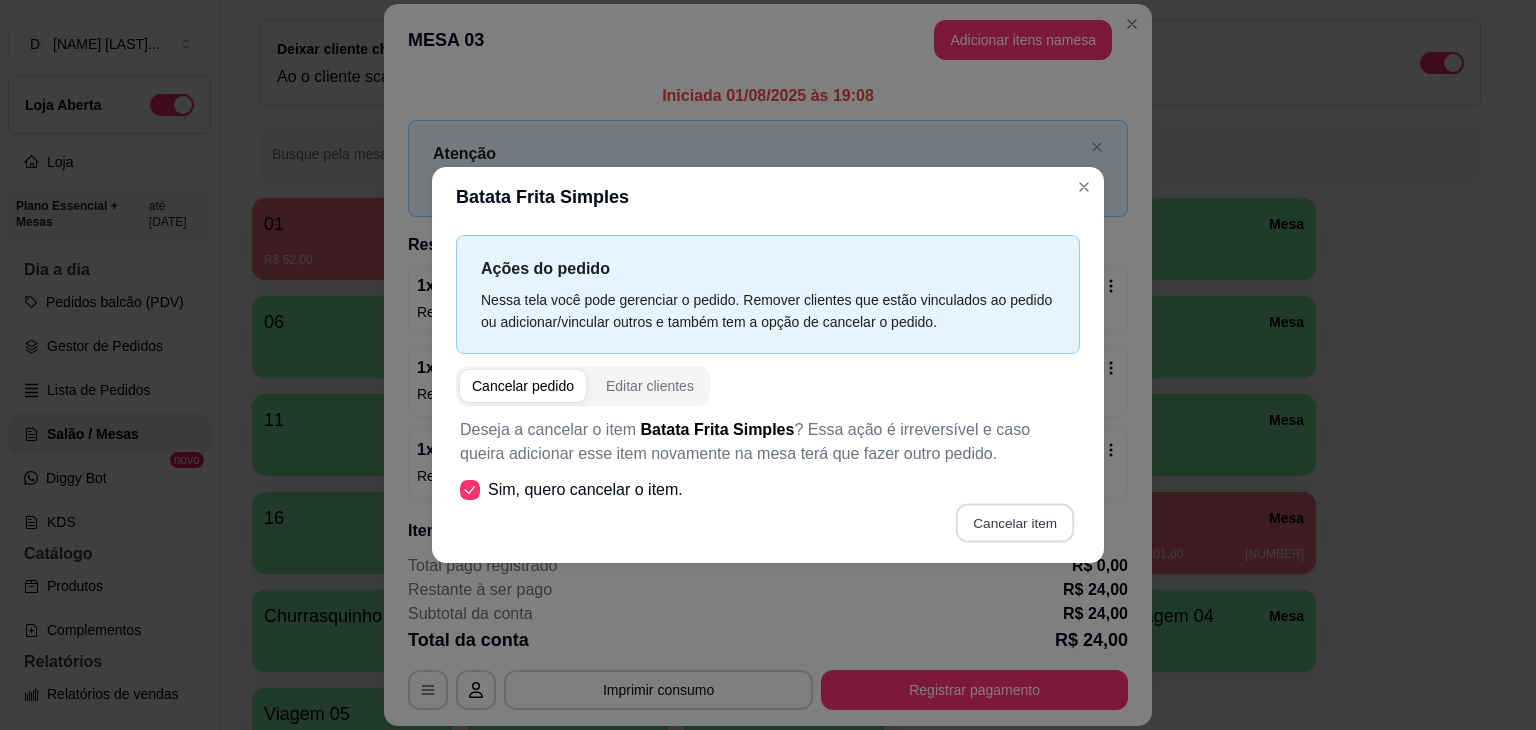 click on "Cancelar item" at bounding box center (1014, 523) 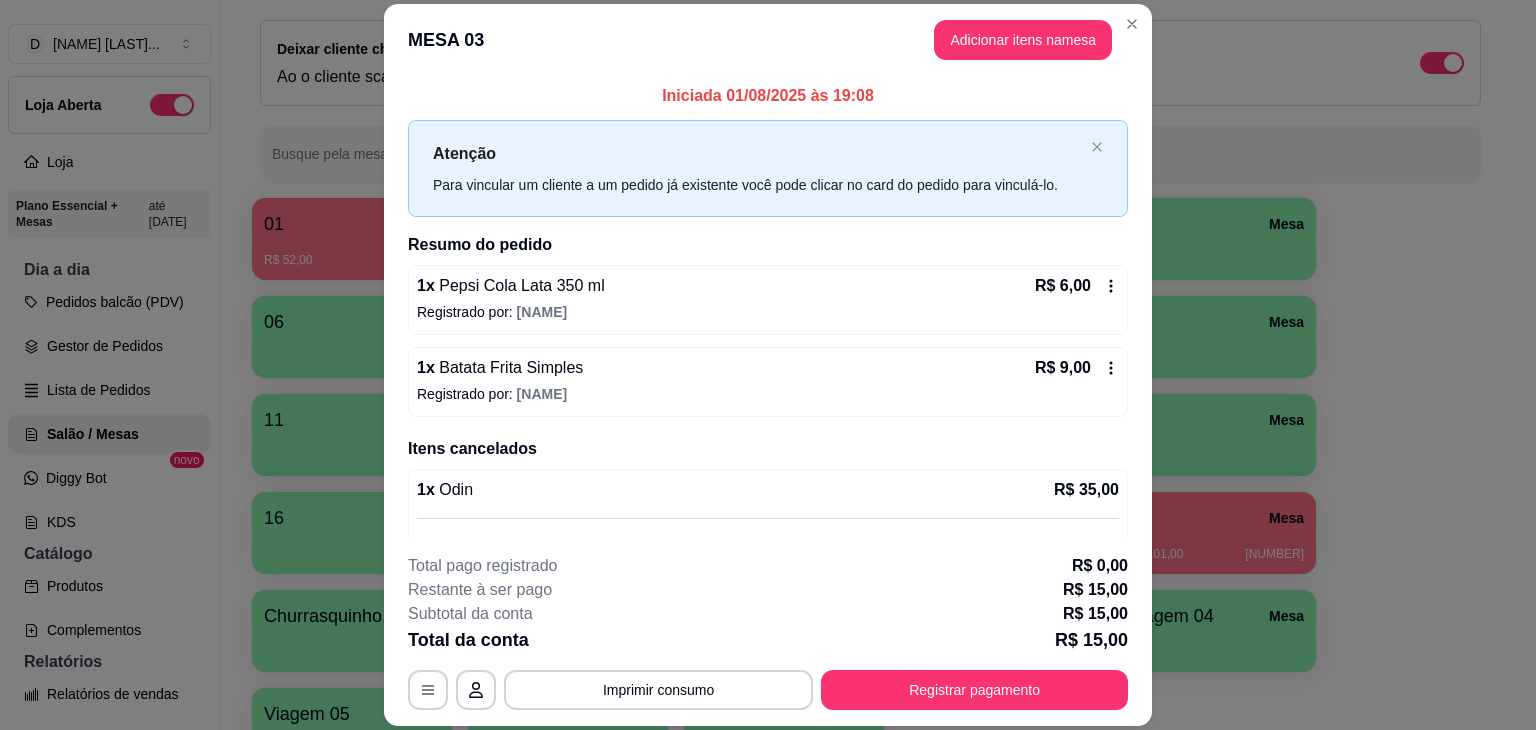 click on "1 x   Pepsi Cola Lata 350 ml R$ 6,00" at bounding box center [768, 286] 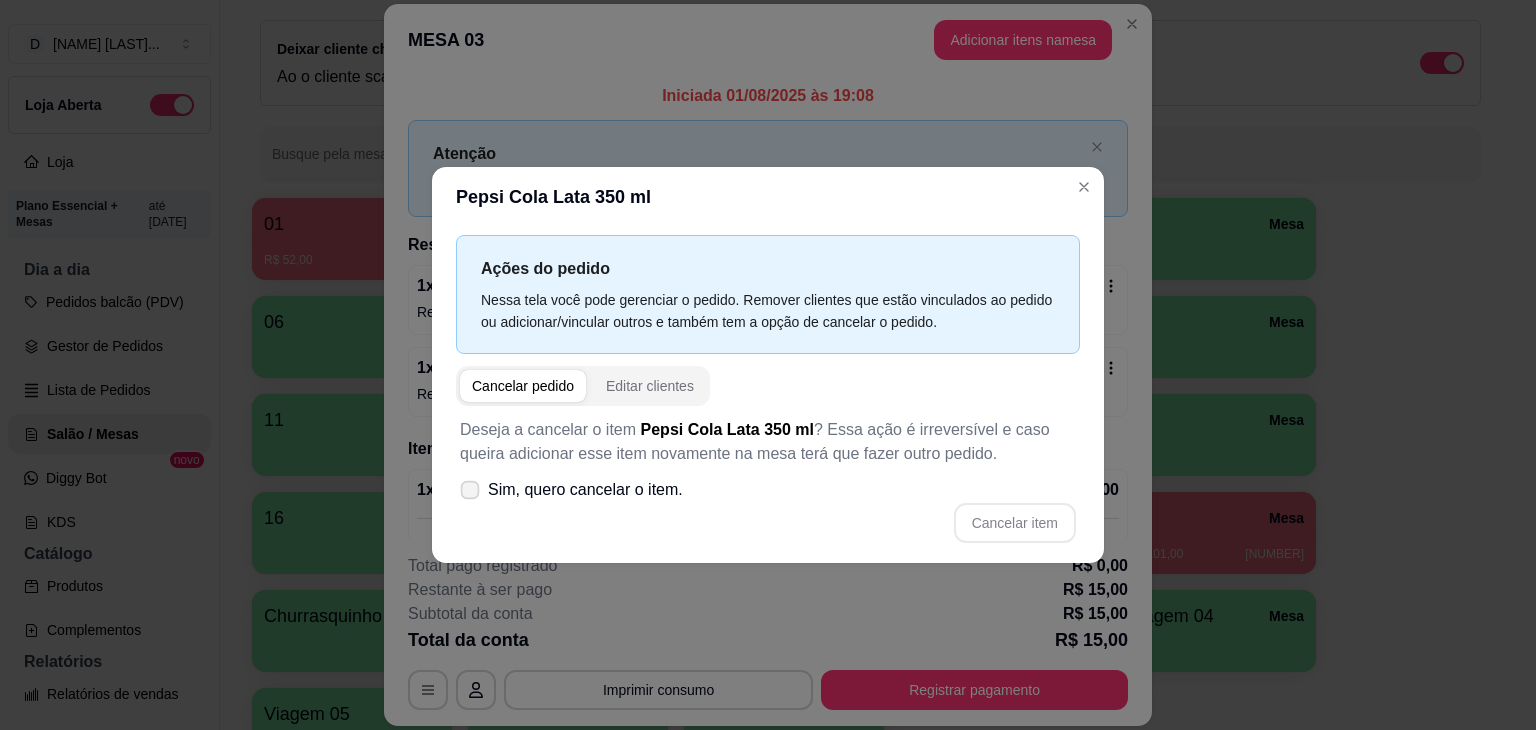 click on "Sim, quero cancelar o item." at bounding box center (585, 490) 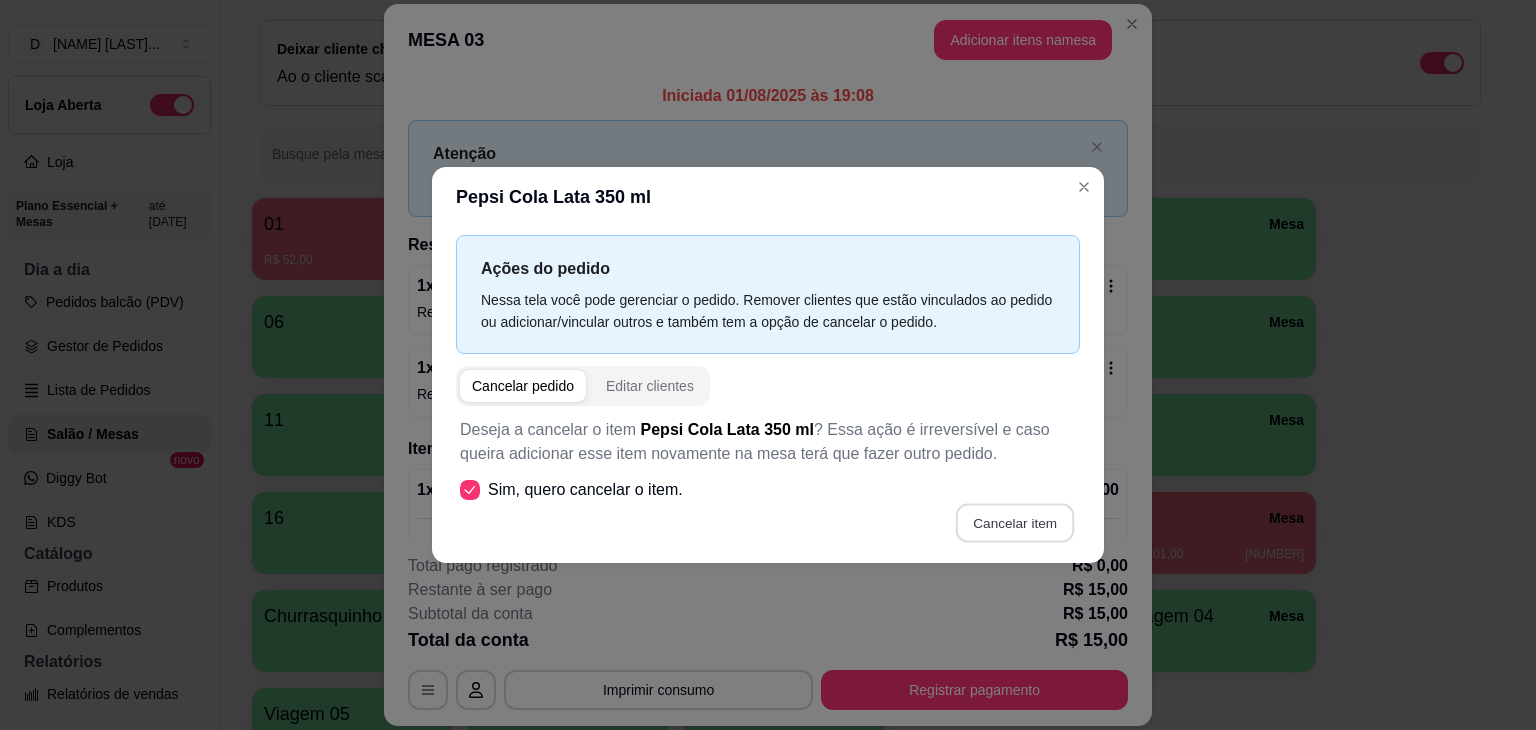 click on "Cancelar item" at bounding box center (1014, 523) 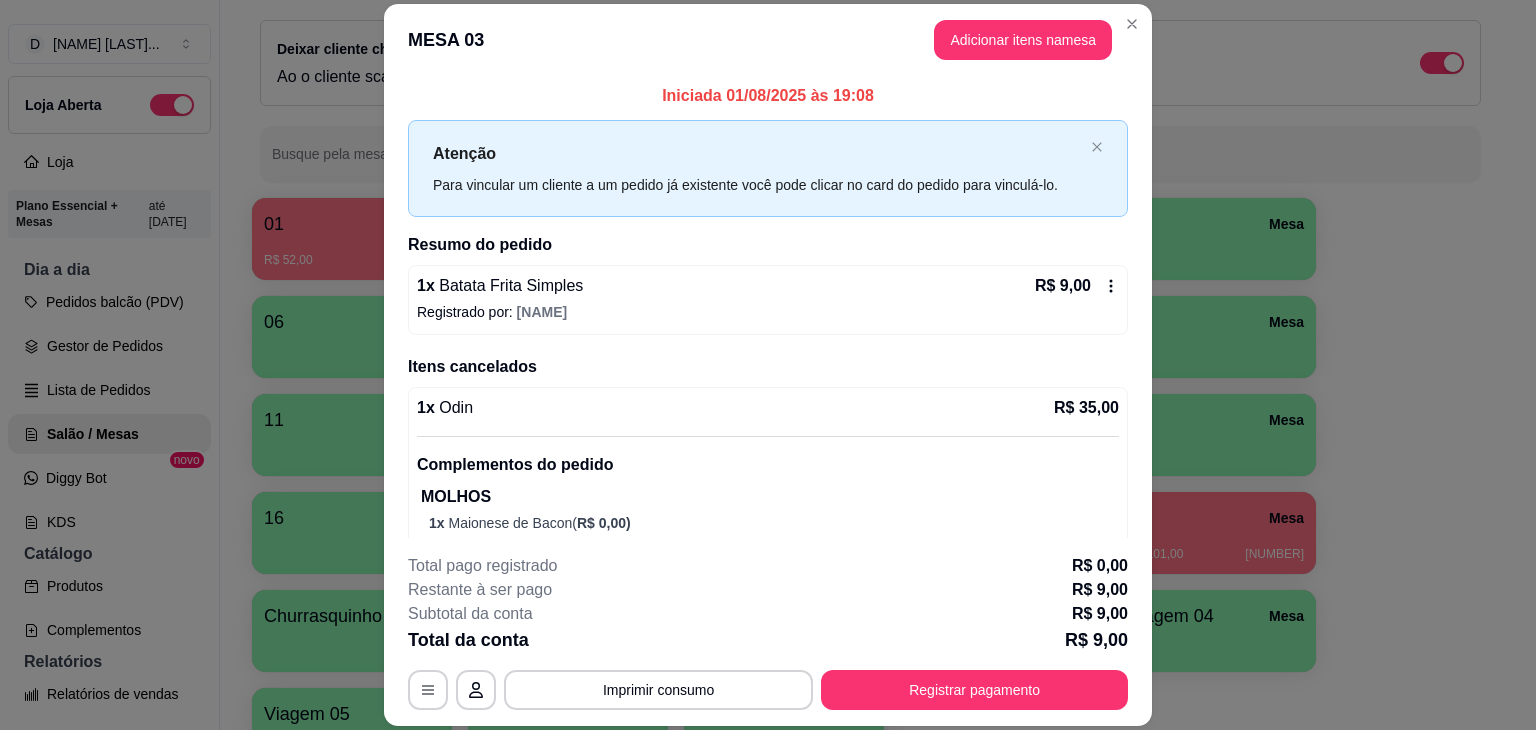 click on "Registrado por:   Juliana" at bounding box center [768, 312] 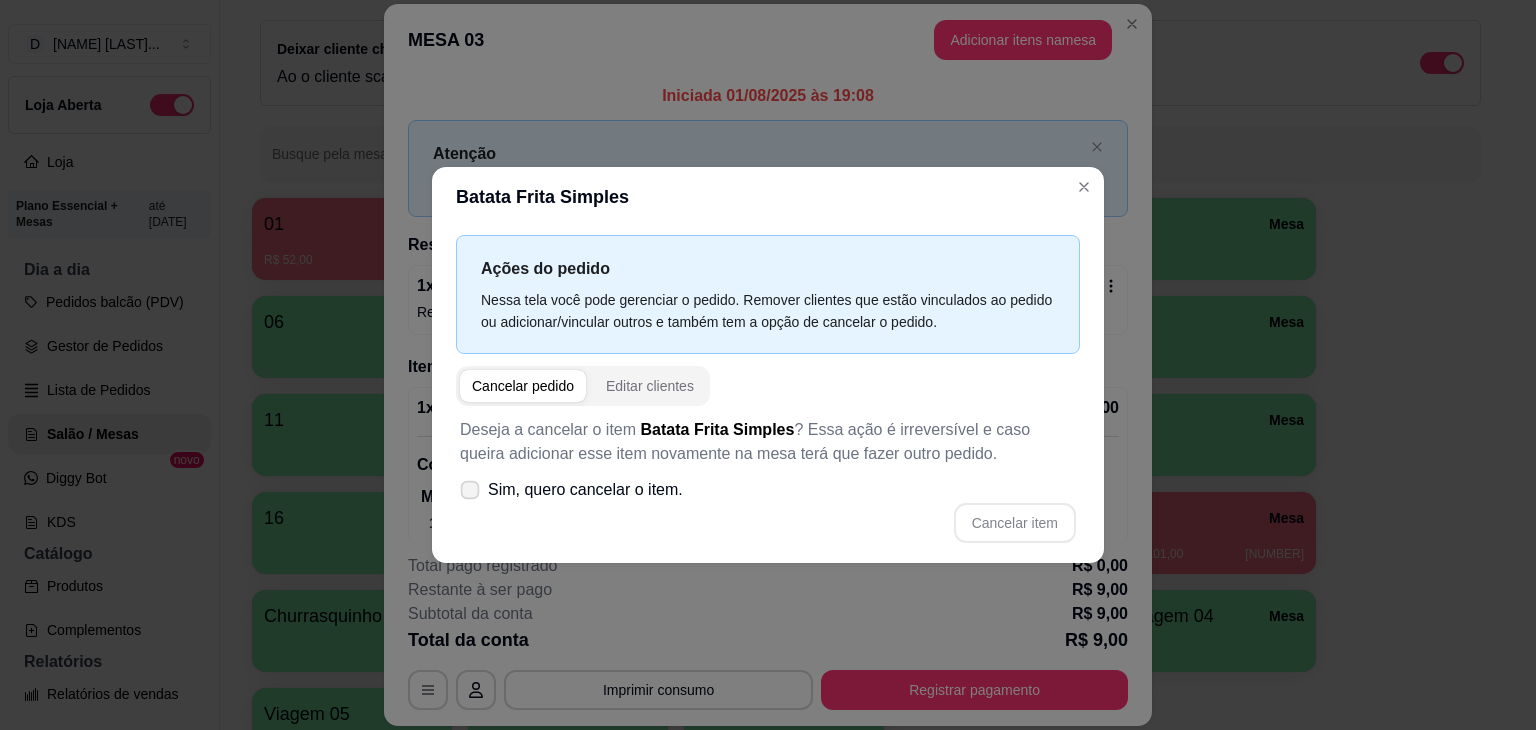 click on "Sim, quero cancelar o item." at bounding box center (585, 490) 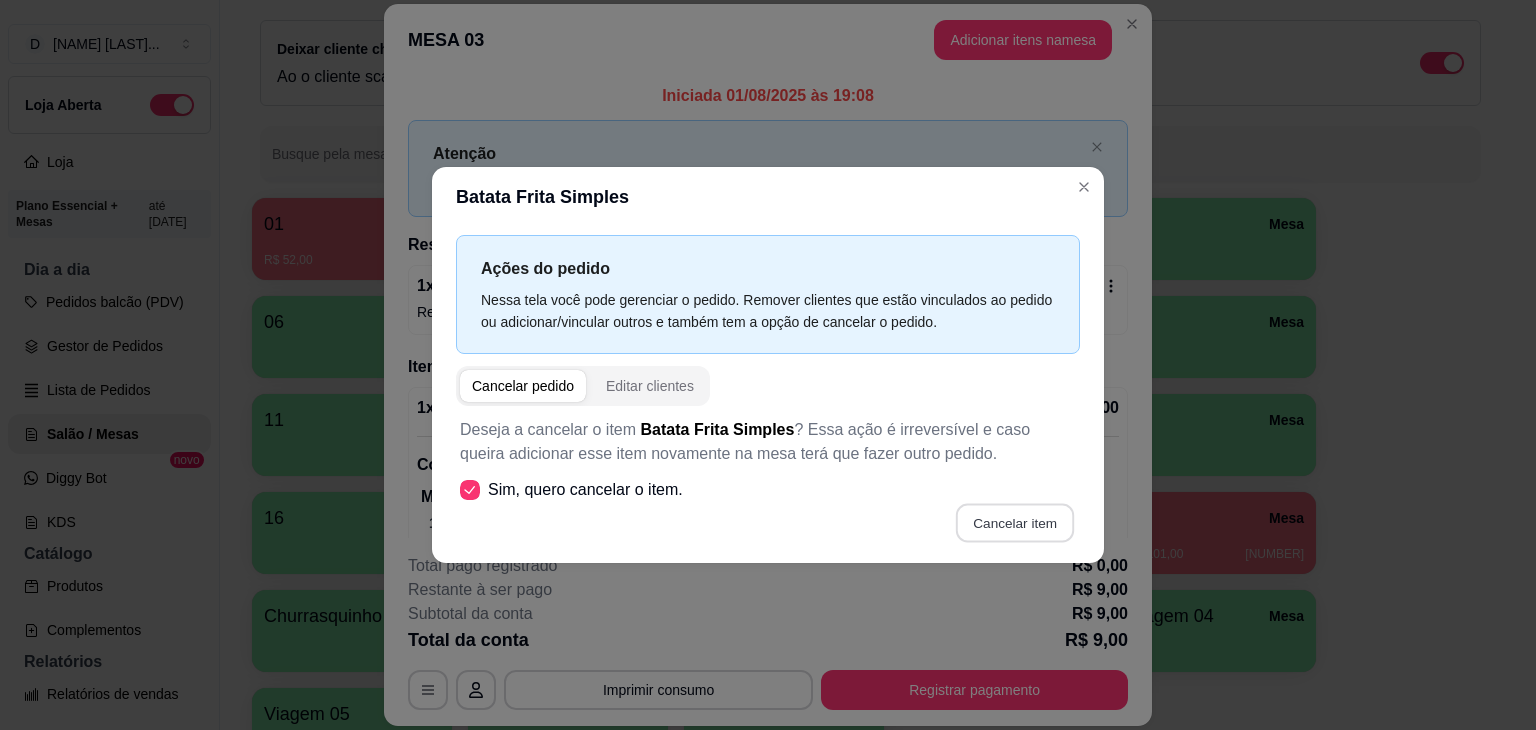click on "Cancelar item" at bounding box center [1014, 523] 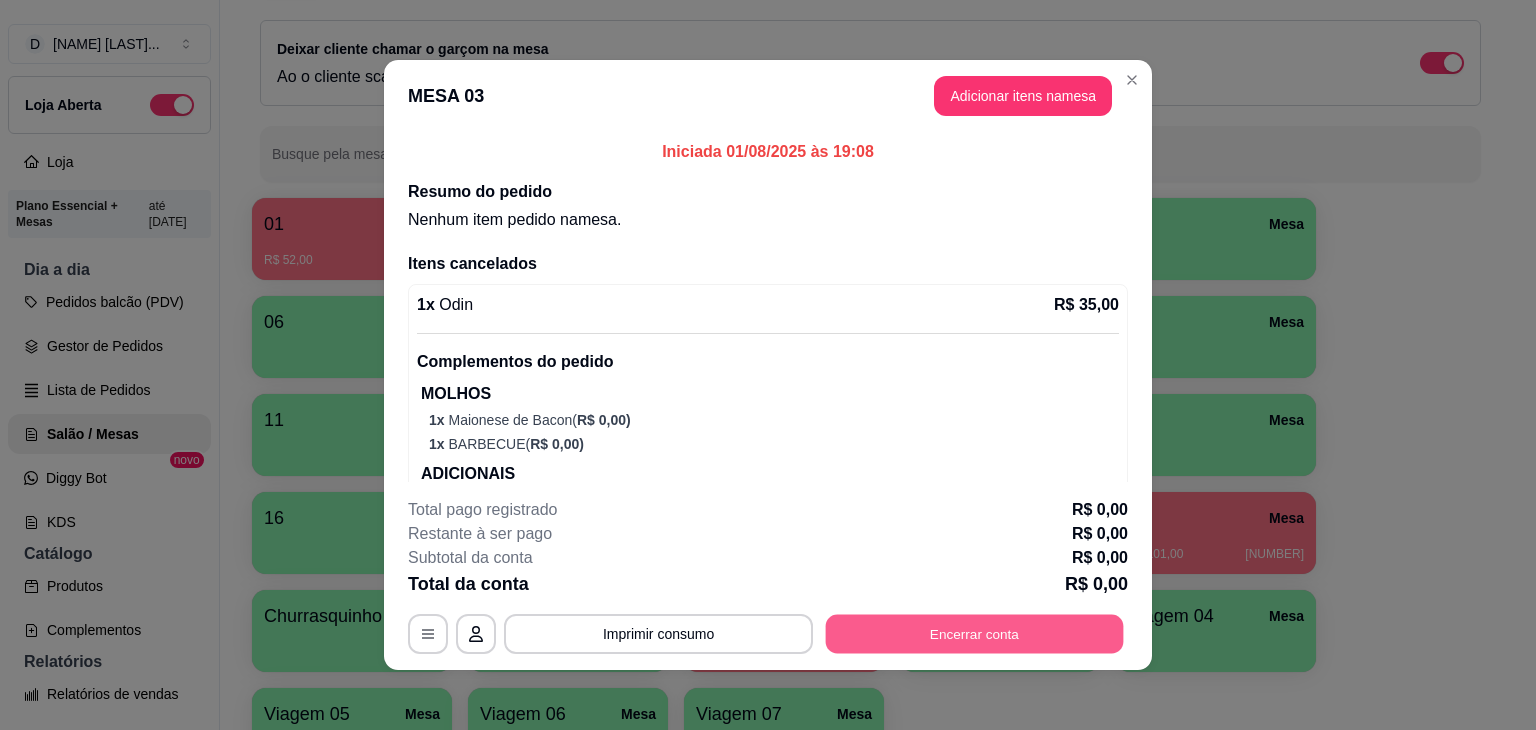 click on "Encerrar conta" at bounding box center (975, 634) 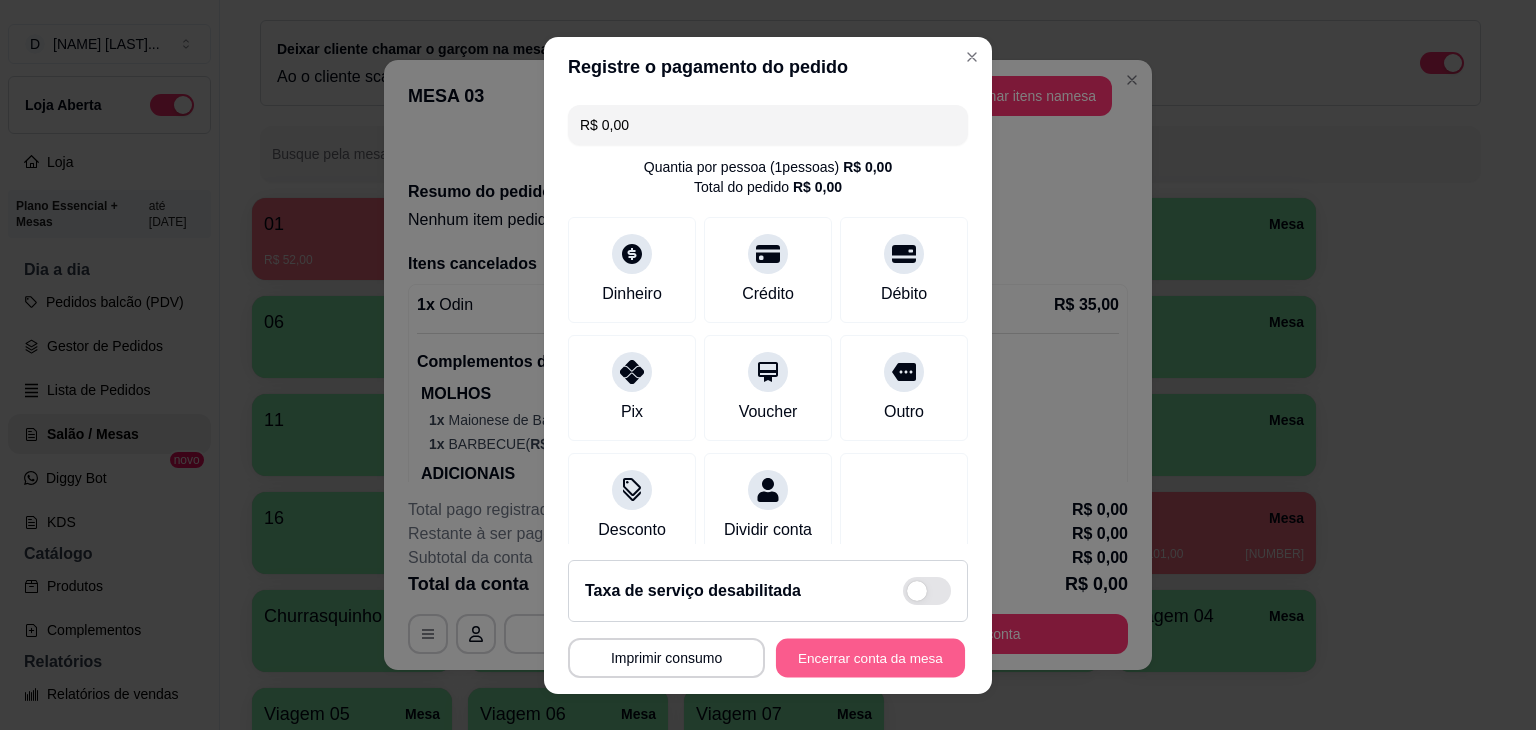 click on "Encerrar conta da mesa" at bounding box center [870, 657] 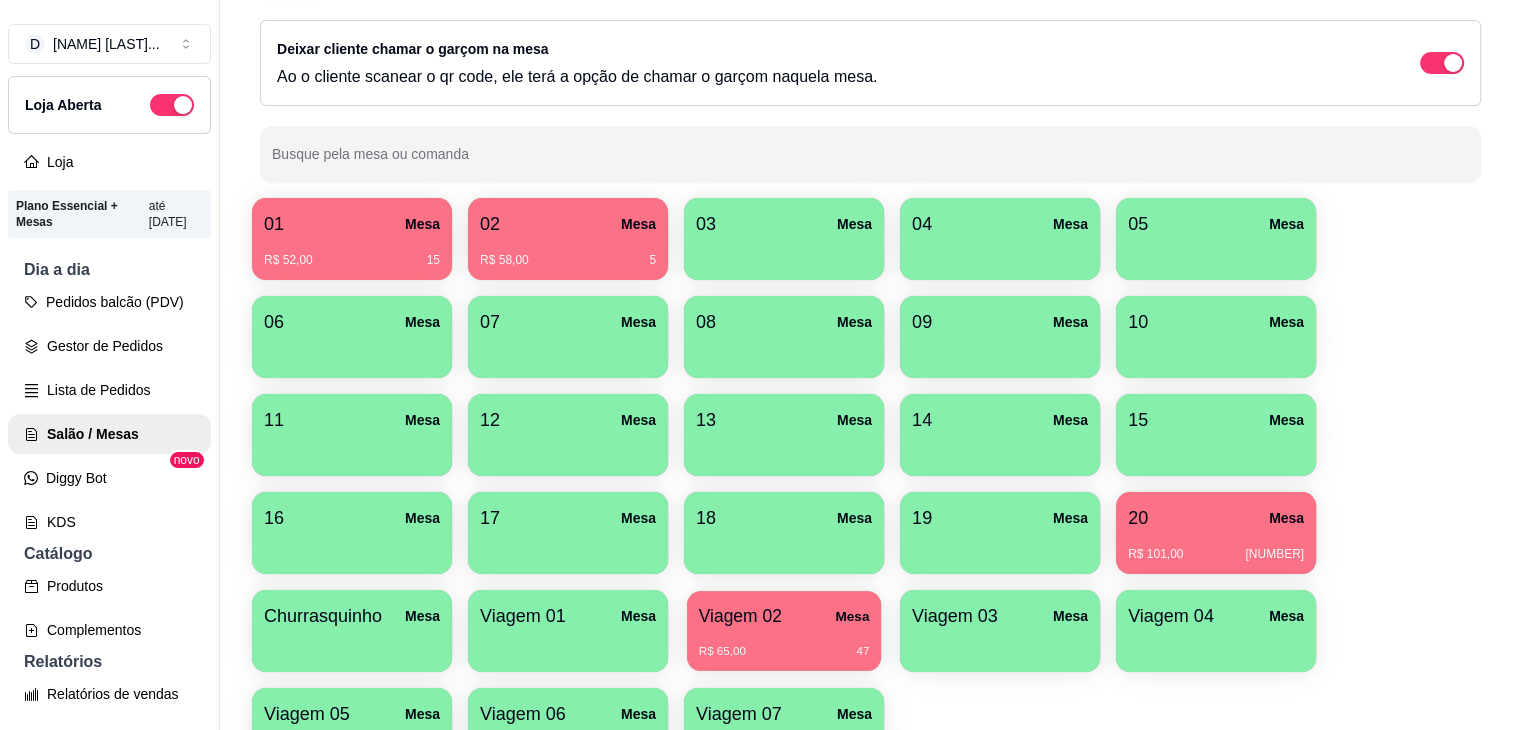 click on "Viagem 02" at bounding box center [740, 616] 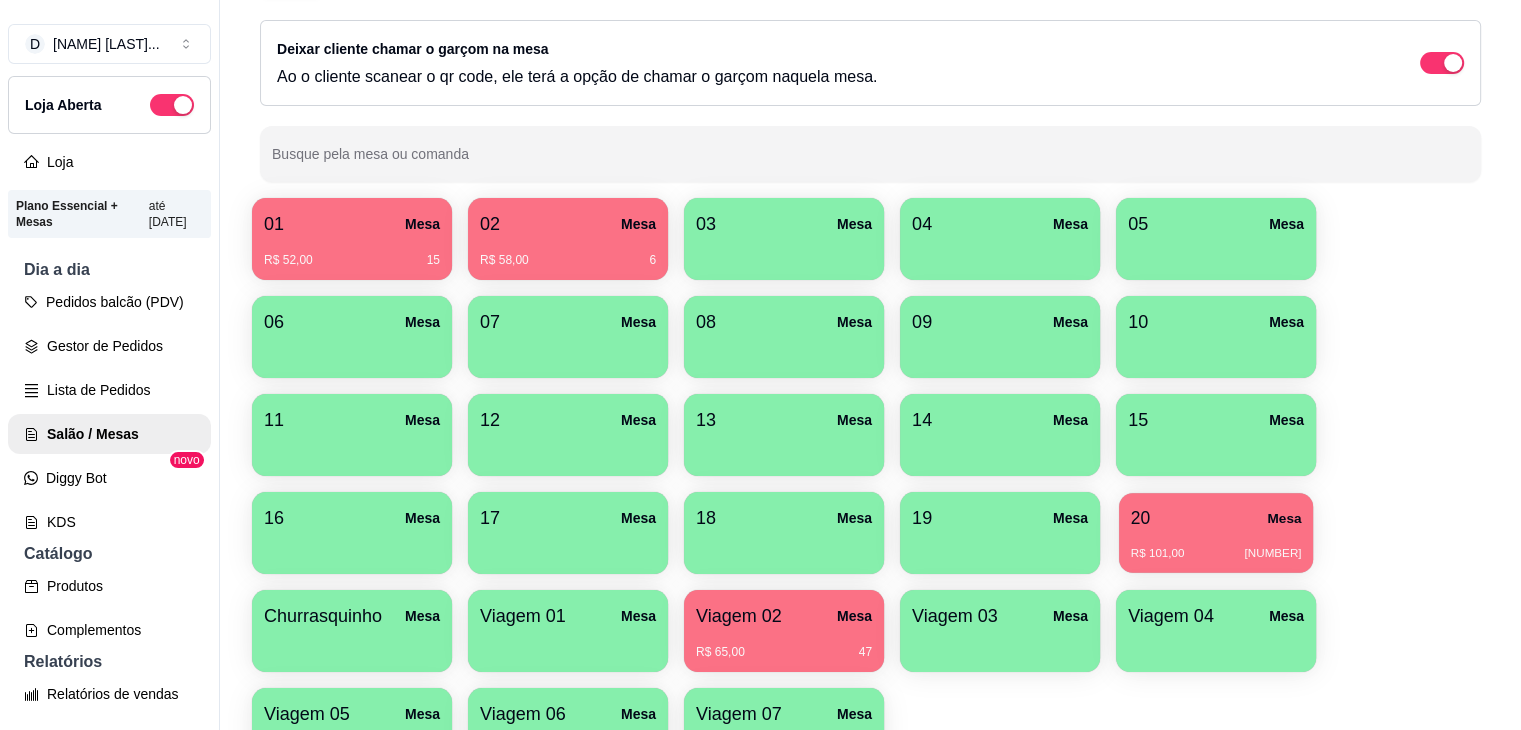 click on "20 Mesa R$ 101,00 2712" at bounding box center (1216, 533) 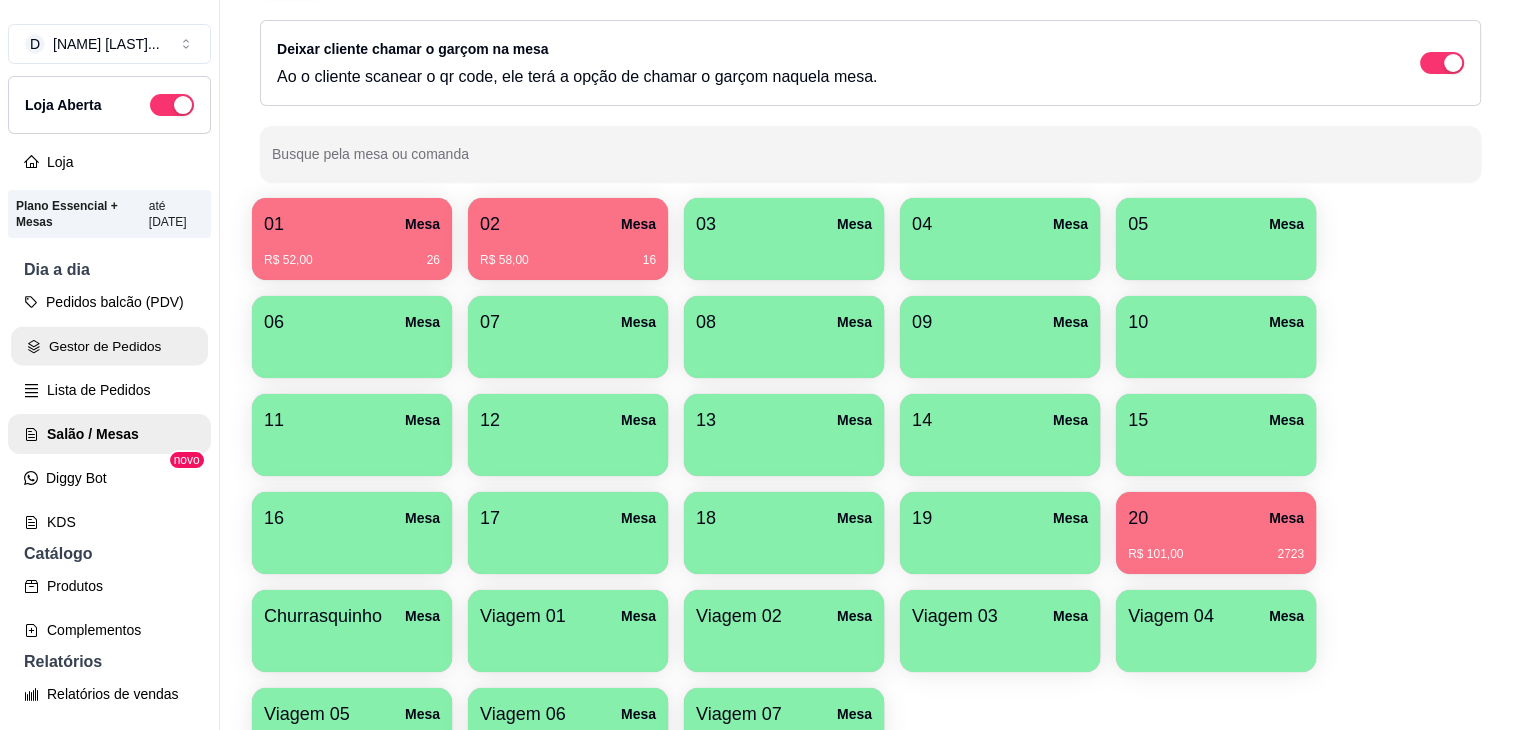 click on "Gestor de Pedidos" at bounding box center (109, 346) 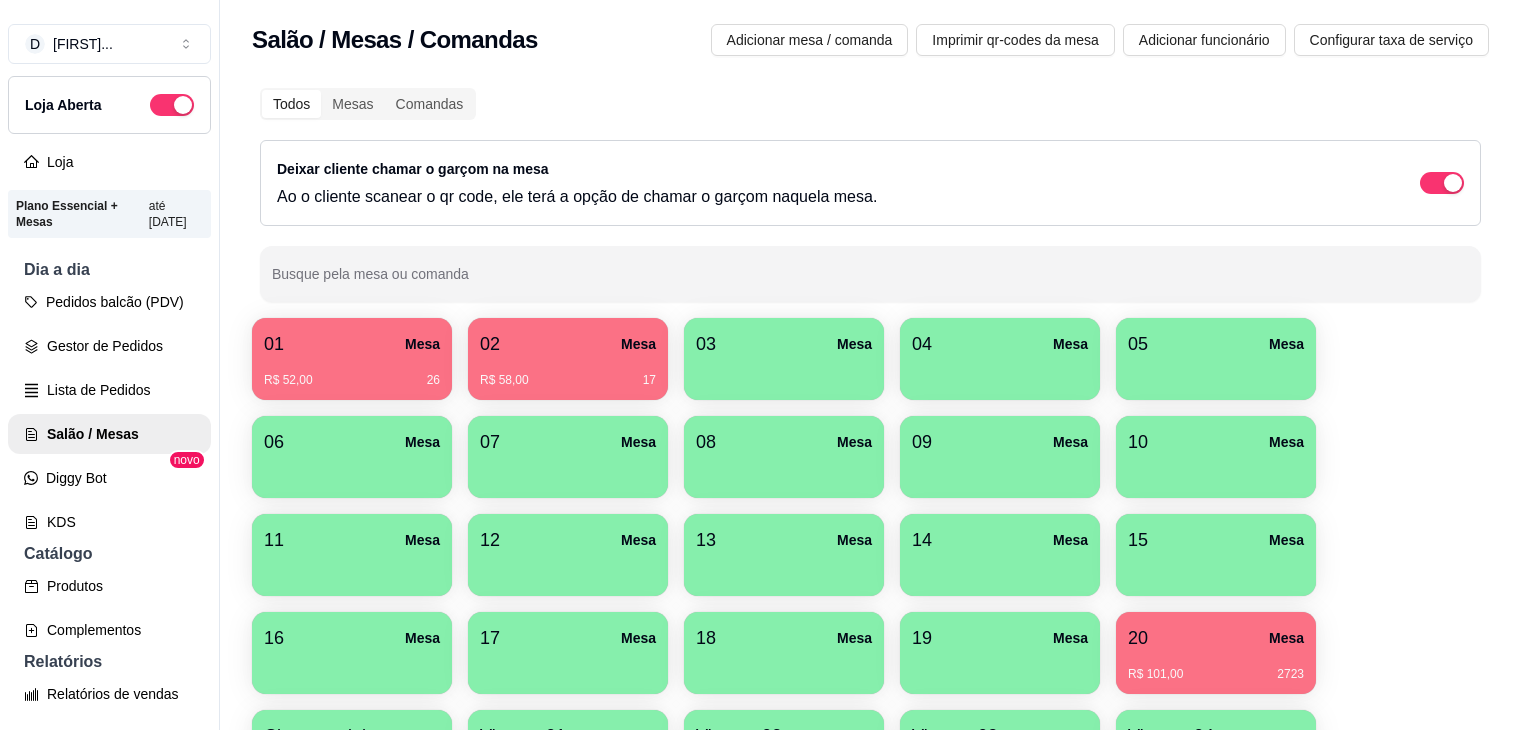 scroll, scrollTop: 0, scrollLeft: 0, axis: both 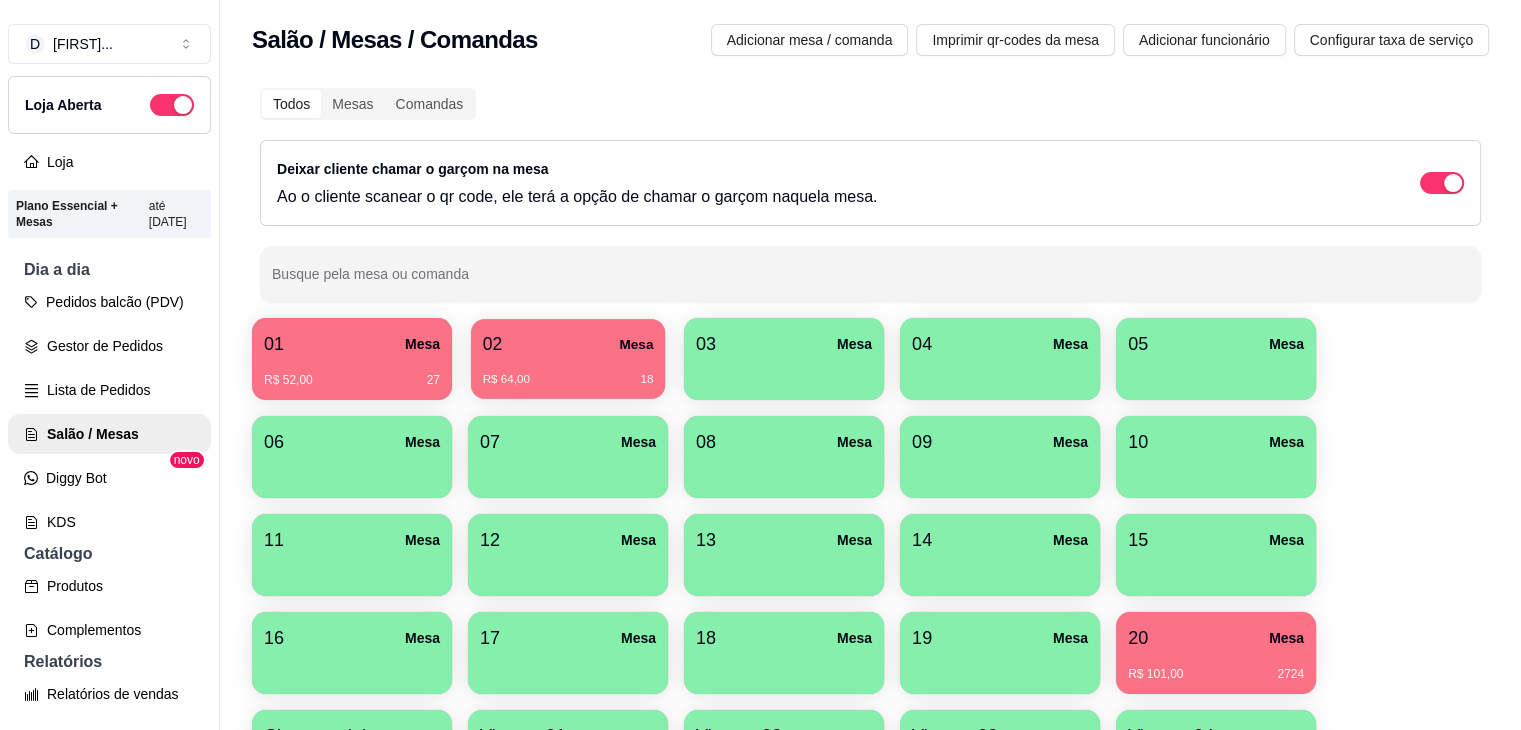 click on "02 Mesa R$ 64,00 18" at bounding box center [568, 359] 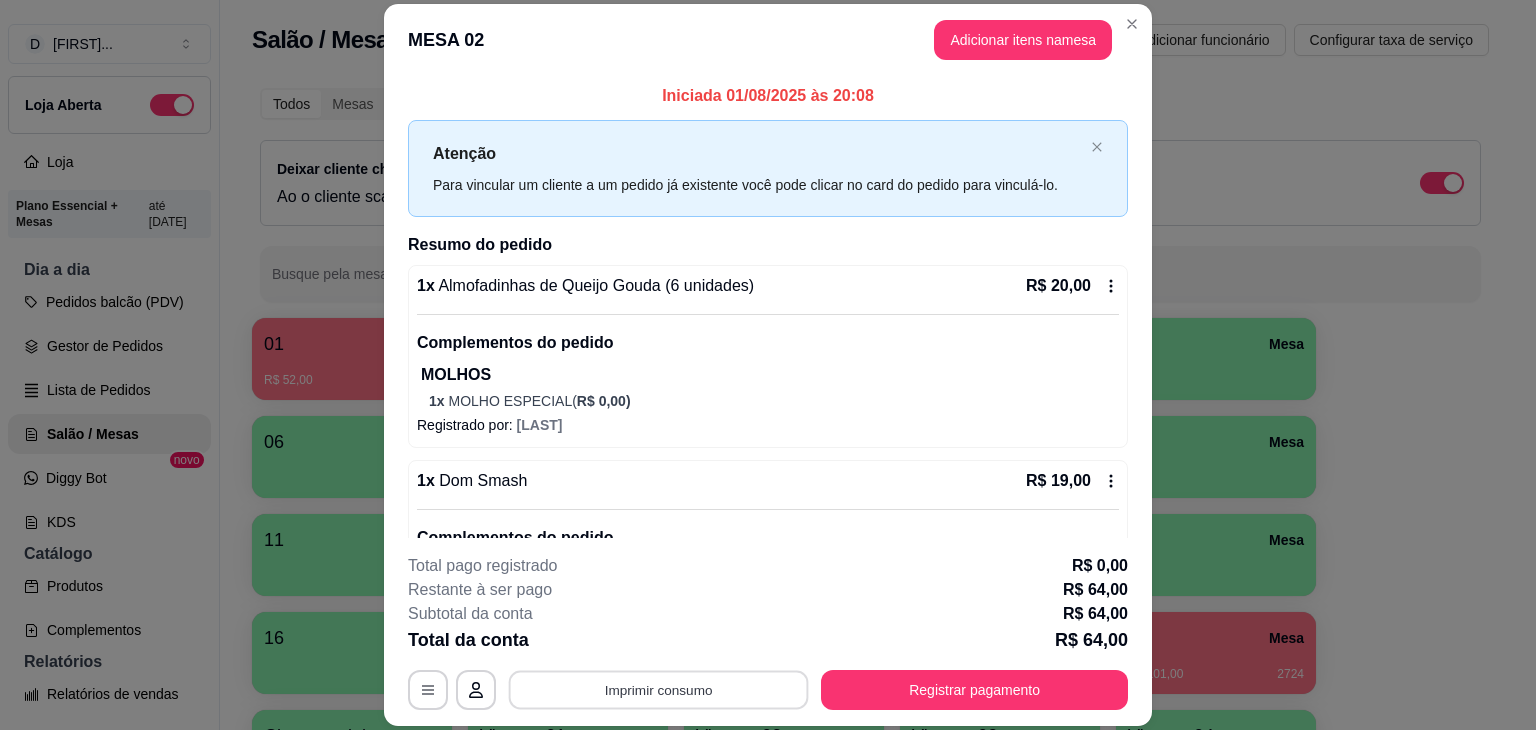 click on "Imprimir consumo" at bounding box center (659, 690) 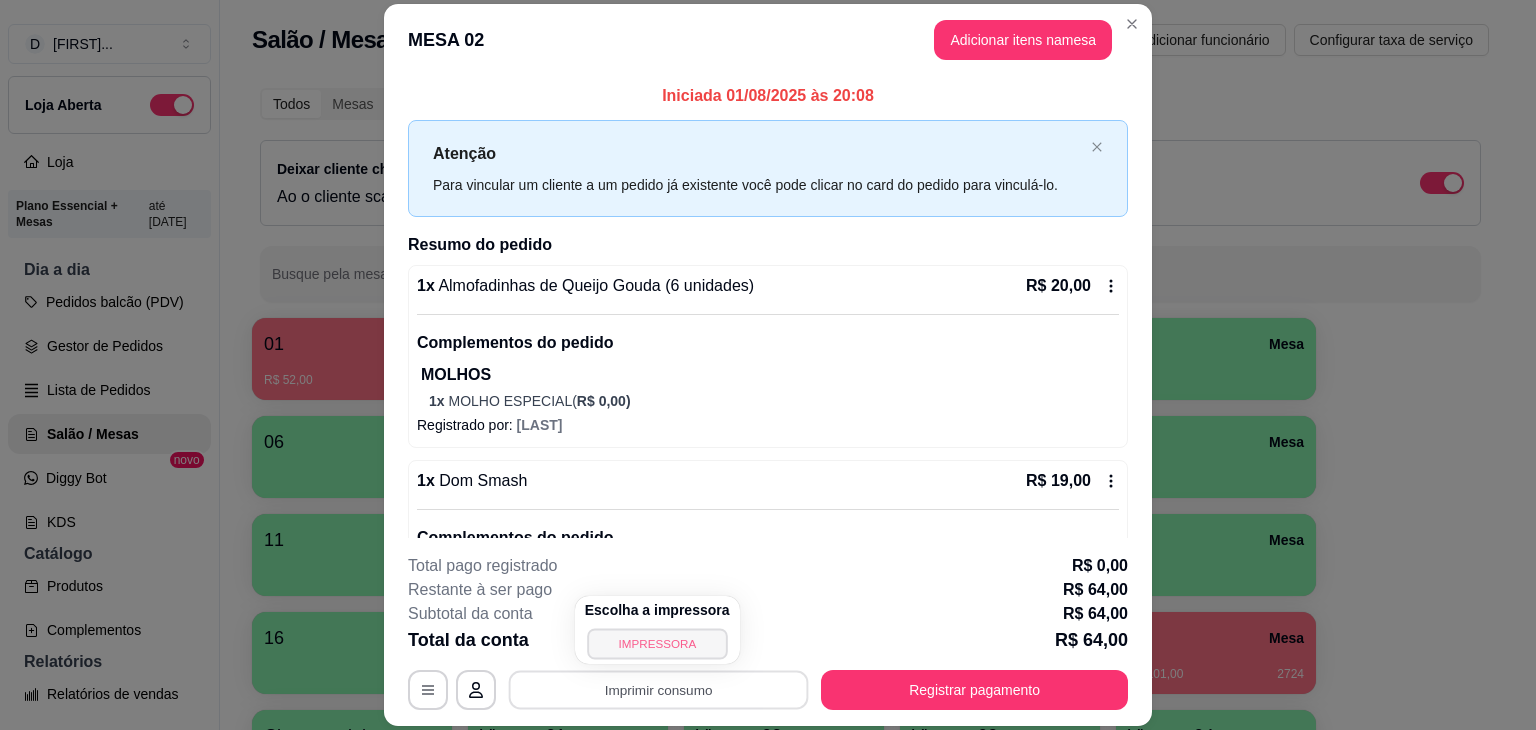 click on "IMPRESSORA" at bounding box center [657, 643] 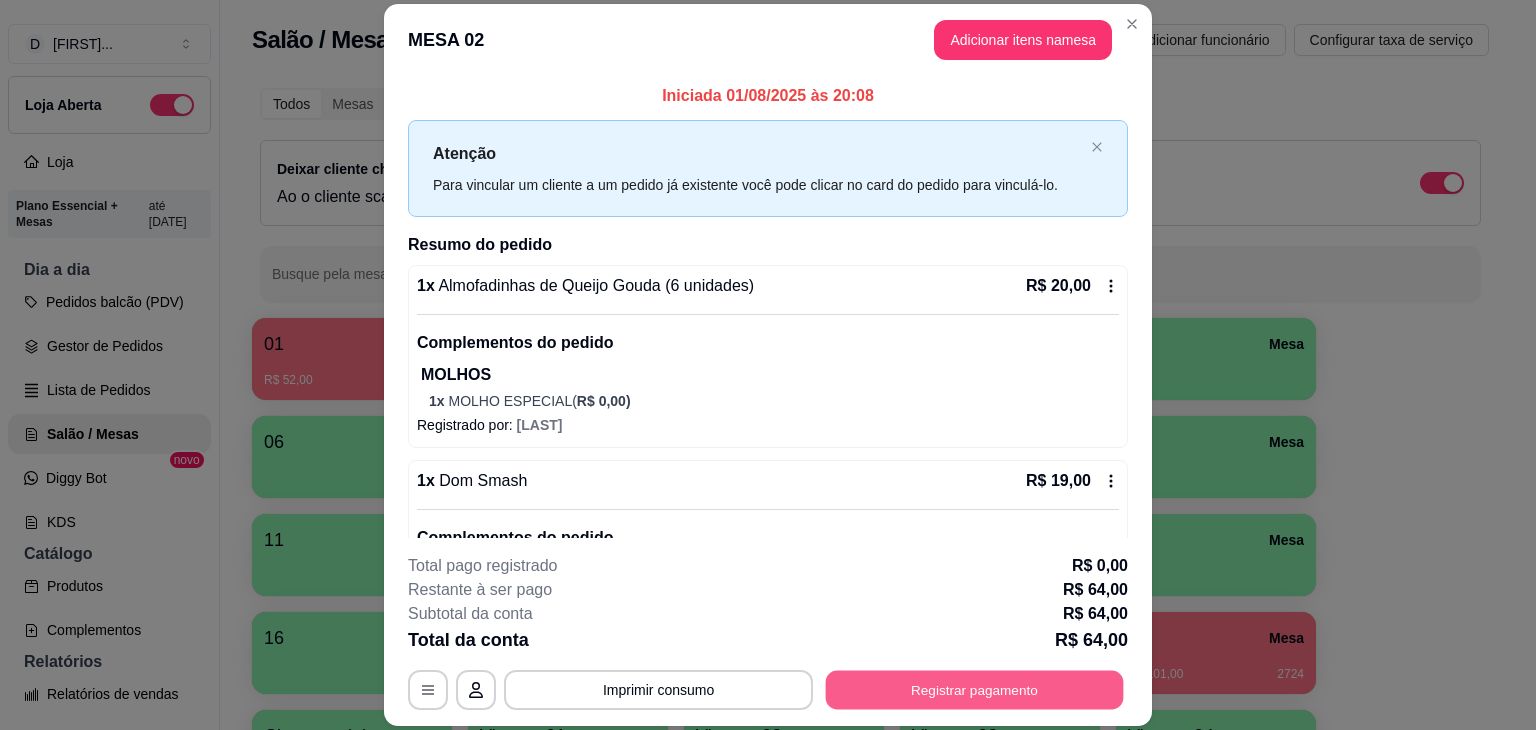 click on "Registrar pagamento" at bounding box center (975, 690) 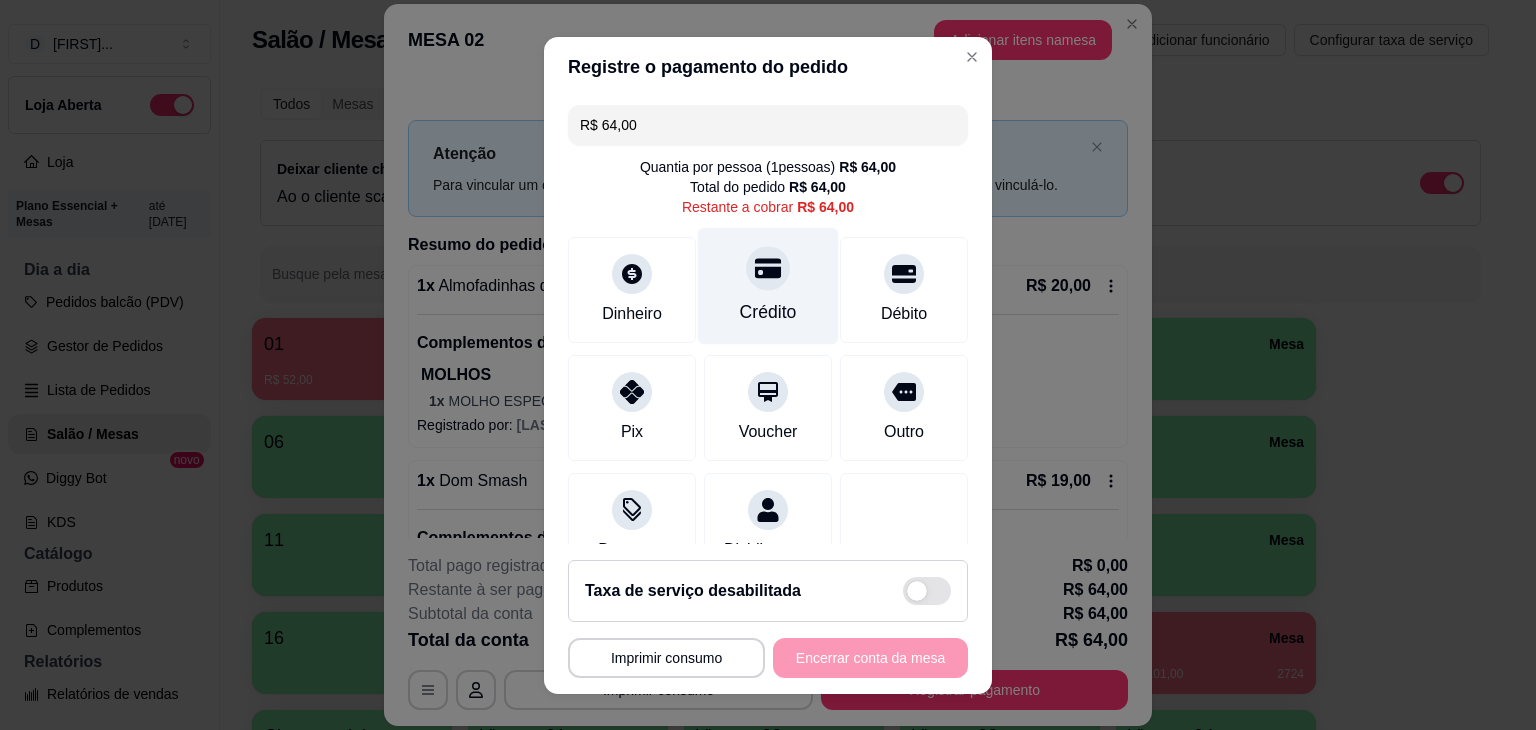 click on "Crédito" at bounding box center [768, 312] 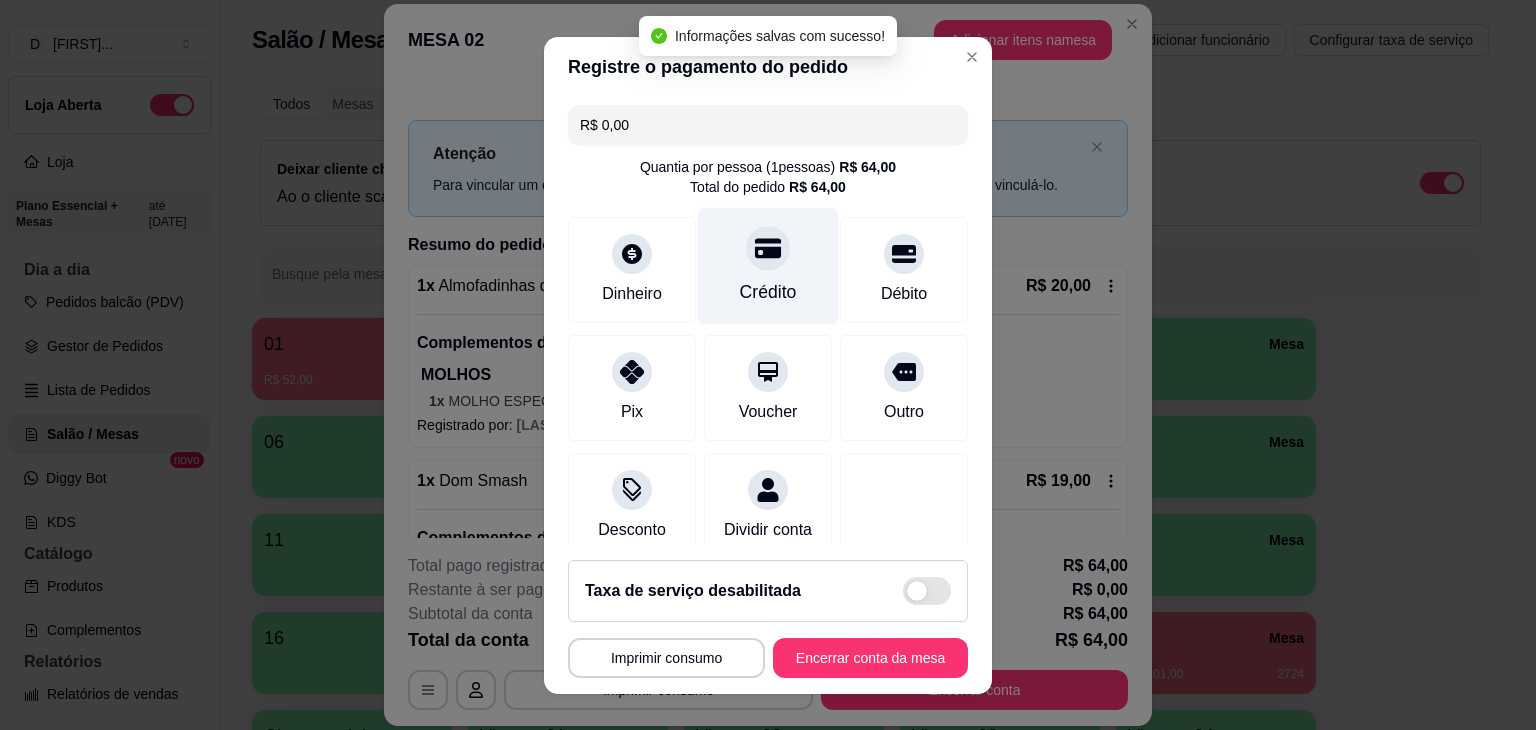 type on "R$ 0,00" 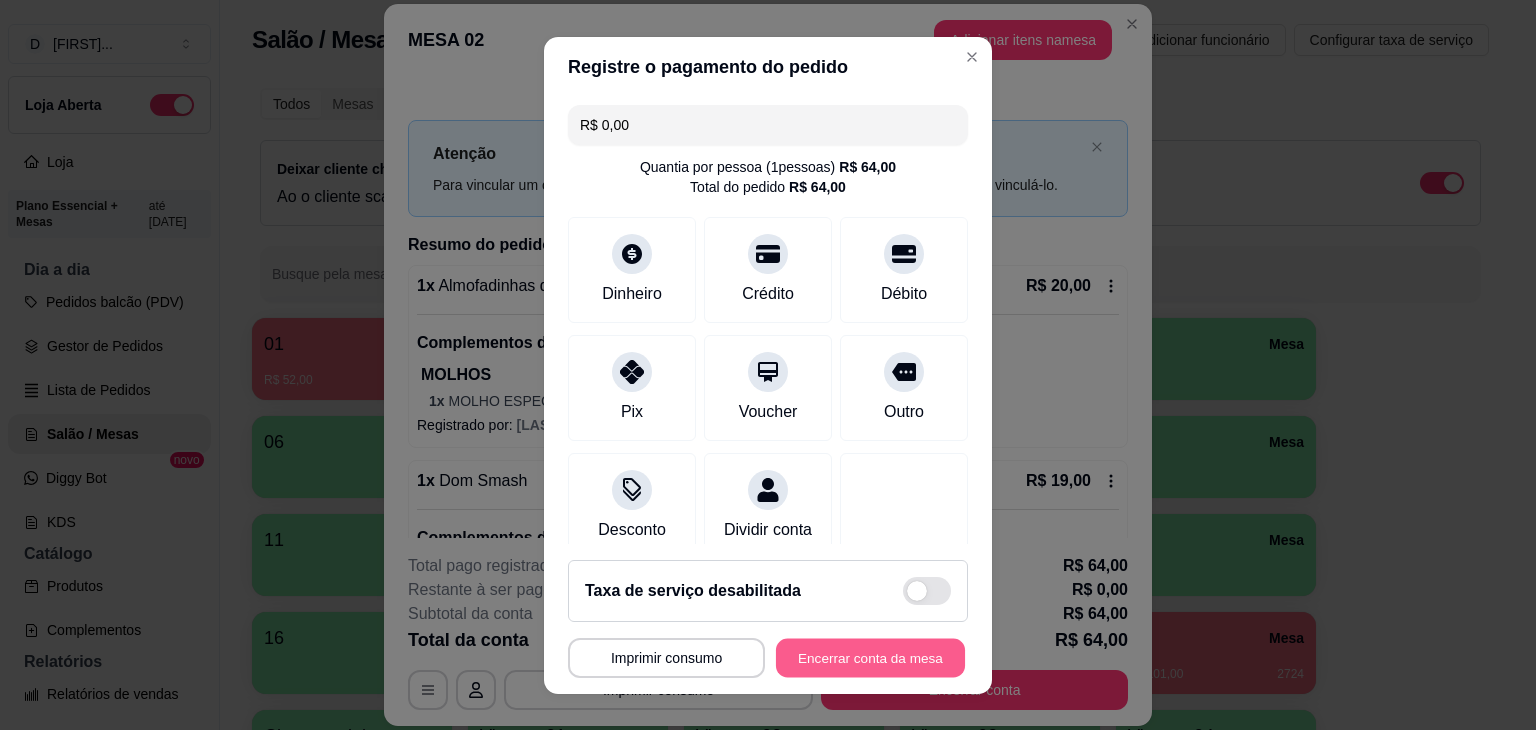 click on "Encerrar conta da mesa" at bounding box center (870, 657) 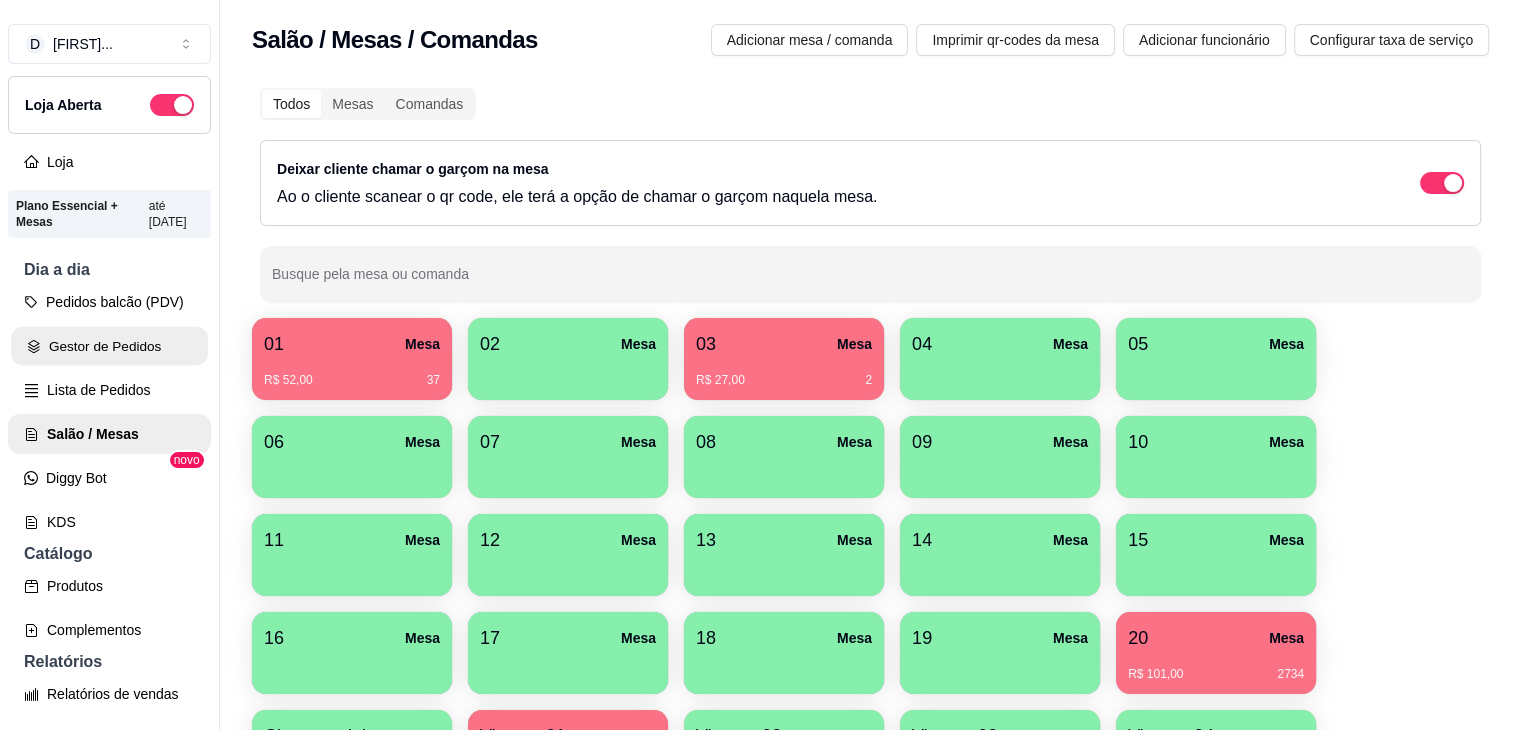click on "Gestor de Pedidos" at bounding box center (109, 346) 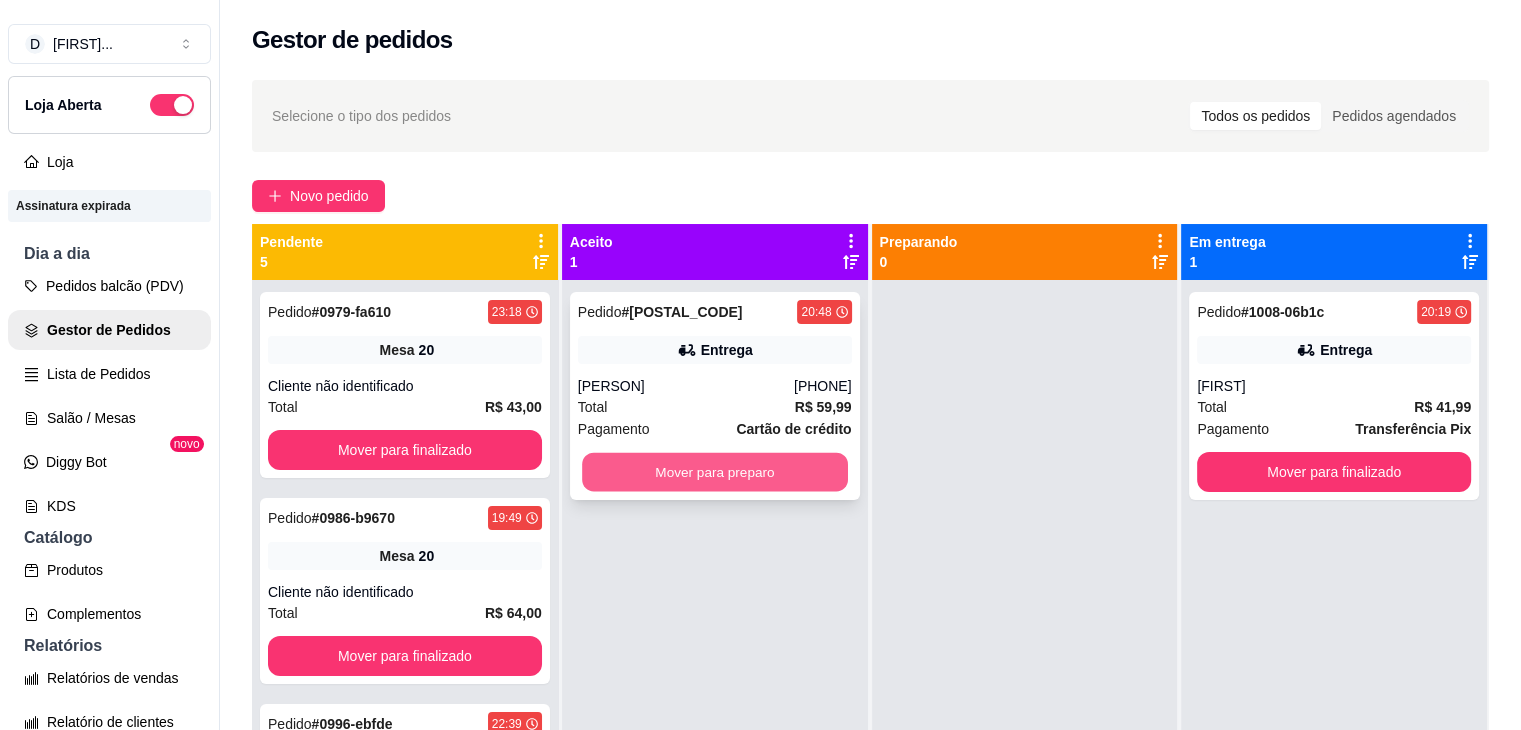 click on "Mover para preparo" at bounding box center (715, 472) 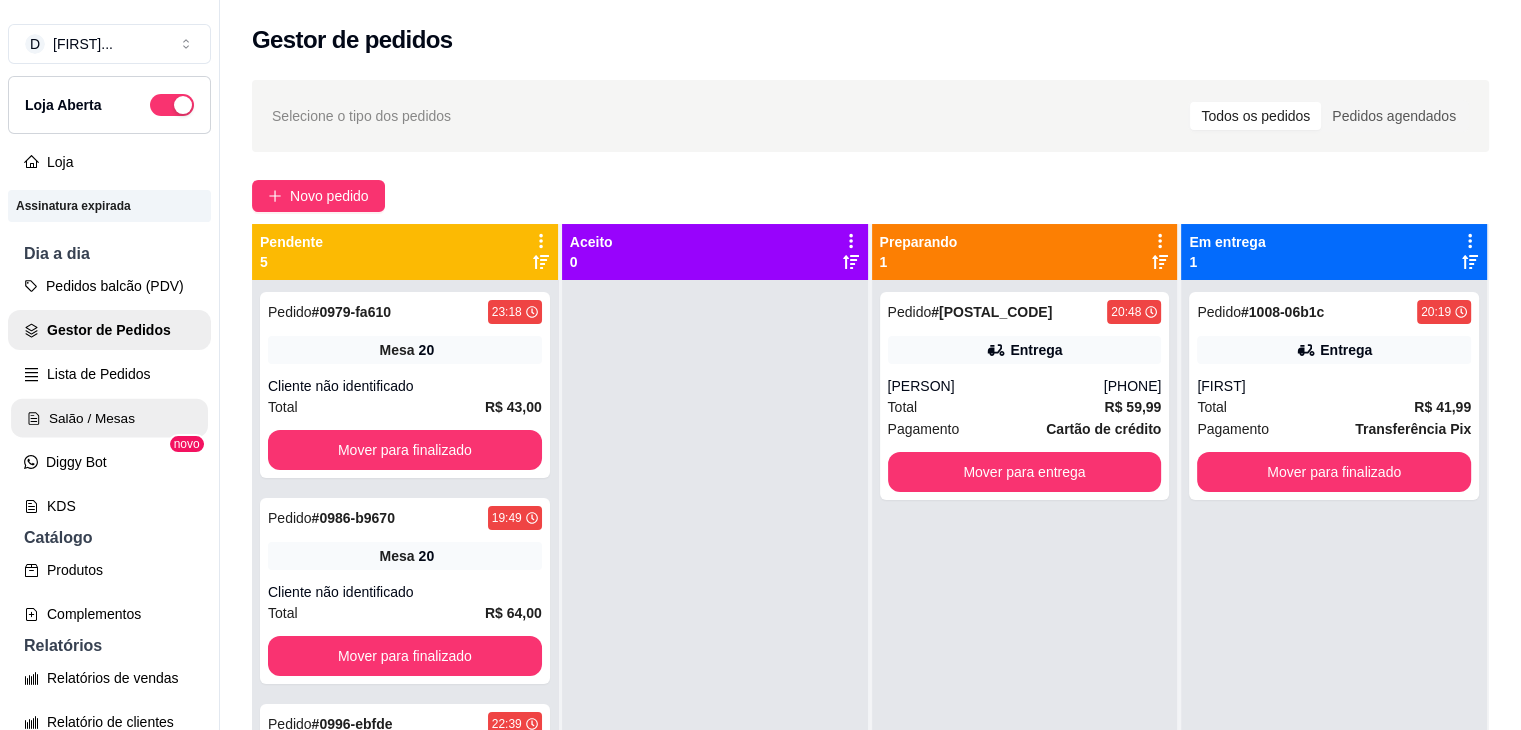 click on "Salão / Mesas" at bounding box center (109, 418) 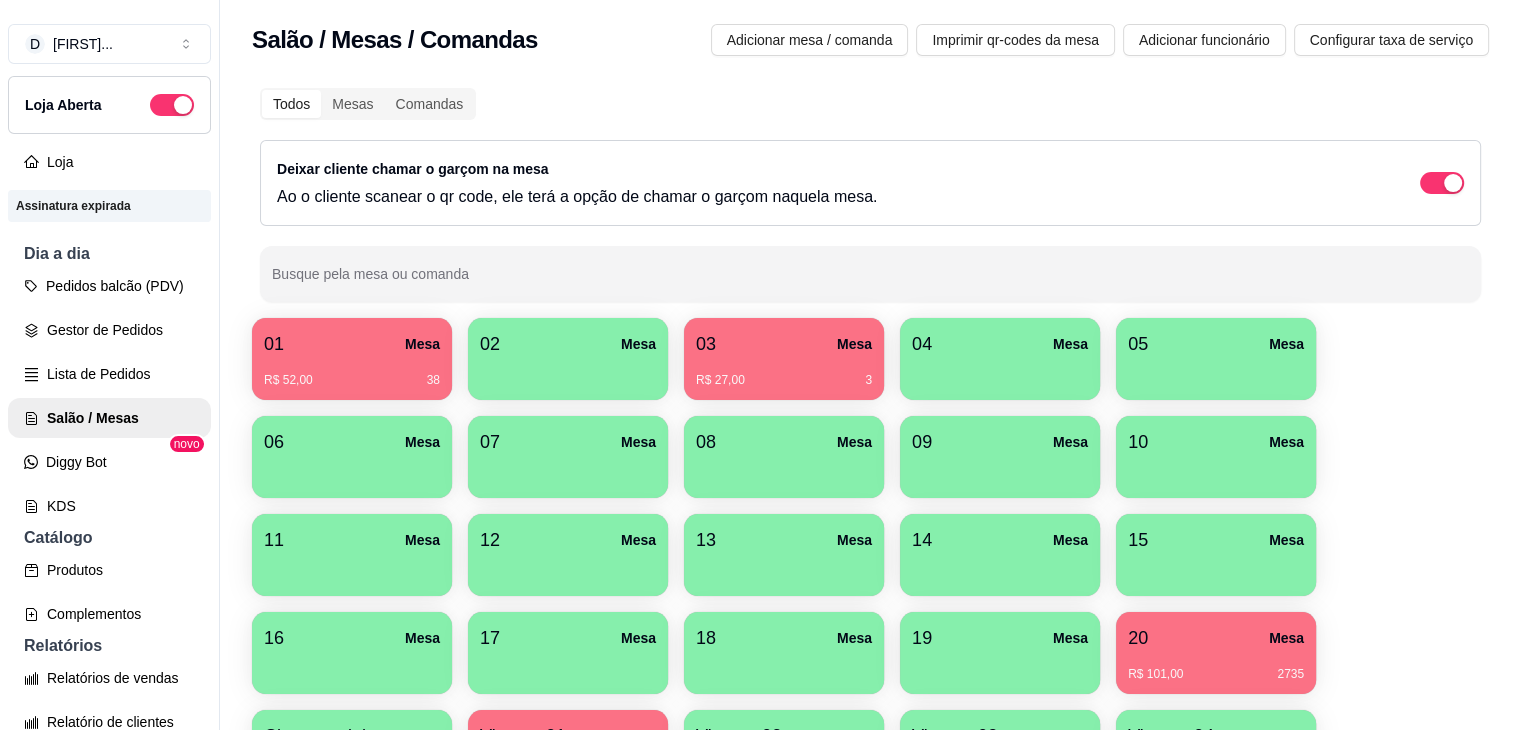 click on "Deixar cliente chamar o garçom na mesa Ao o cliente scanear o qr code, ele terá a opção de chamar o garçom naquela mesa." at bounding box center [577, 183] 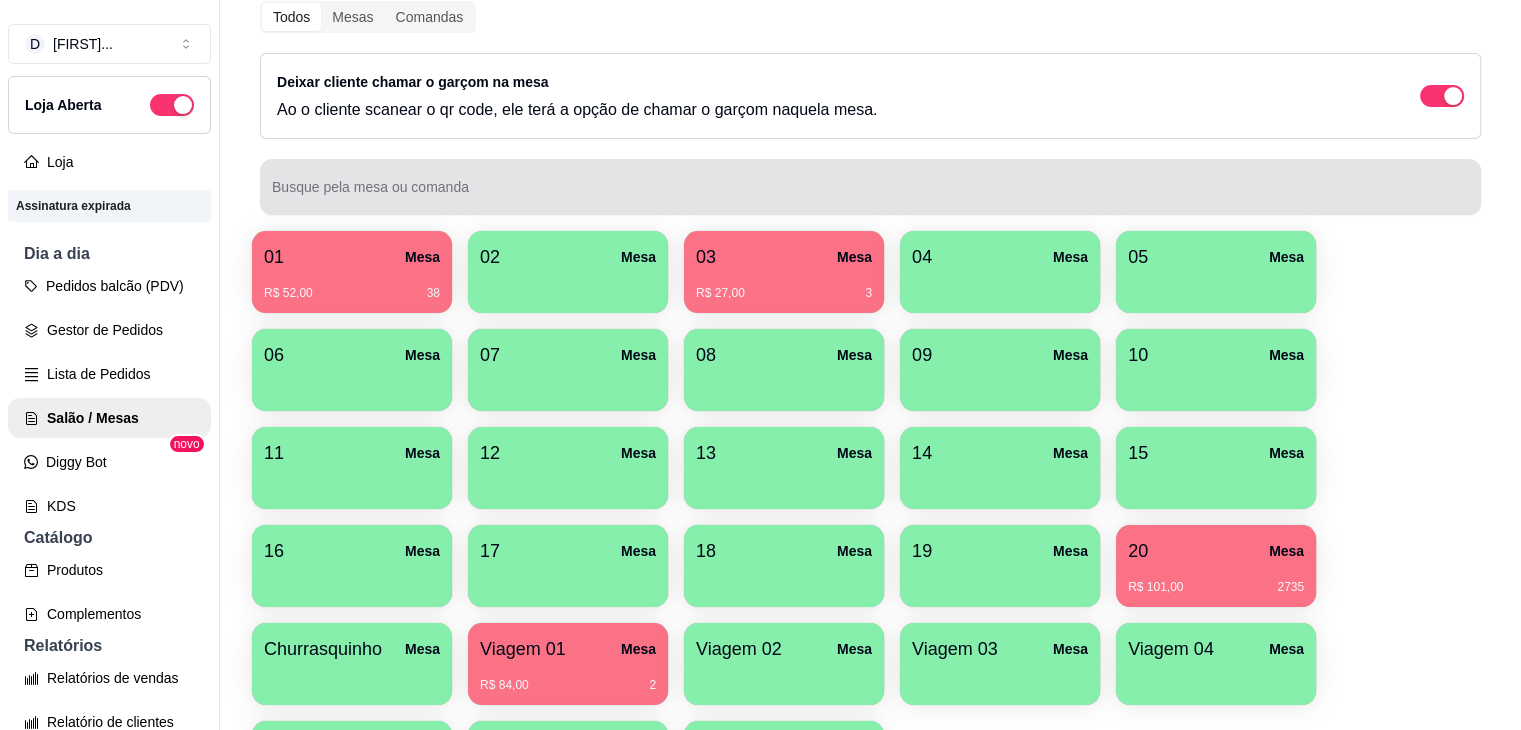scroll, scrollTop: 120, scrollLeft: 0, axis: vertical 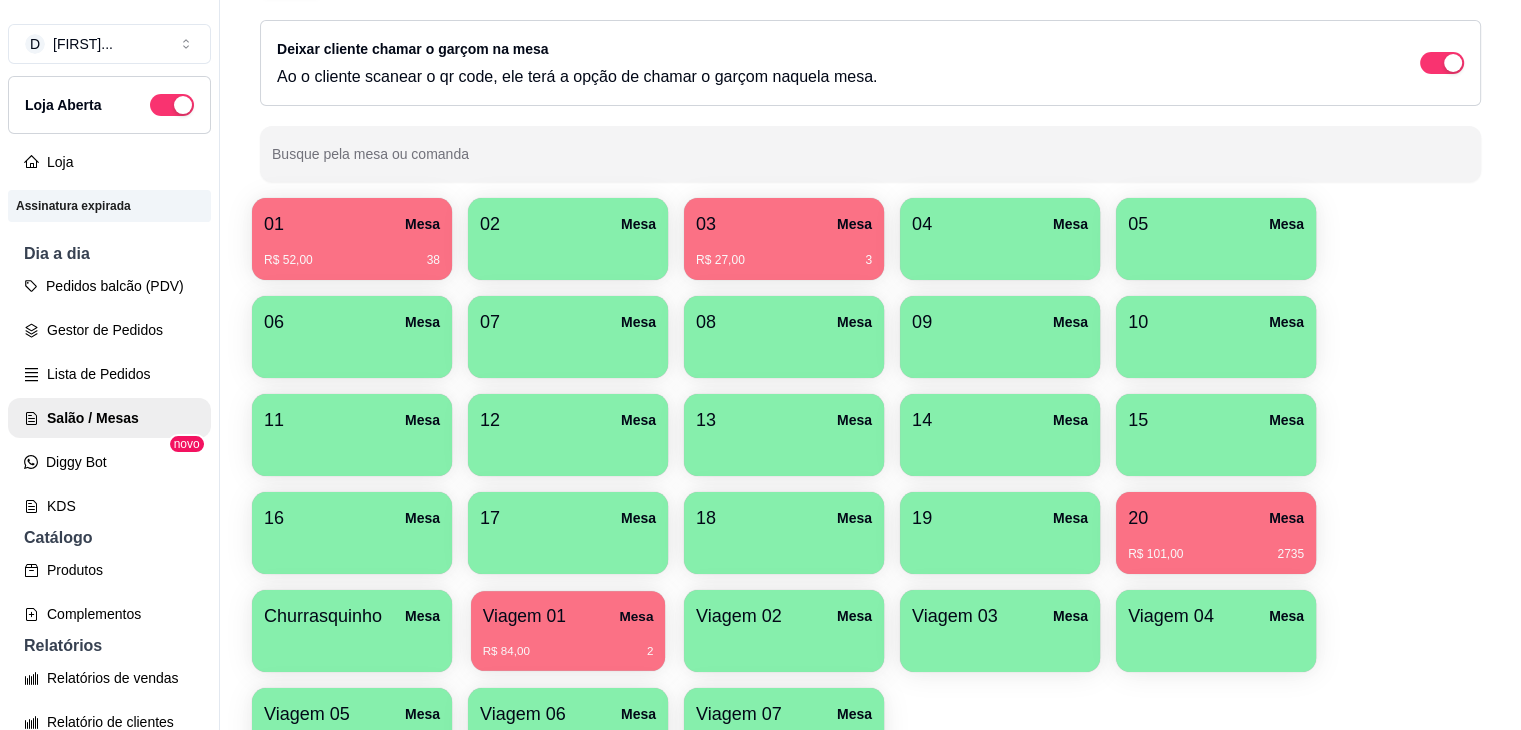 click on "R$ 84,00 2" at bounding box center (568, 644) 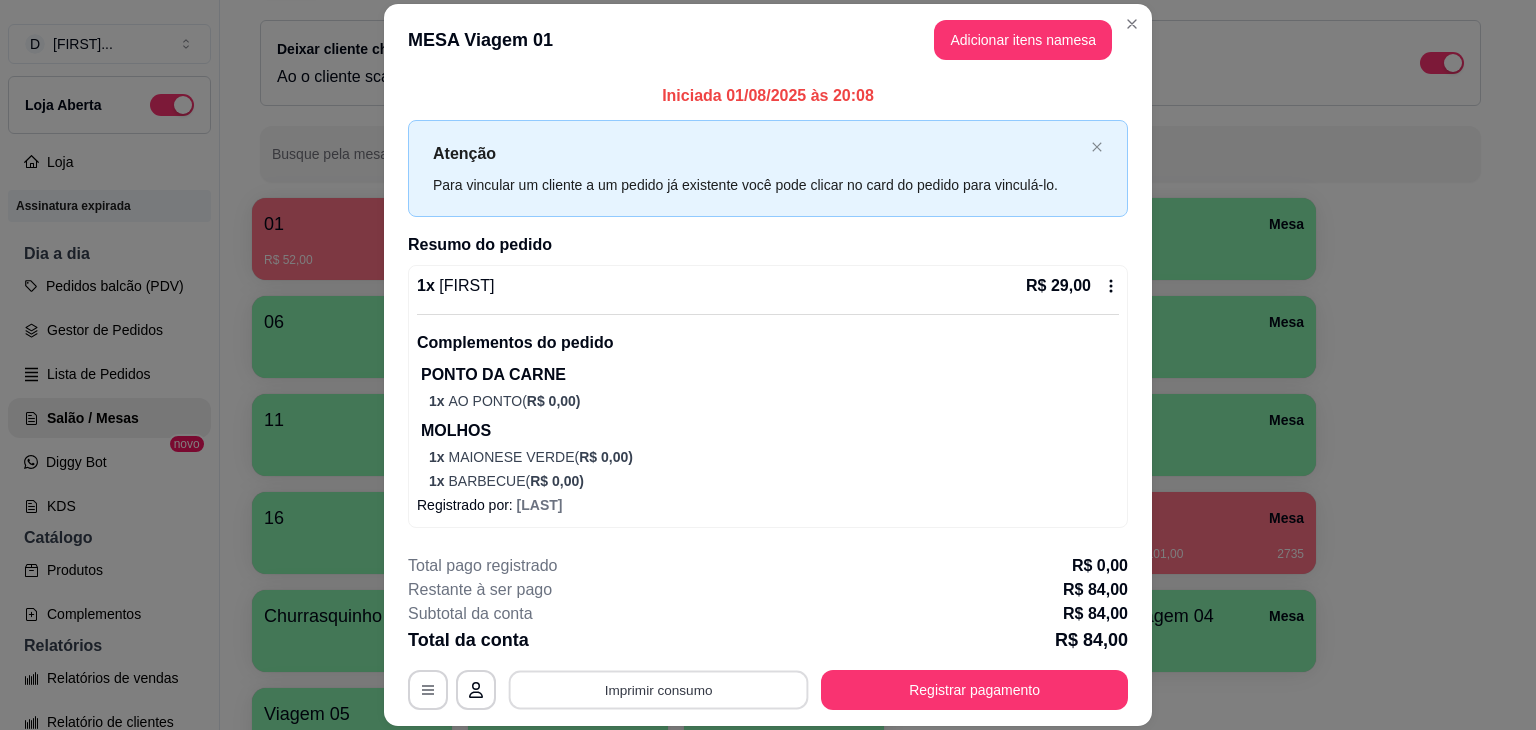 click on "Imprimir consumo" at bounding box center (659, 690) 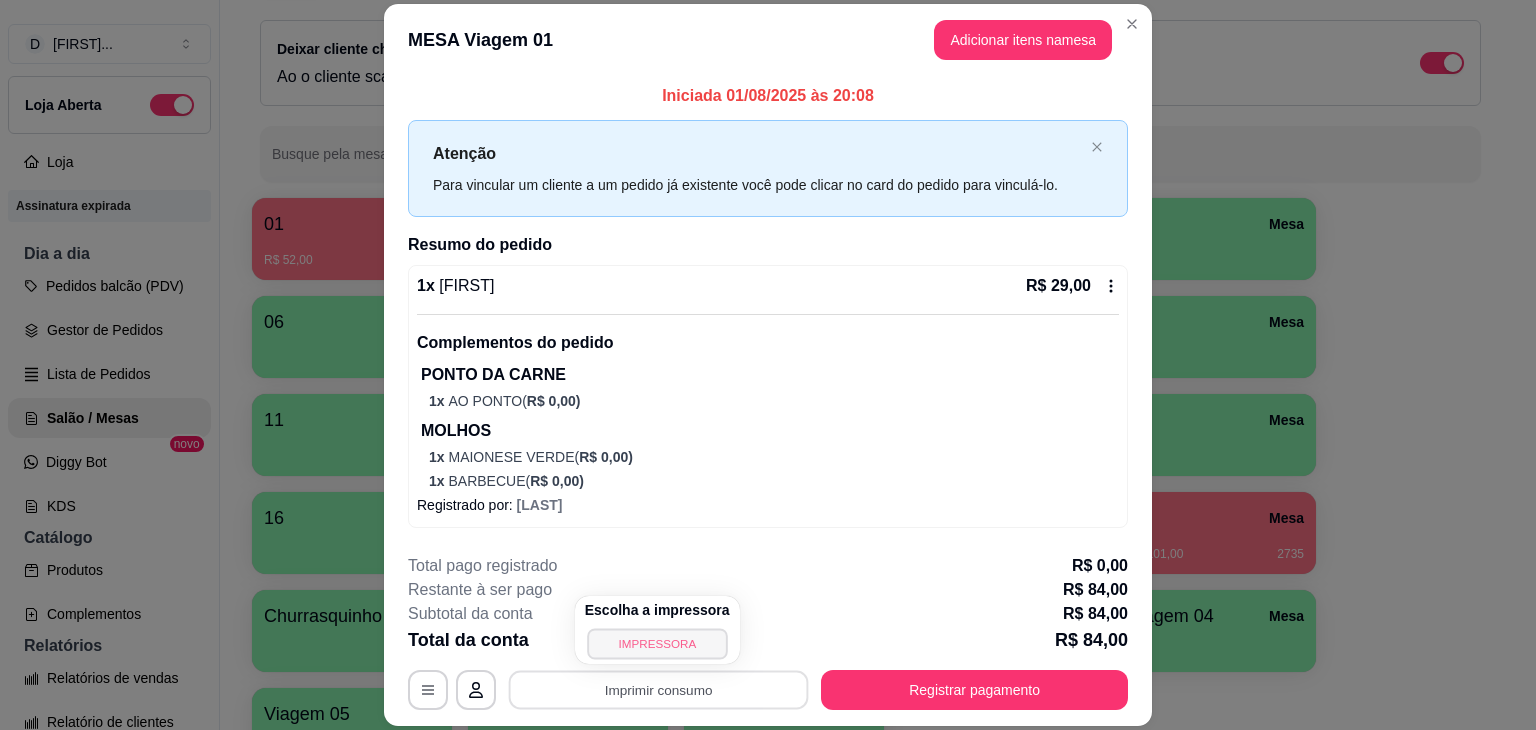 click on "IMPRESSORA" at bounding box center (657, 643) 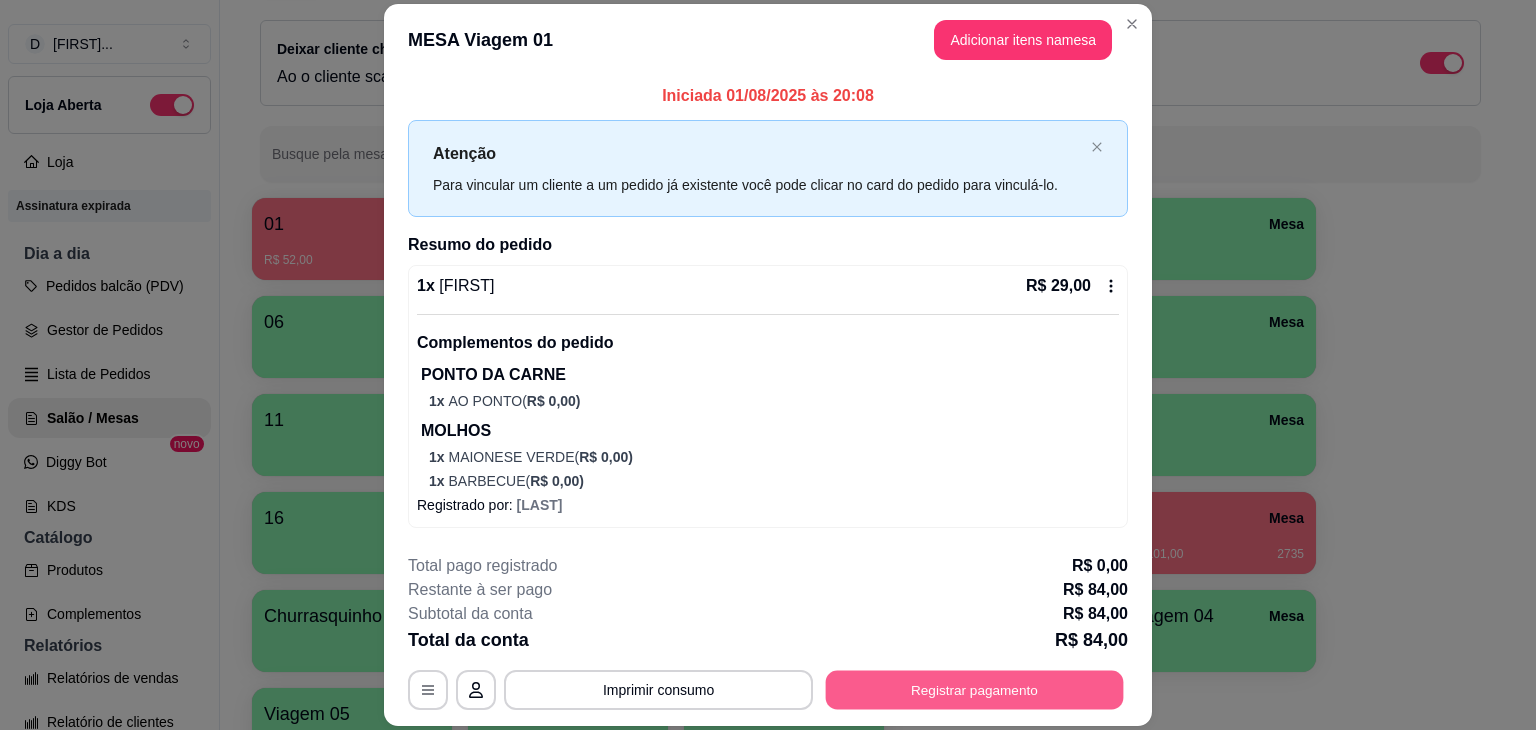 click on "Registrar pagamento" at bounding box center [975, 690] 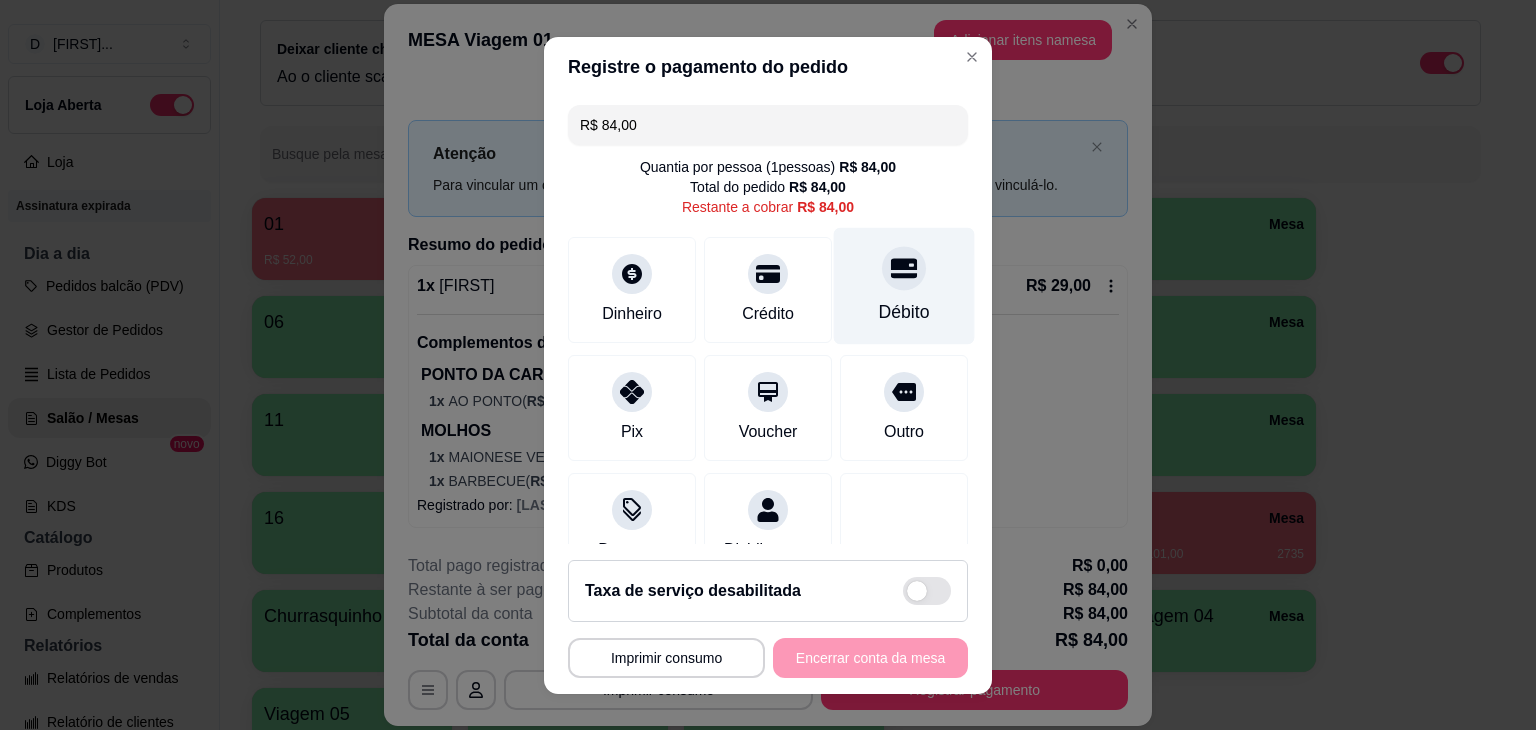 click on "Débito" at bounding box center (904, 285) 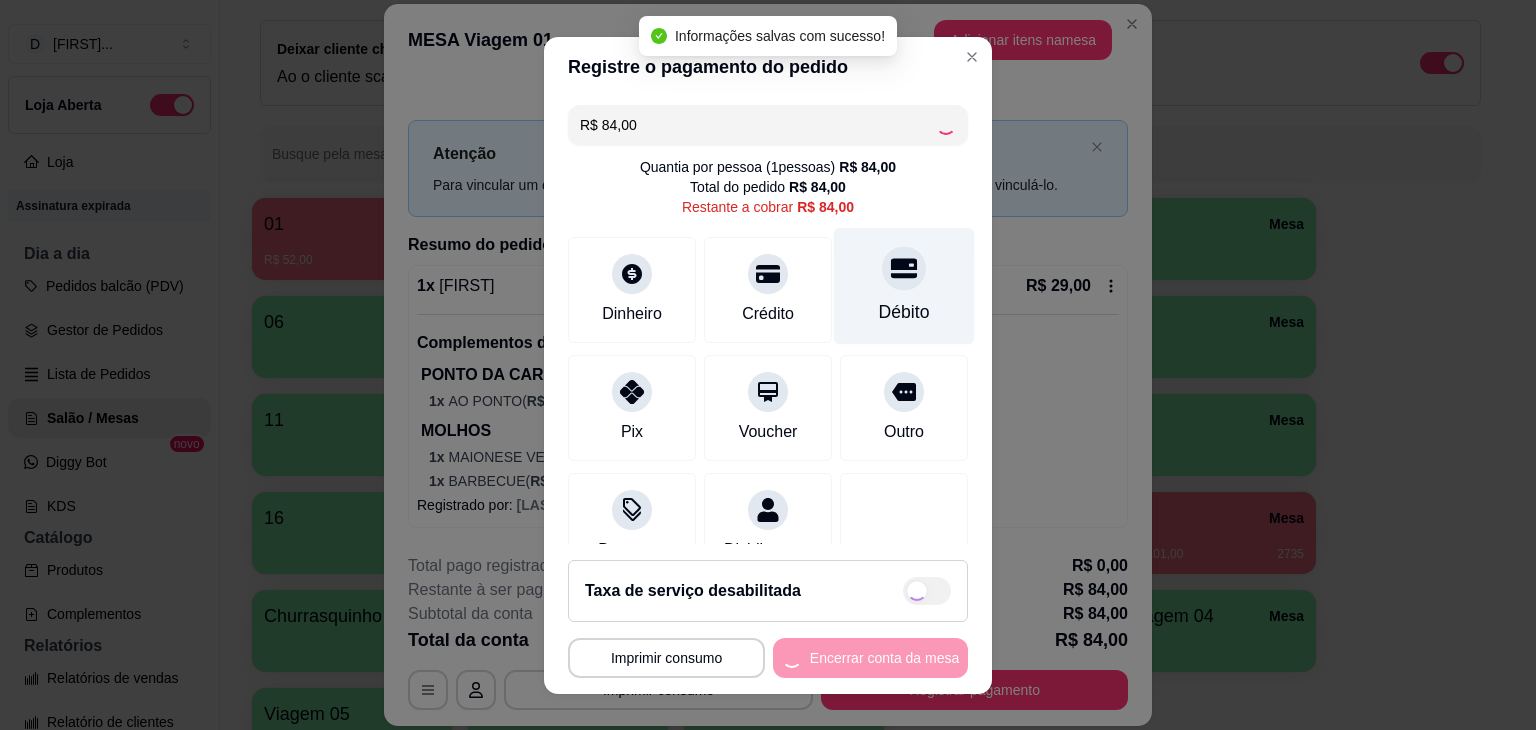 type on "R$ 0,00" 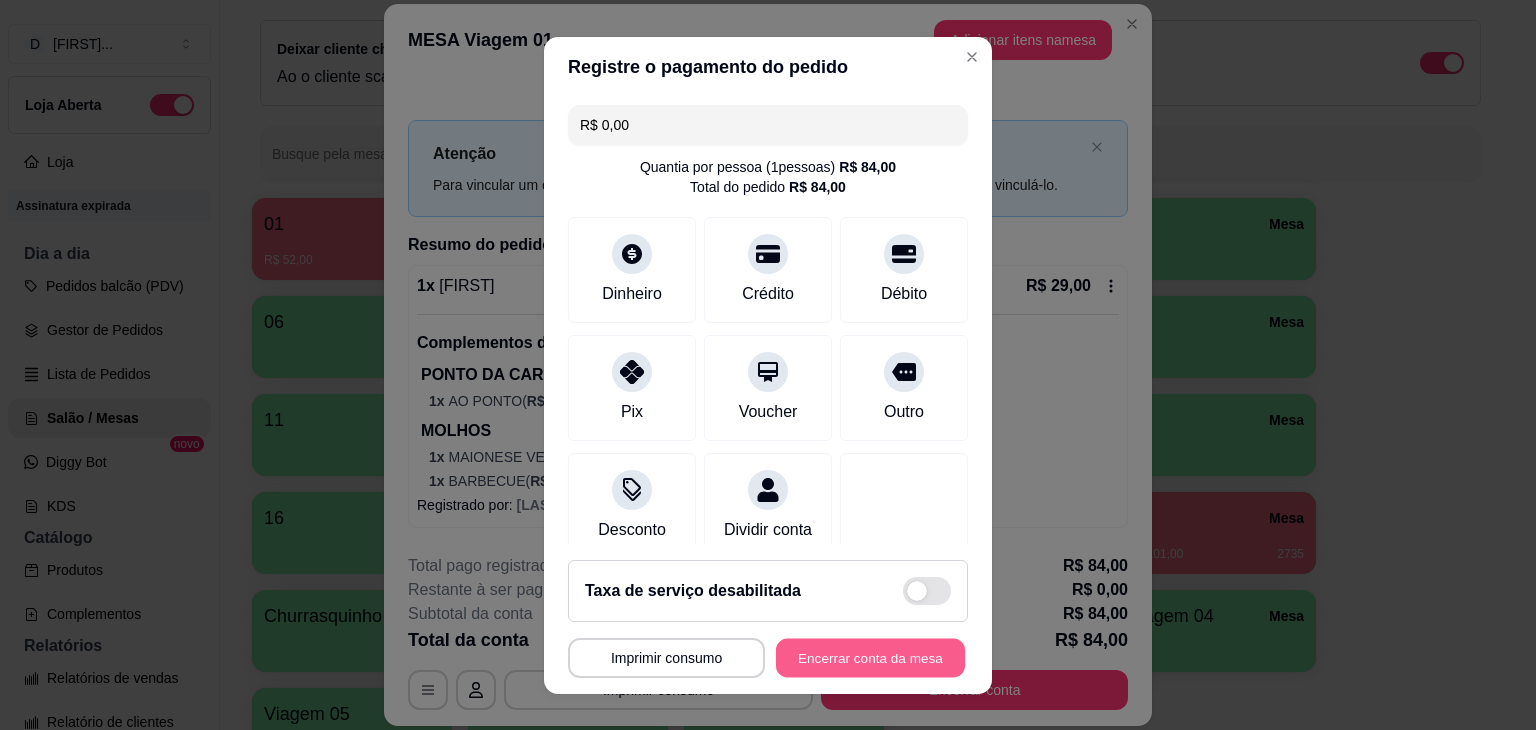click on "Encerrar conta da mesa" at bounding box center (870, 657) 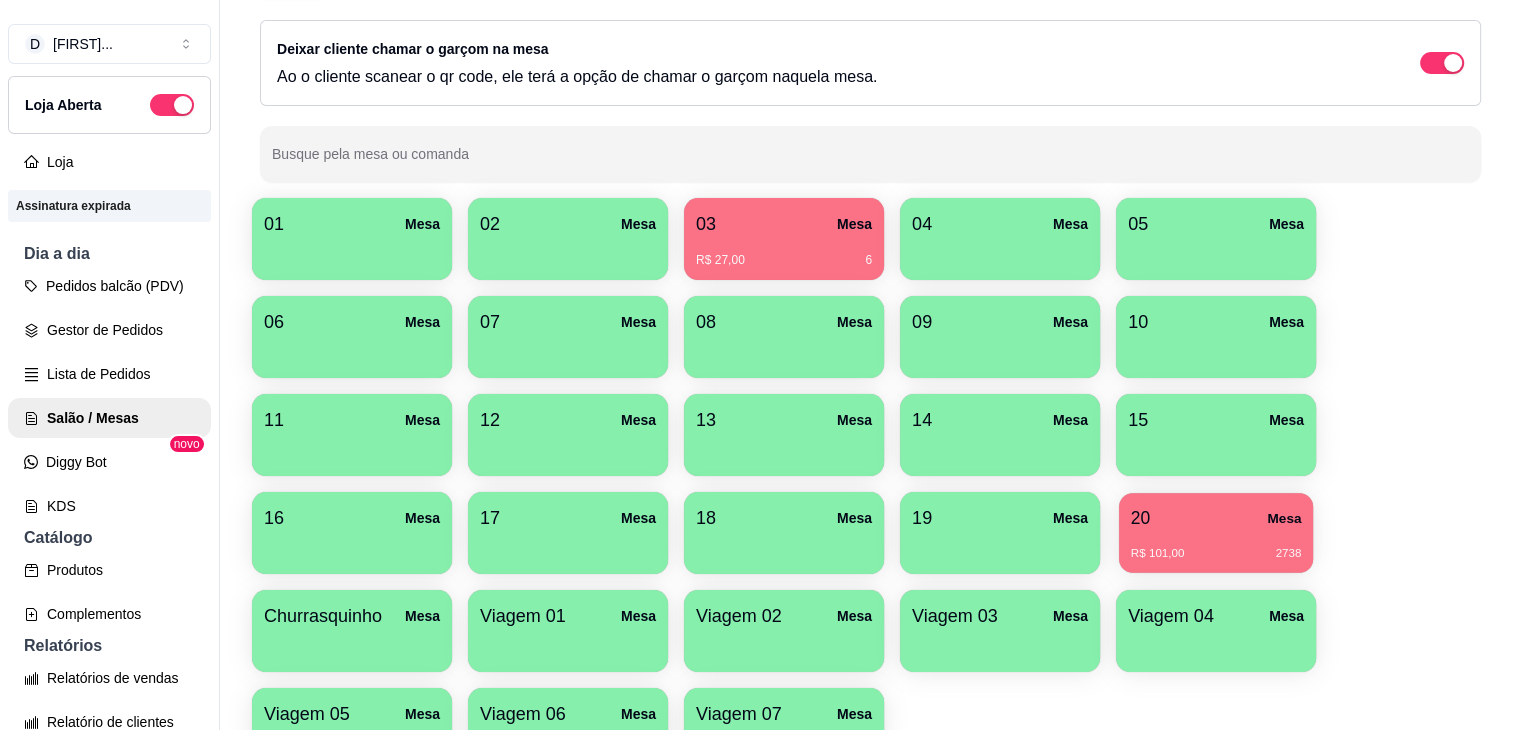 click on "R$ 101,00 2738" at bounding box center (1216, 546) 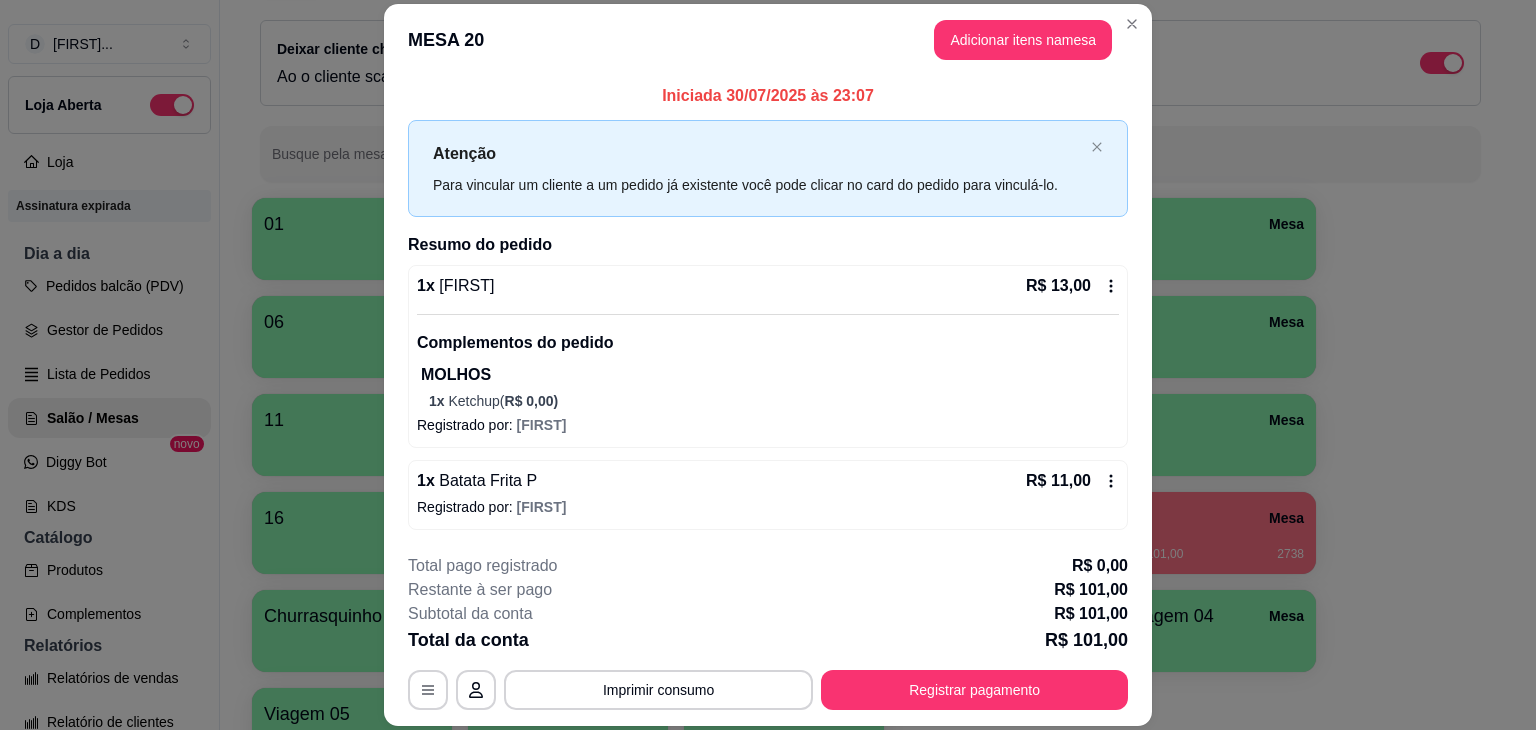 click on "1 x   Baby Groot R$ 13,00 Complementos do pedido MOLHOS 1 x   Ketchup  ( R$ 0,00 )" at bounding box center [768, 342] 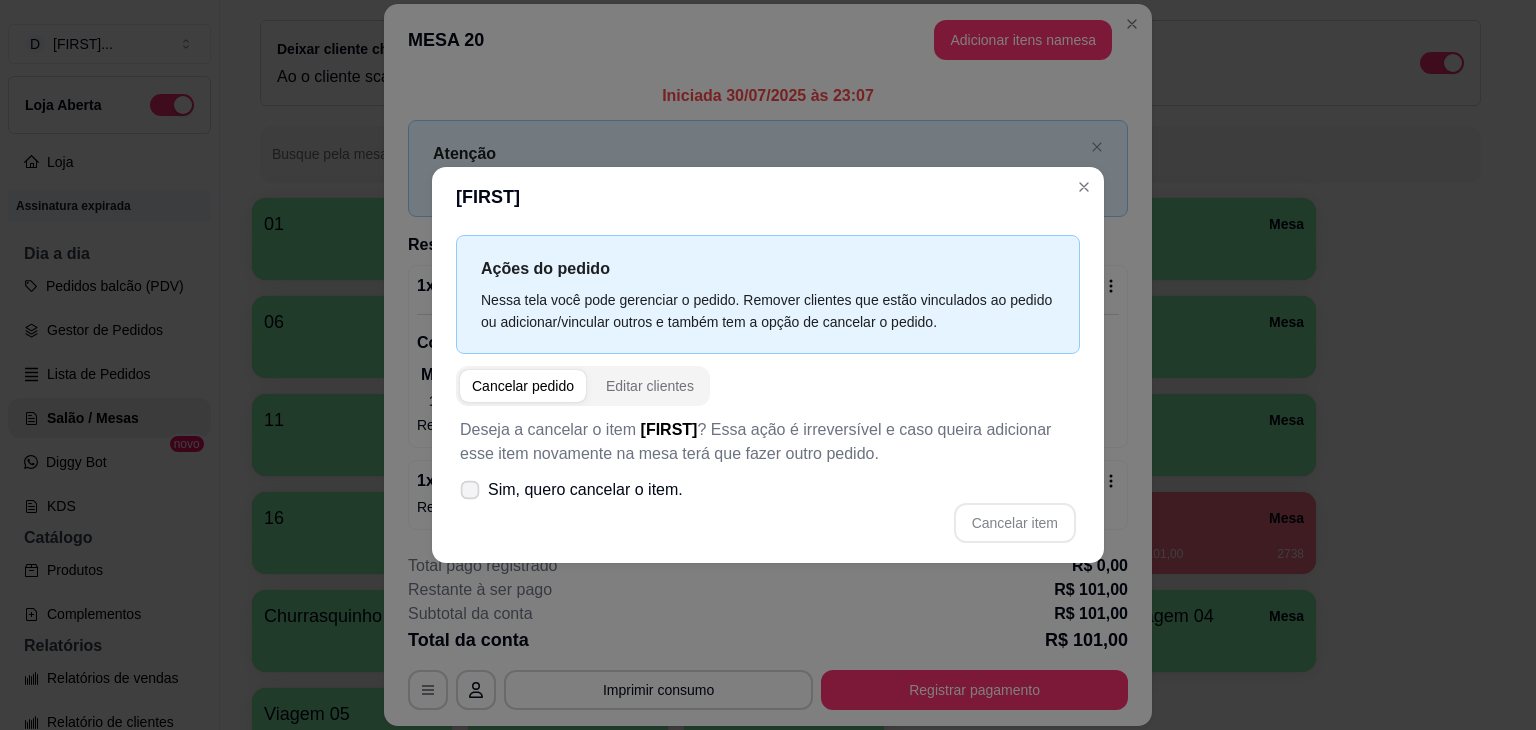 click on "Sim, quero cancelar o item." at bounding box center [585, 490] 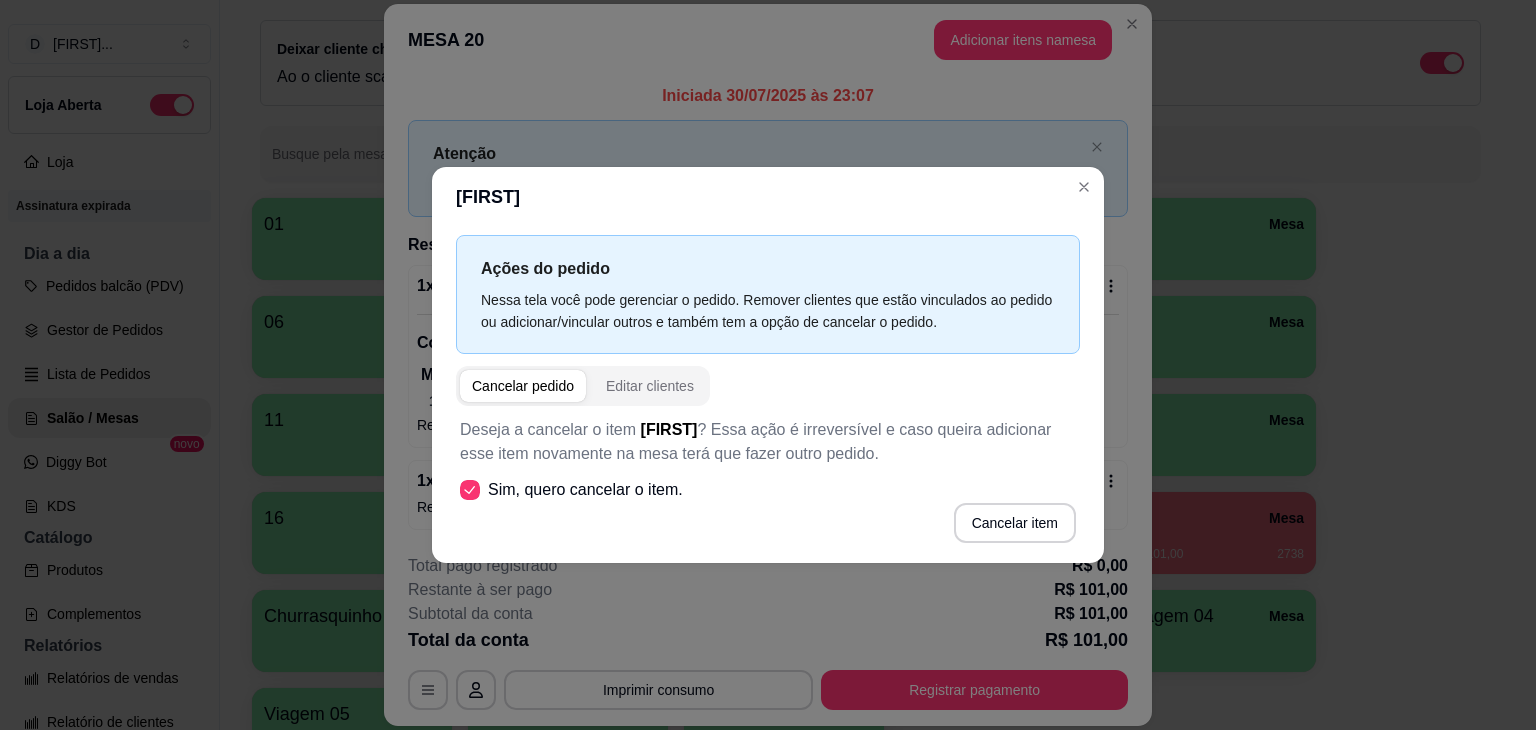 click on "Ações do pedido Nessa tela você pode gerenciar o pedido. Remover clientes que estão vinculados ao pedido ou adicionar/vincular outros e também tem a opção de cancelar o pedido. Cancelar pedido Editar clientes Deseja a cancelar o item   [PERSON] ? Essa ação é irreversível e caso queira adicionar esse item novamente na mesa terá que fazer outro pedido. Sim, quero cancelar o item. Cancelar item" at bounding box center (768, 395) 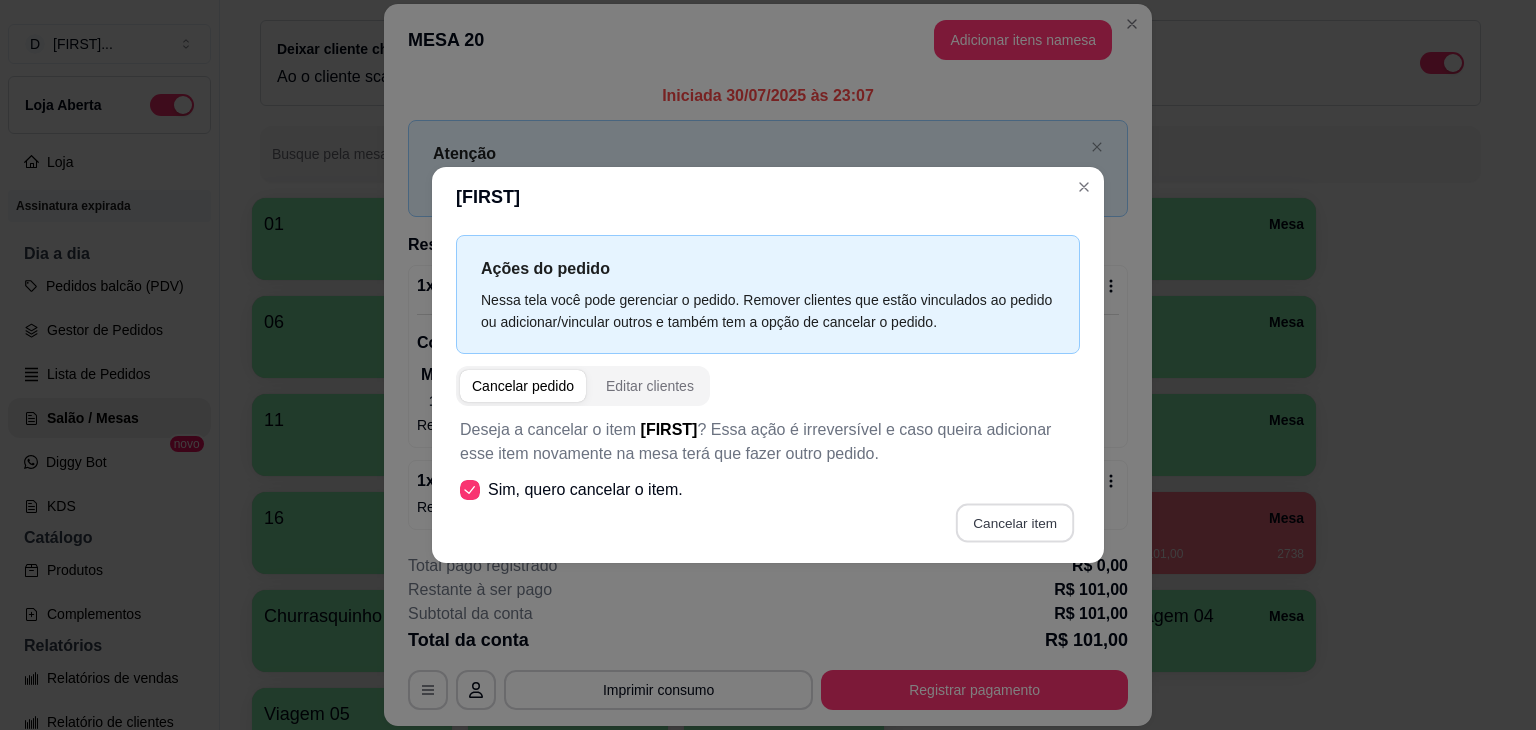 click on "Cancelar item" at bounding box center (1014, 523) 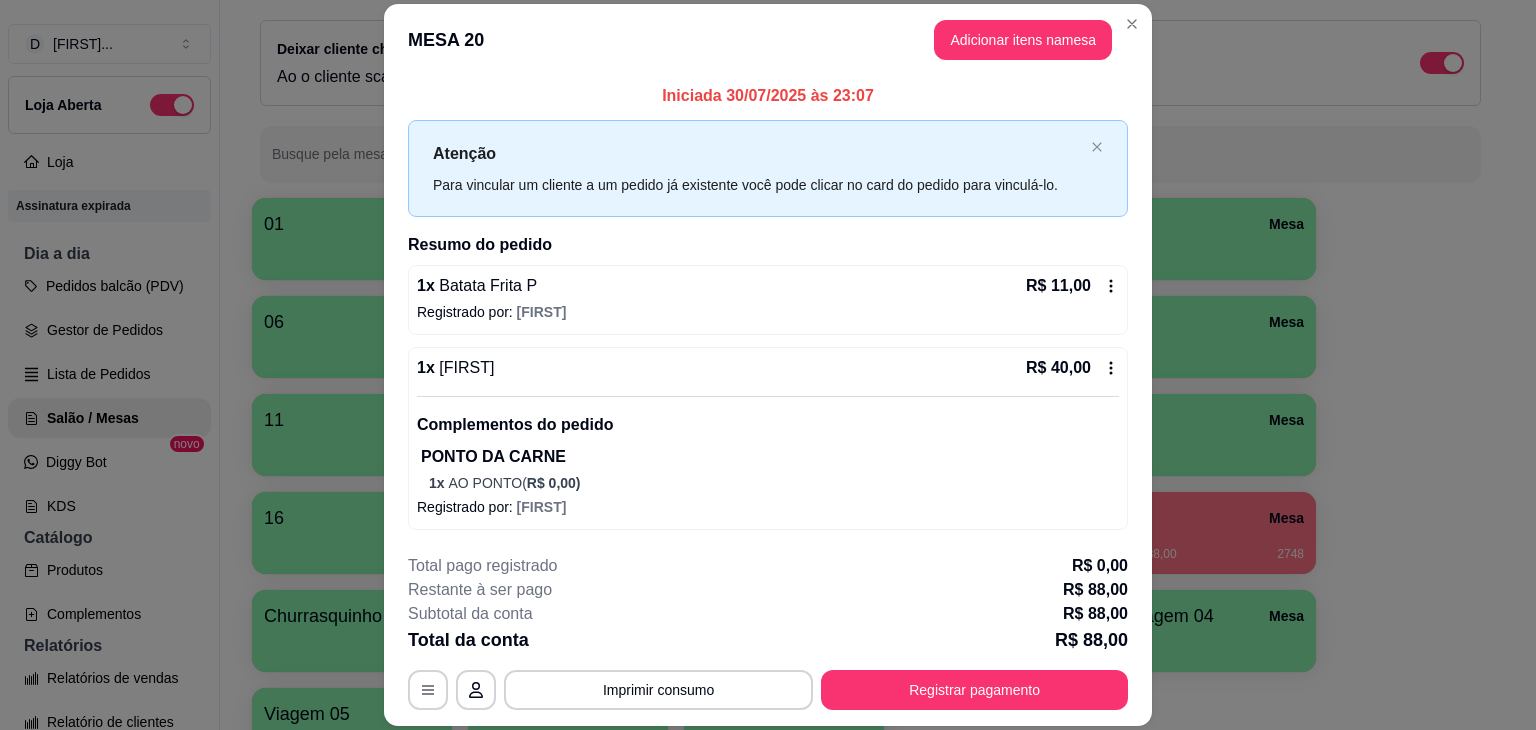 click on "Gestor de Pedidos" at bounding box center (109, 330) 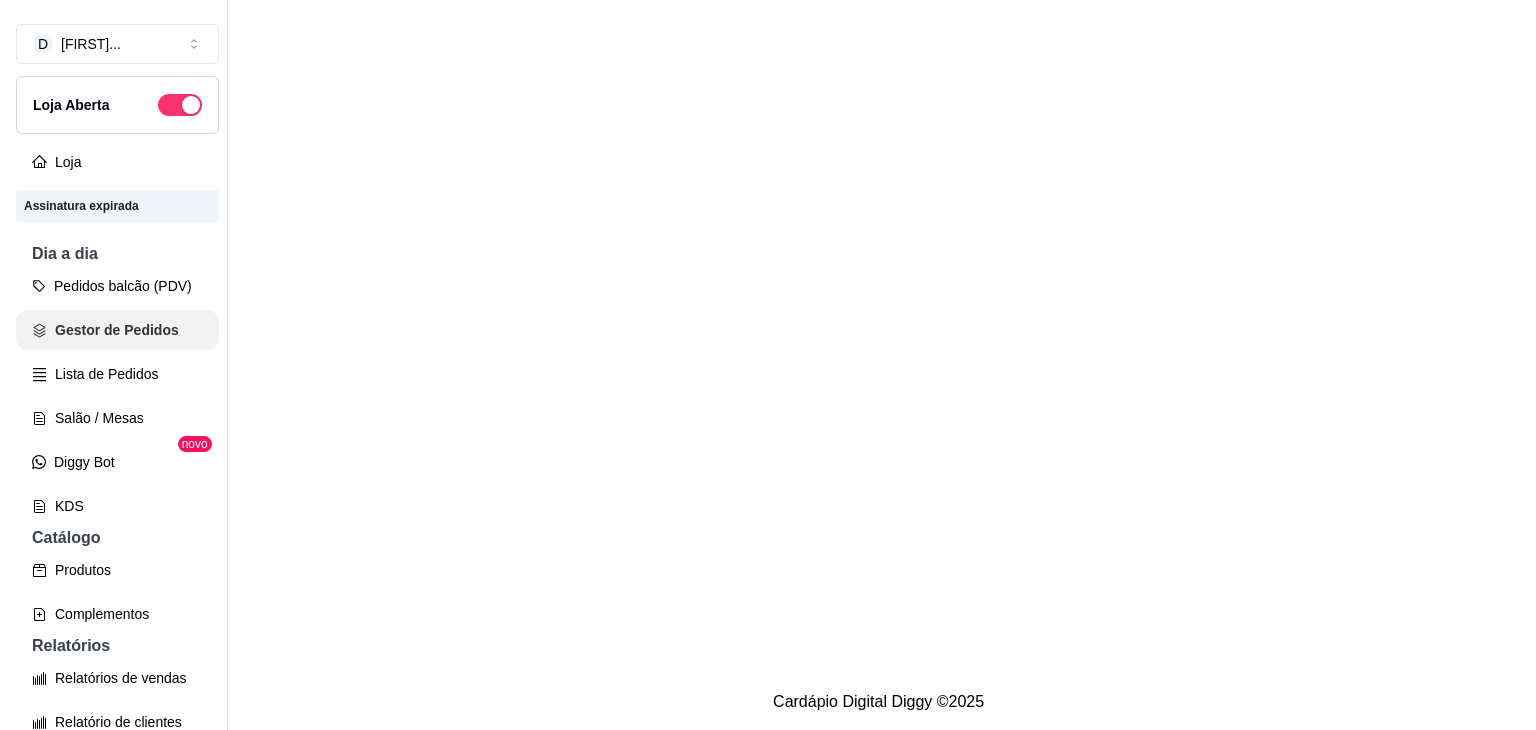 scroll, scrollTop: 0, scrollLeft: 0, axis: both 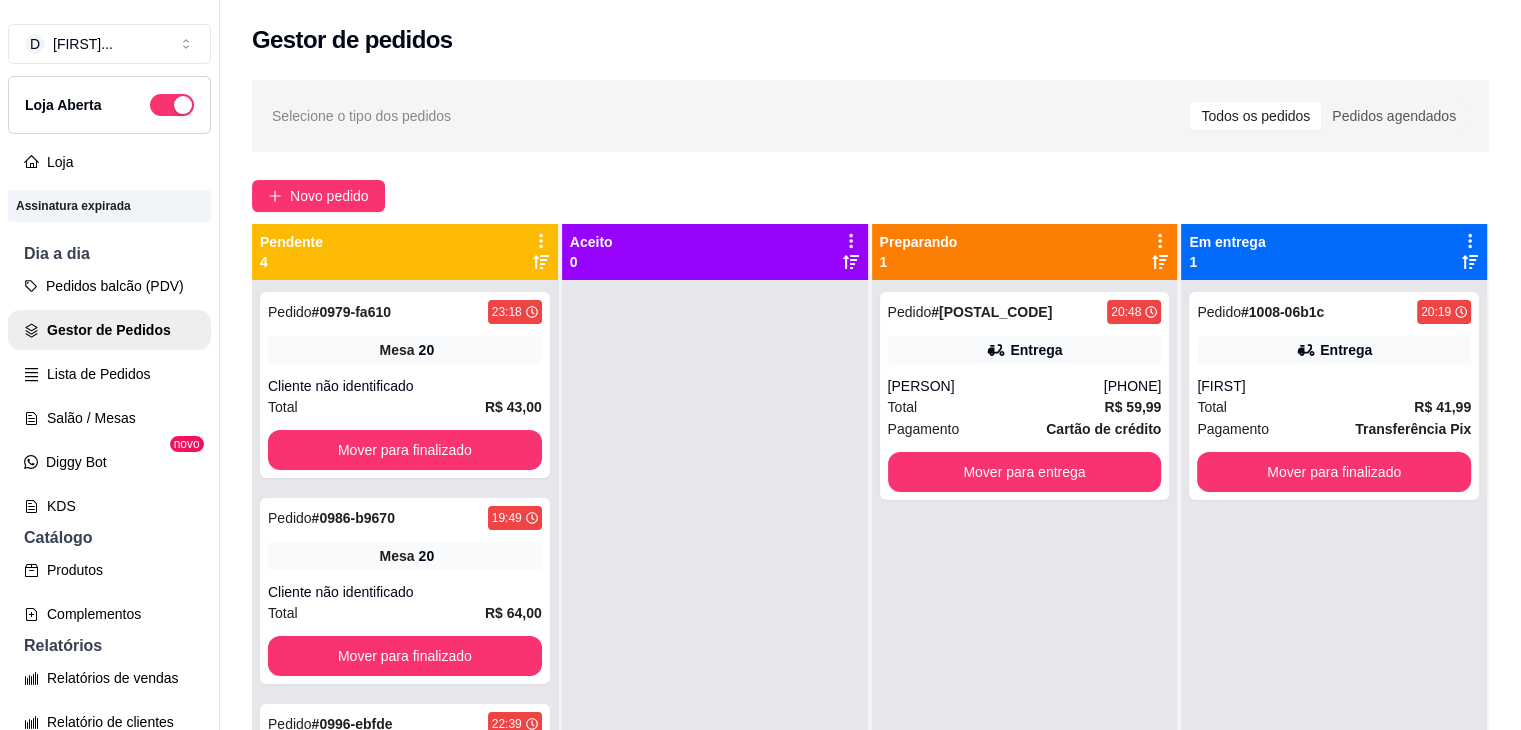 click at bounding box center (715, 645) 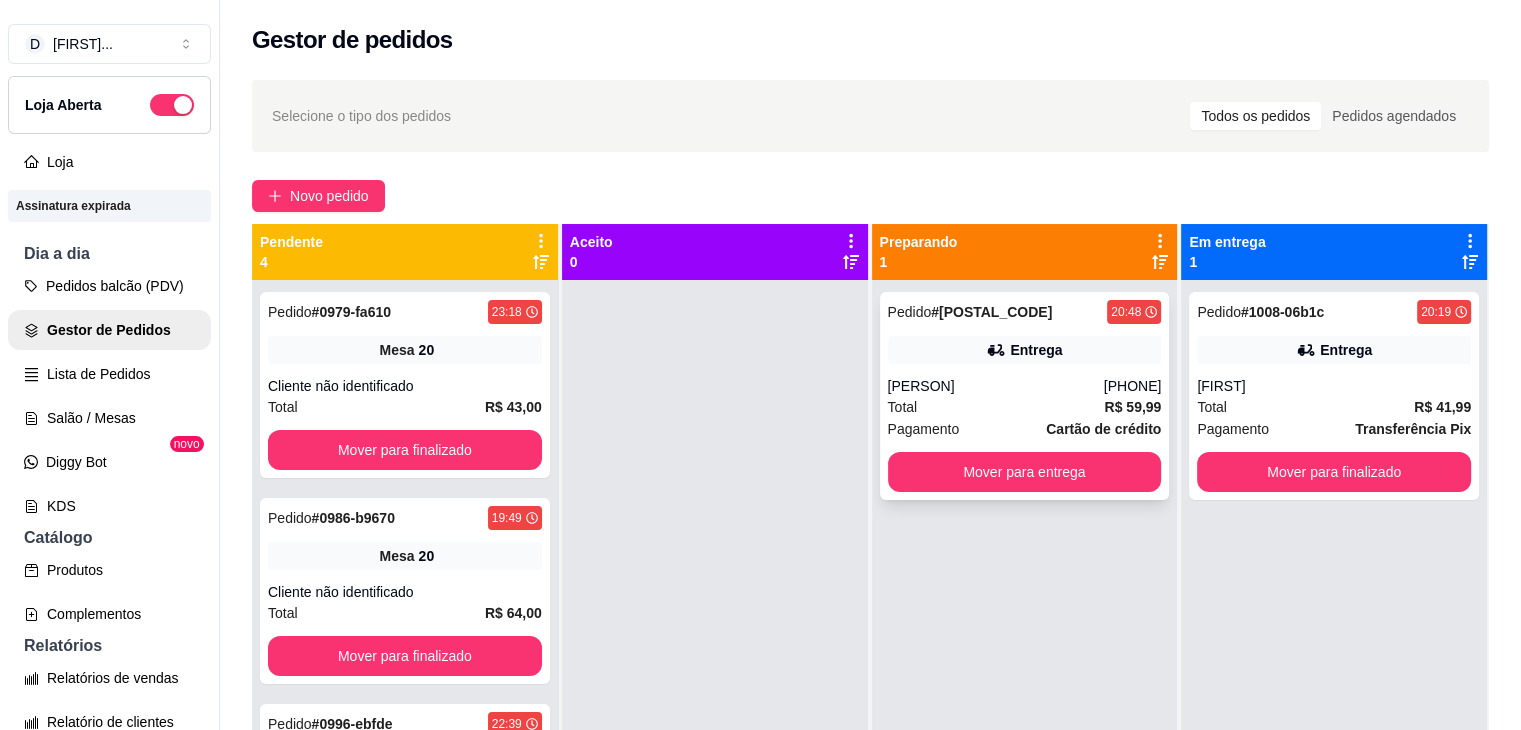 click on "[PERSON]" at bounding box center [996, 386] 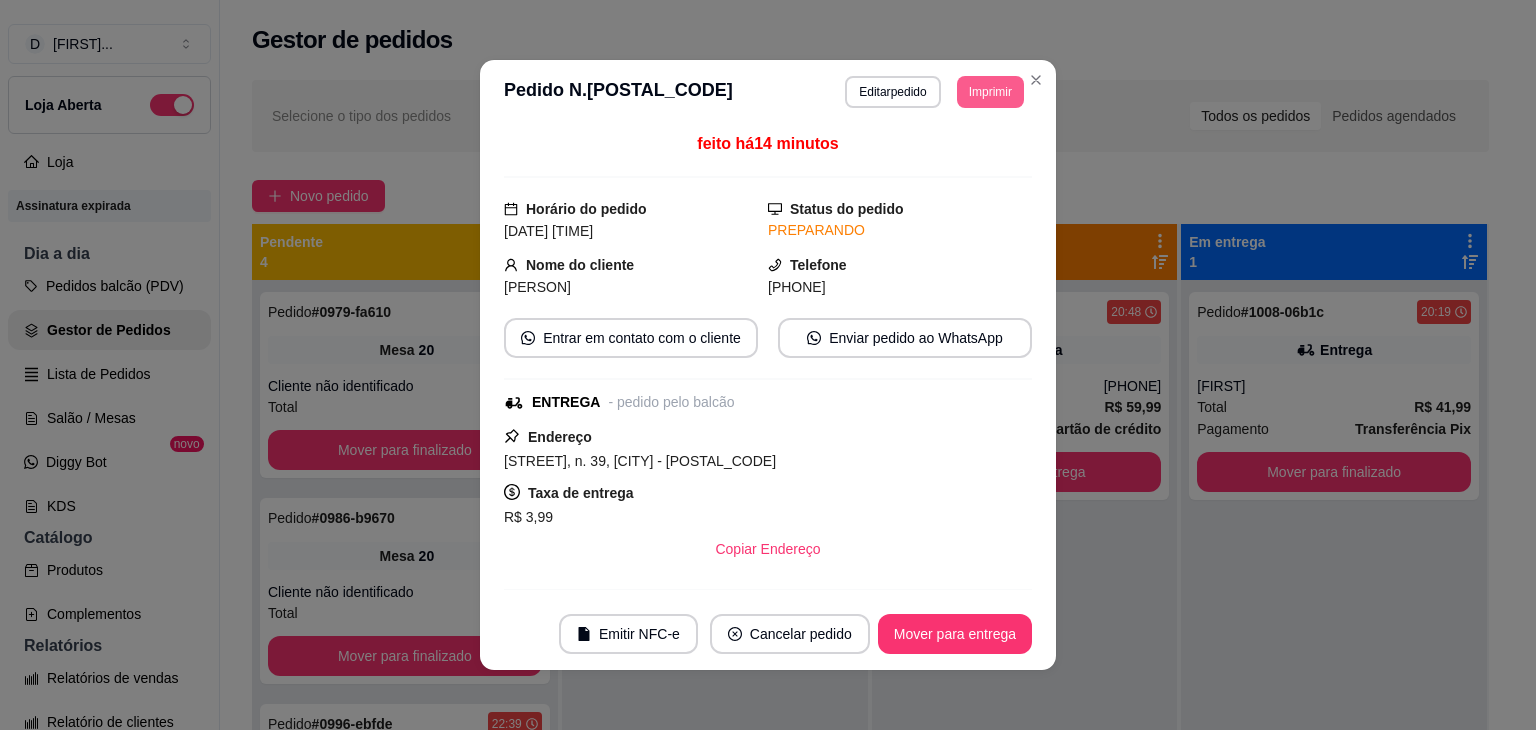click on "Imprimir" at bounding box center (990, 92) 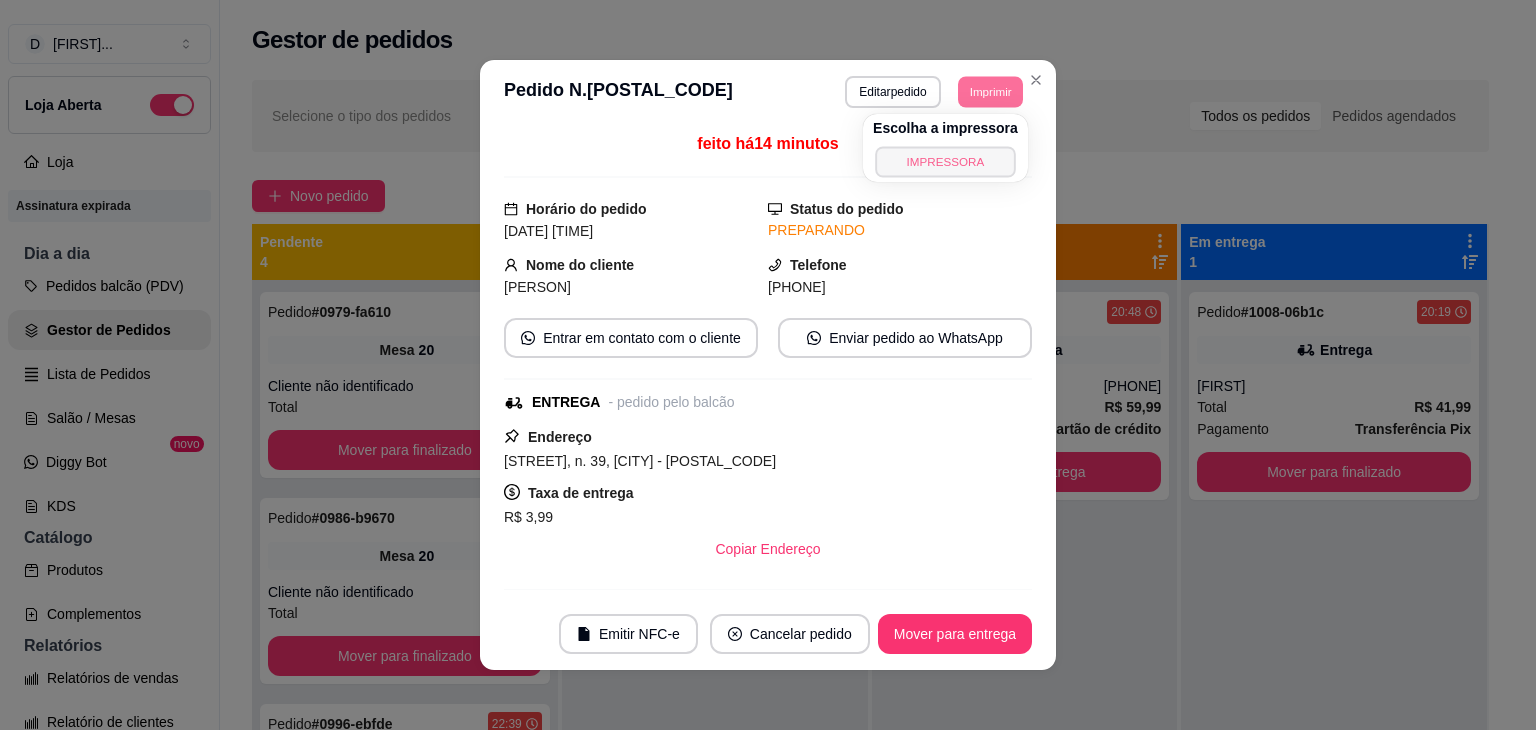 click on "IMPRESSORA" at bounding box center (945, 161) 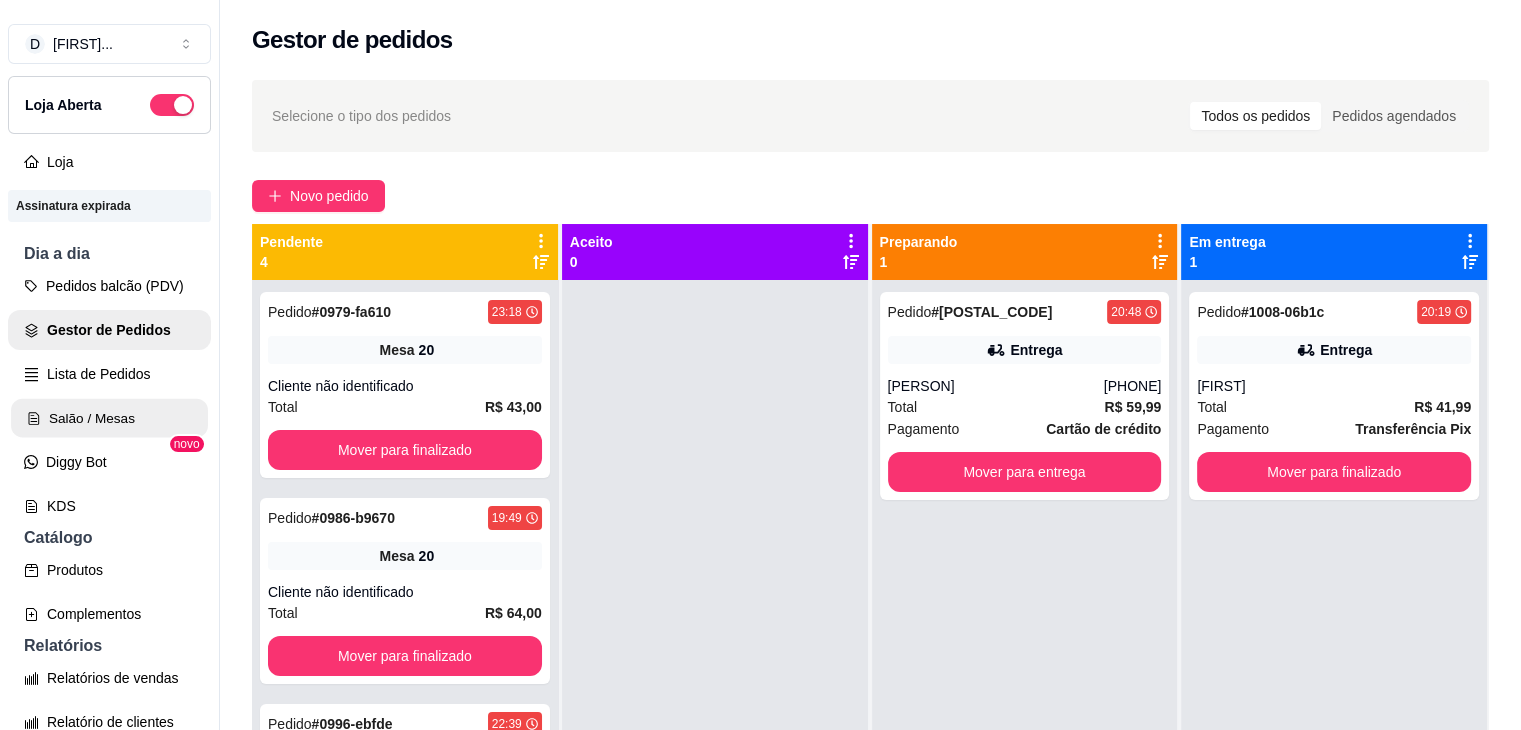 click on "Salão / Mesas" at bounding box center [109, 418] 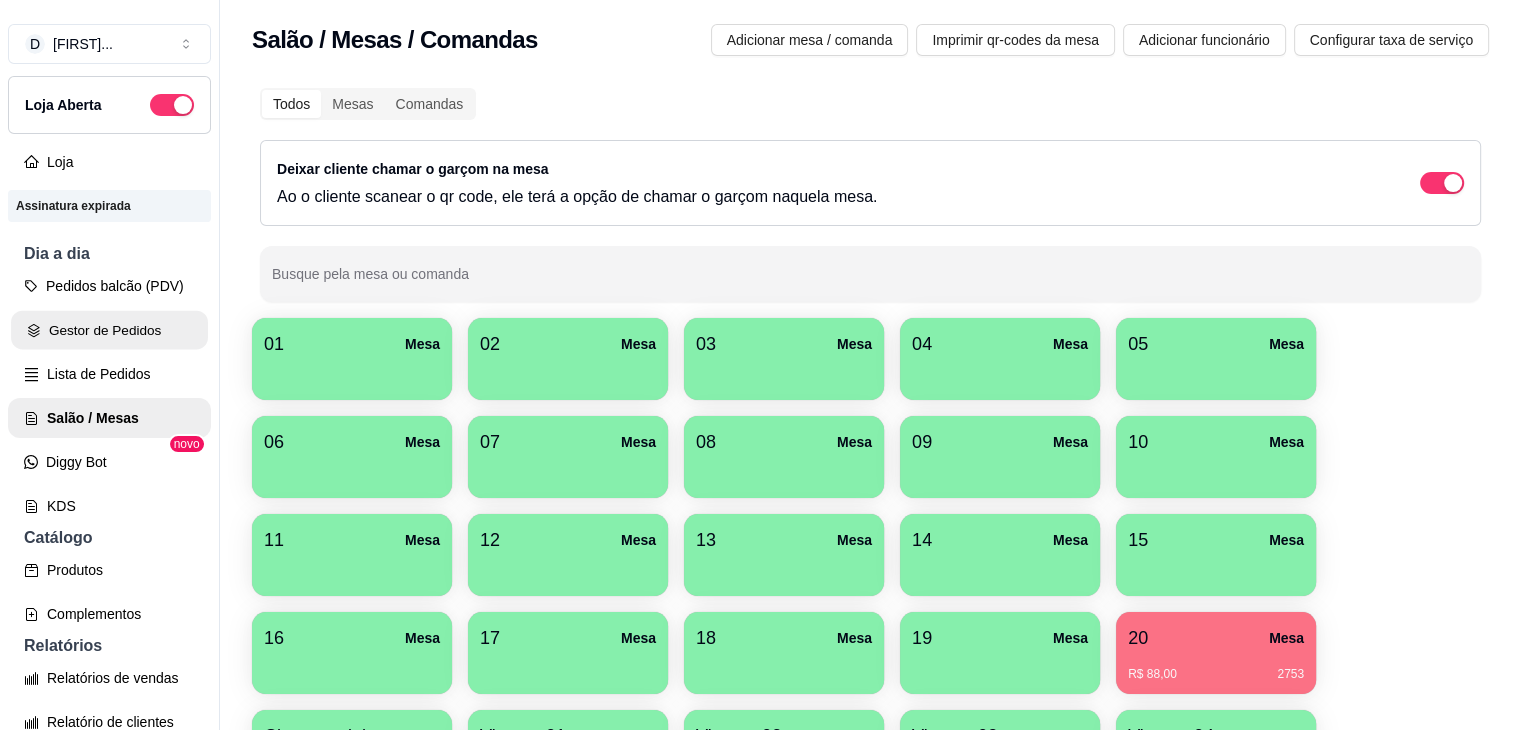 click on "Gestor de Pedidos" at bounding box center [109, 330] 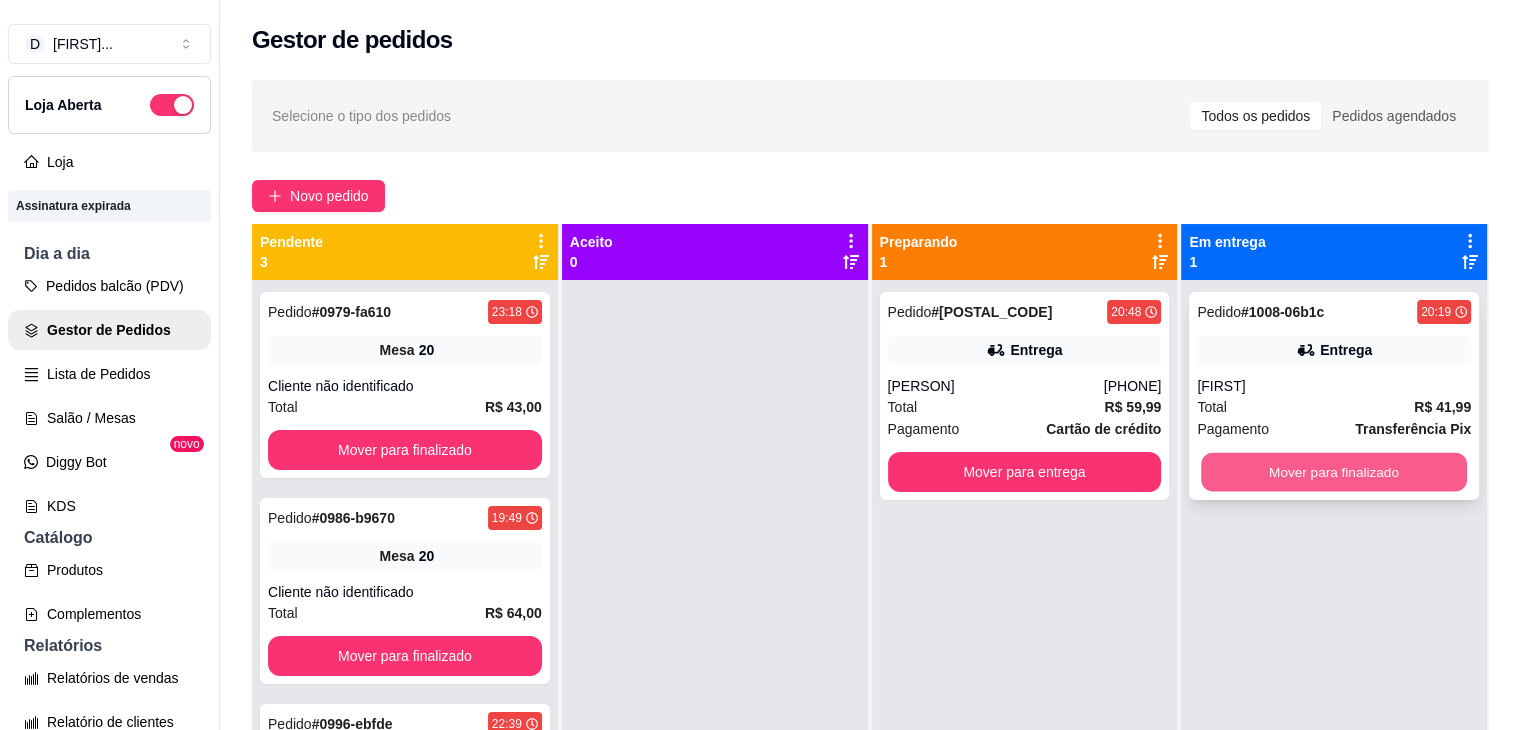 click on "Mover para finalizado" at bounding box center (1334, 472) 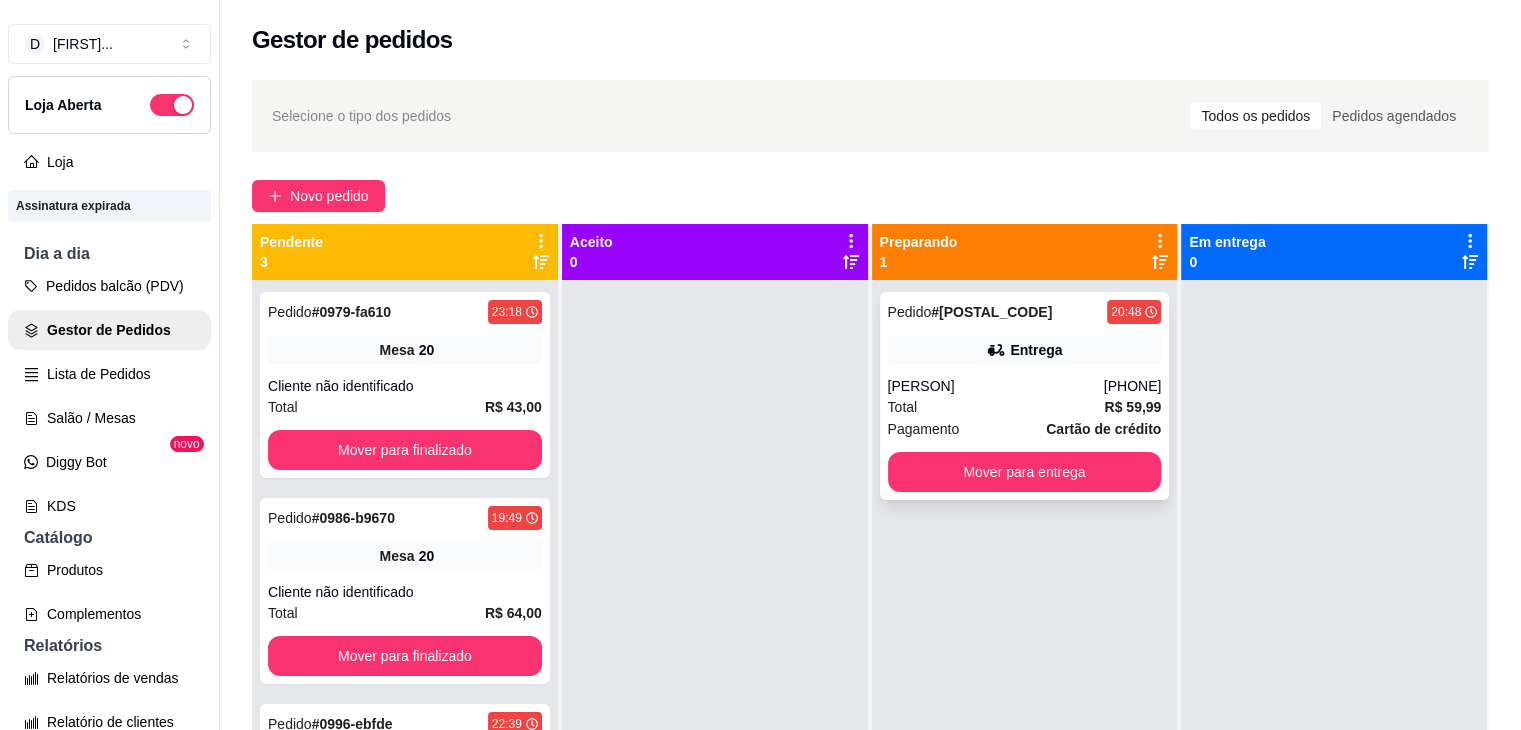 click on "[PHONE]" at bounding box center (1133, 386) 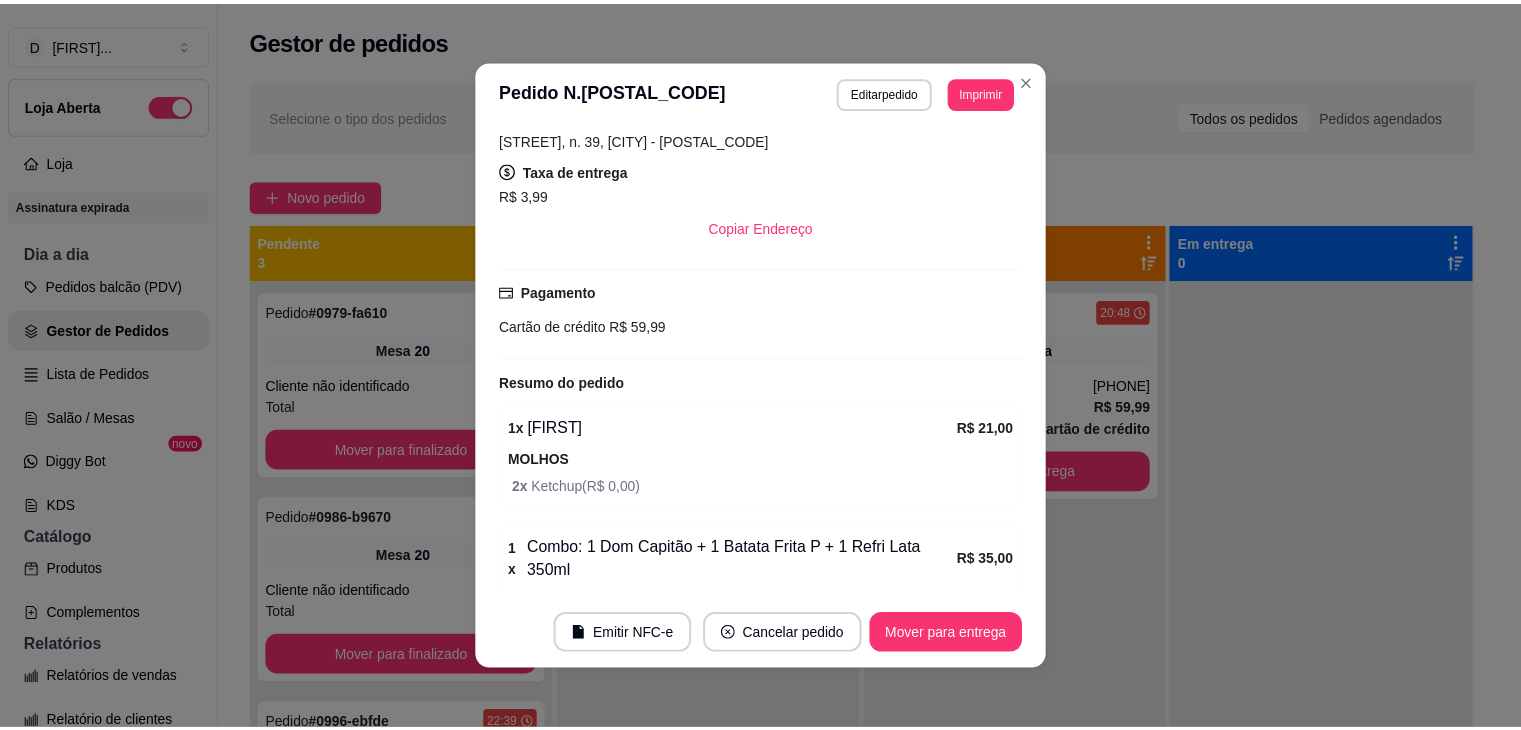 scroll, scrollTop: 458, scrollLeft: 0, axis: vertical 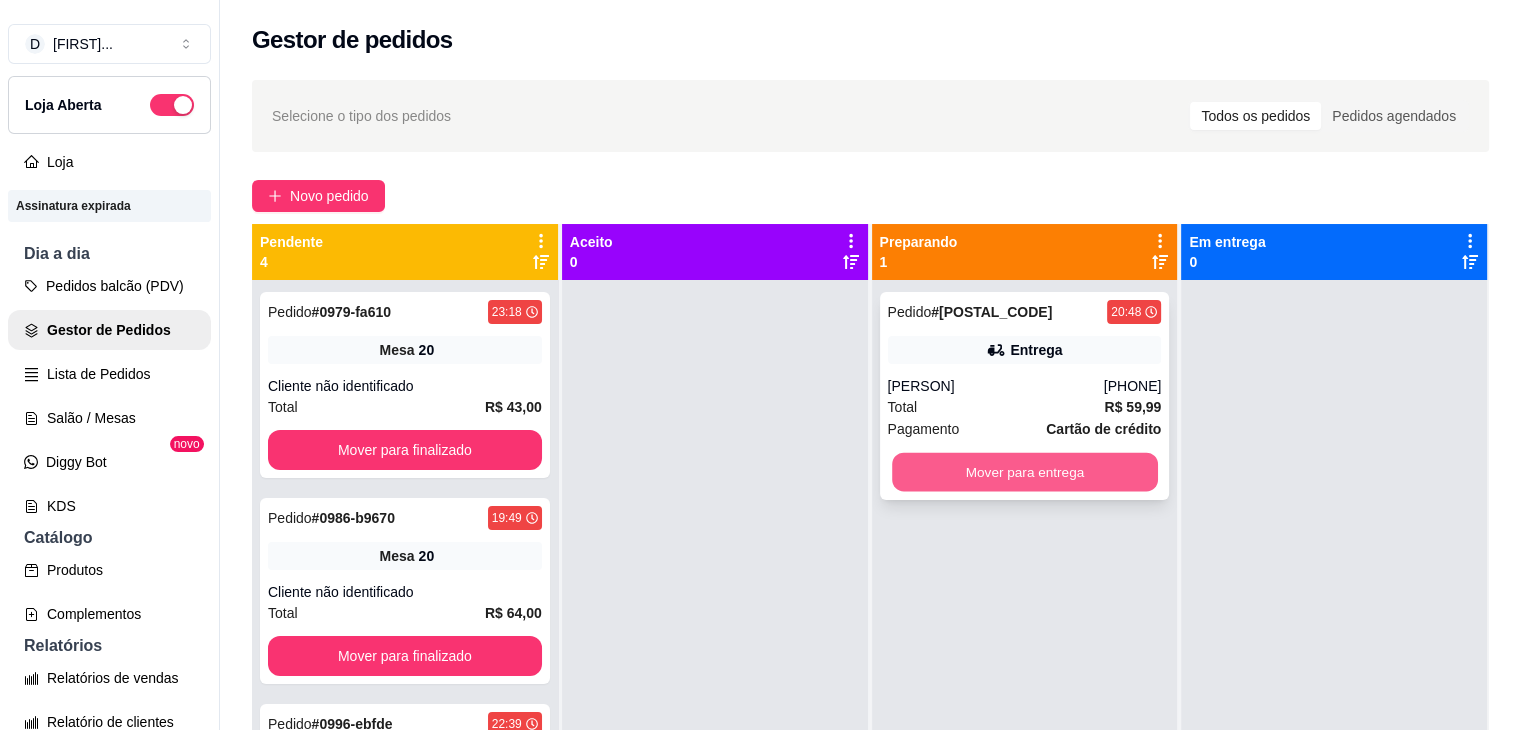 click on "Mover para entrega" at bounding box center (1025, 472) 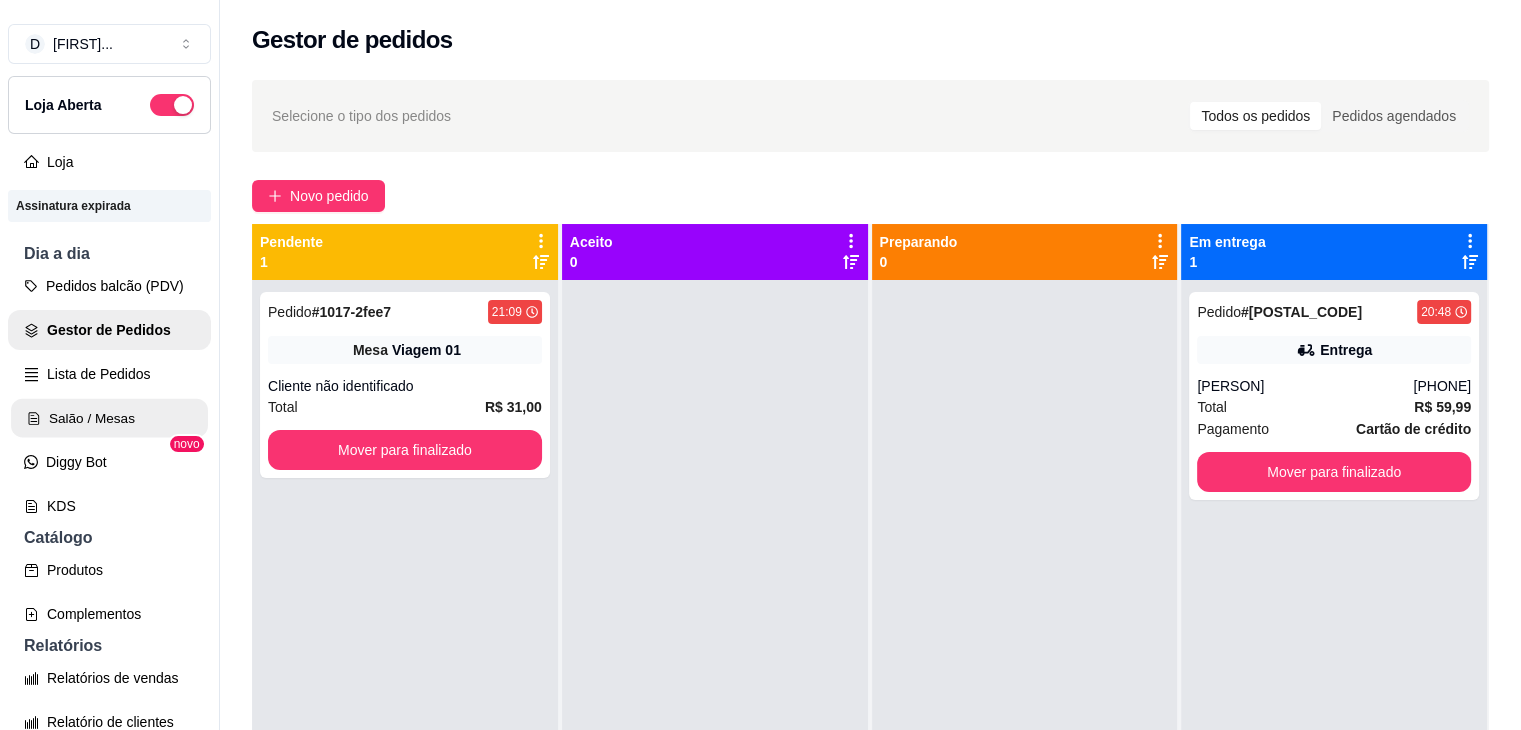 click on "Salão / Mesas" at bounding box center [109, 418] 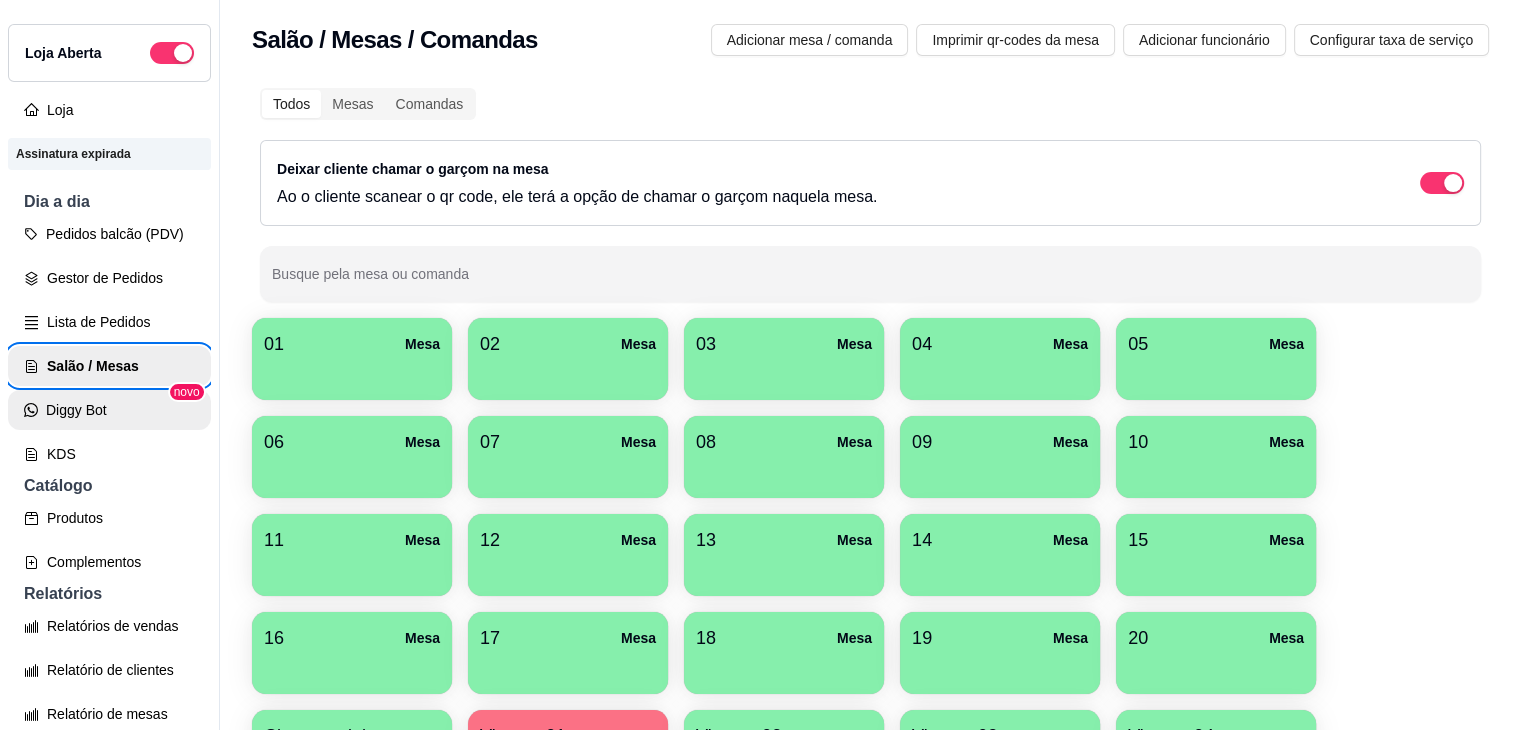 scroll, scrollTop: 80, scrollLeft: 0, axis: vertical 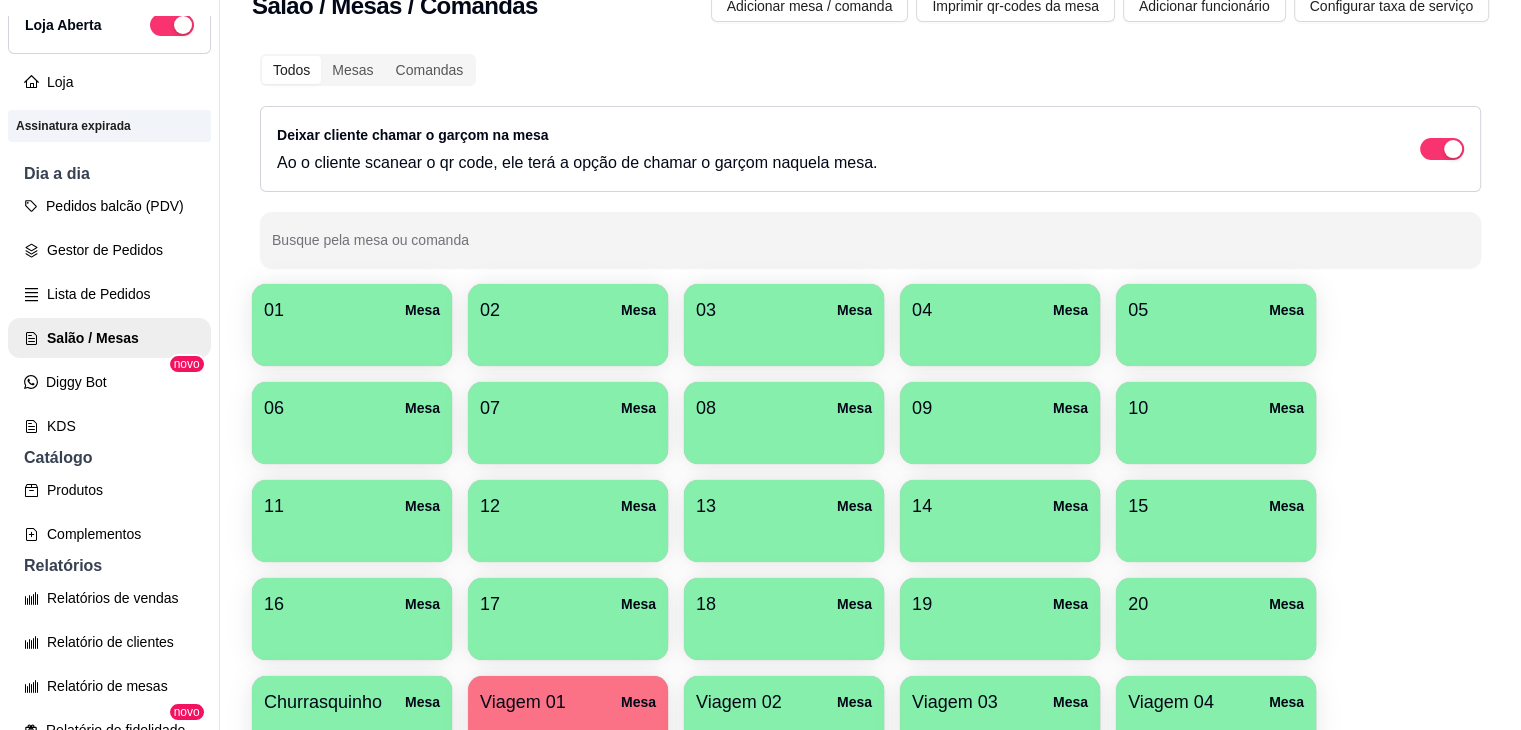 click on "Todos Mesas Comandas Deixar cliente chamar o garçom na mesa Ao o cliente scanear o qr code, ele terá a opção de chamar o garçom naquela mesa. Busque pela mesa ou comanda" at bounding box center (870, 161) 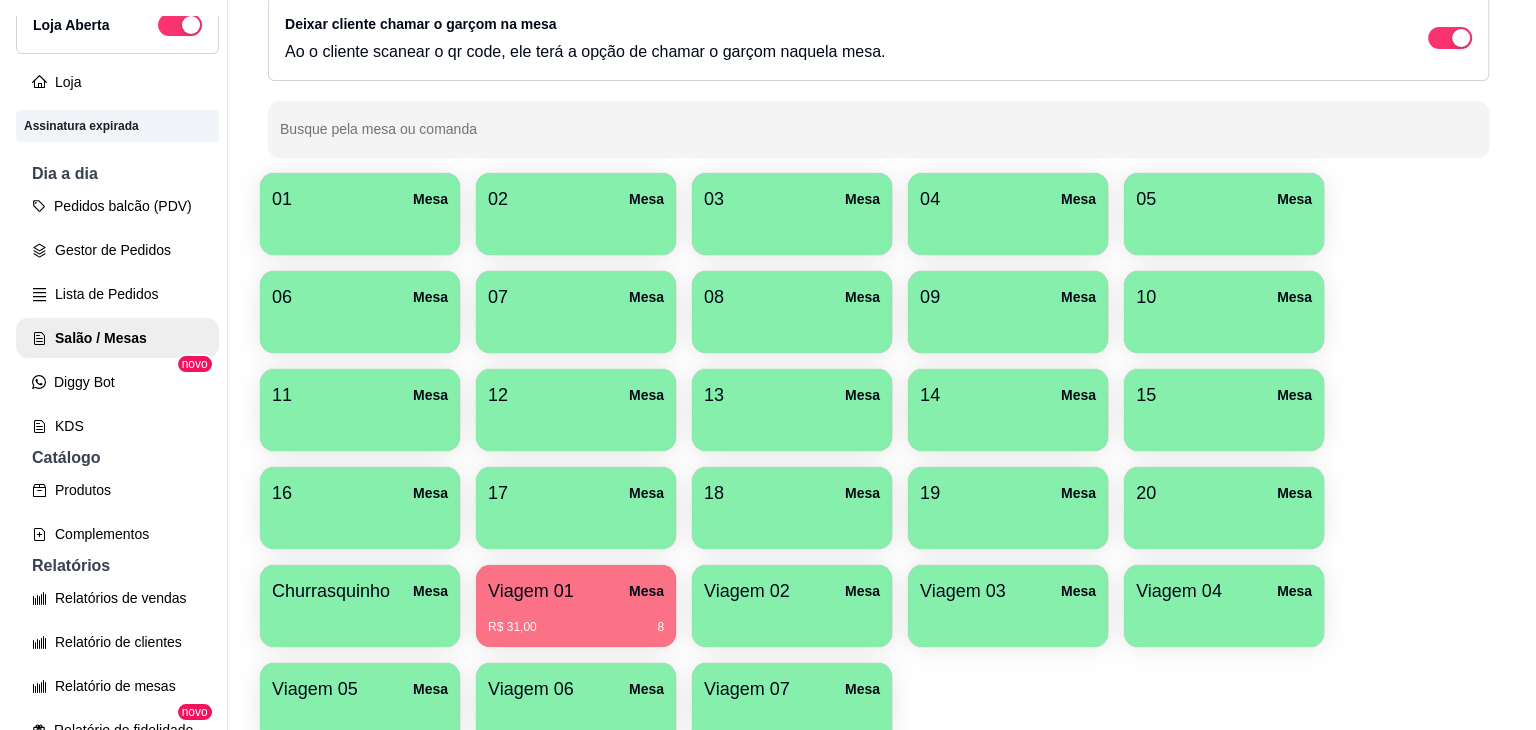scroll, scrollTop: 160, scrollLeft: 0, axis: vertical 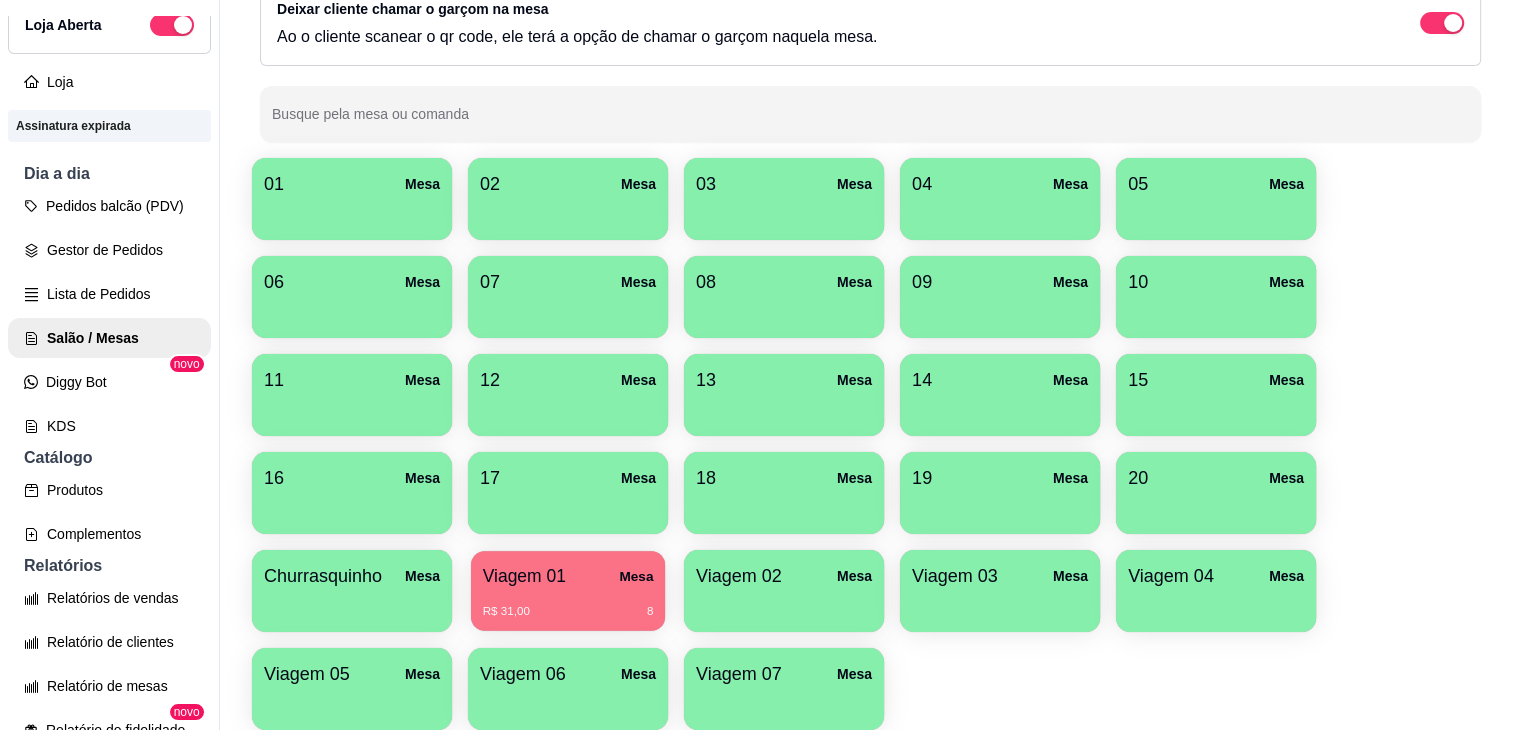 click on "Viagem 01 Mesa" at bounding box center (568, 576) 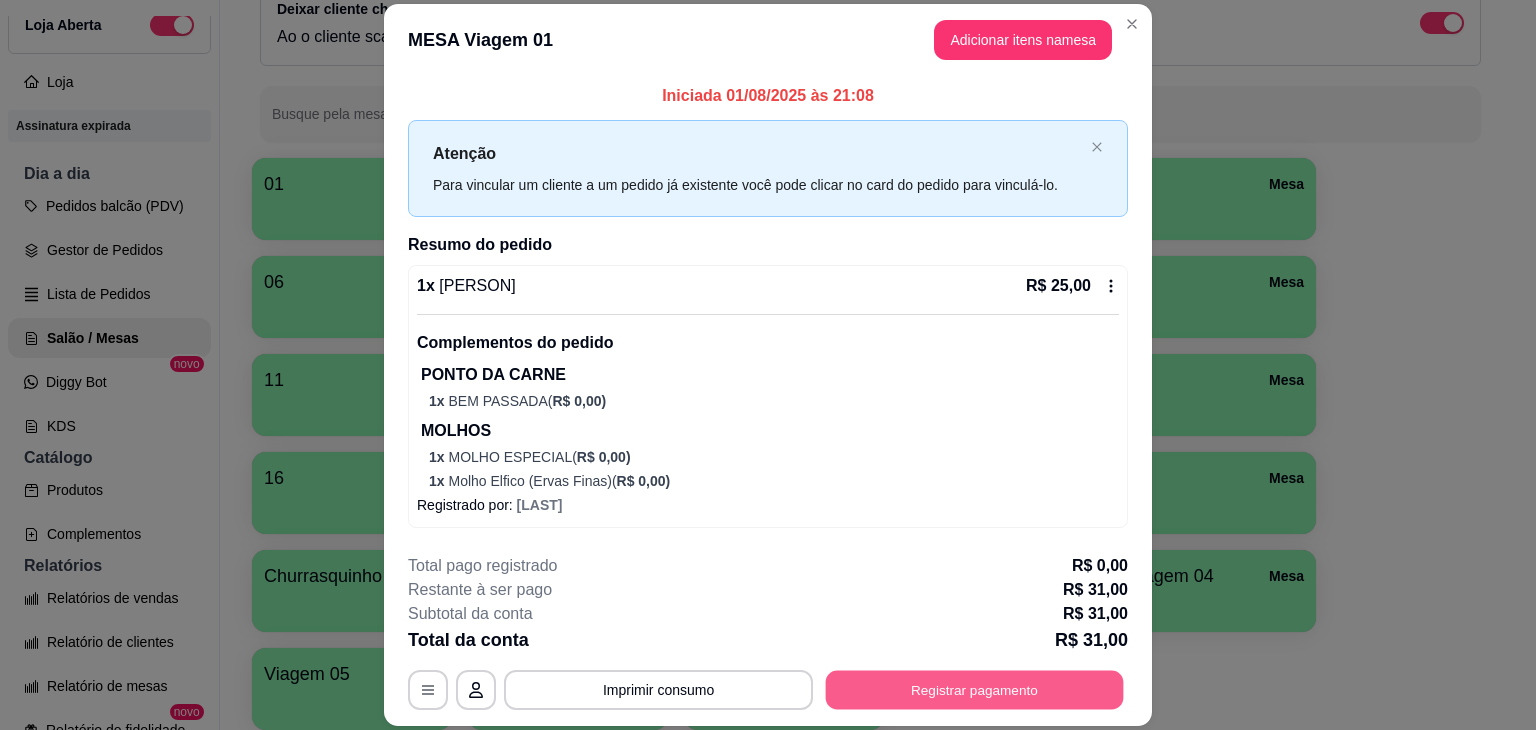 click on "Registrar pagamento" at bounding box center [975, 690] 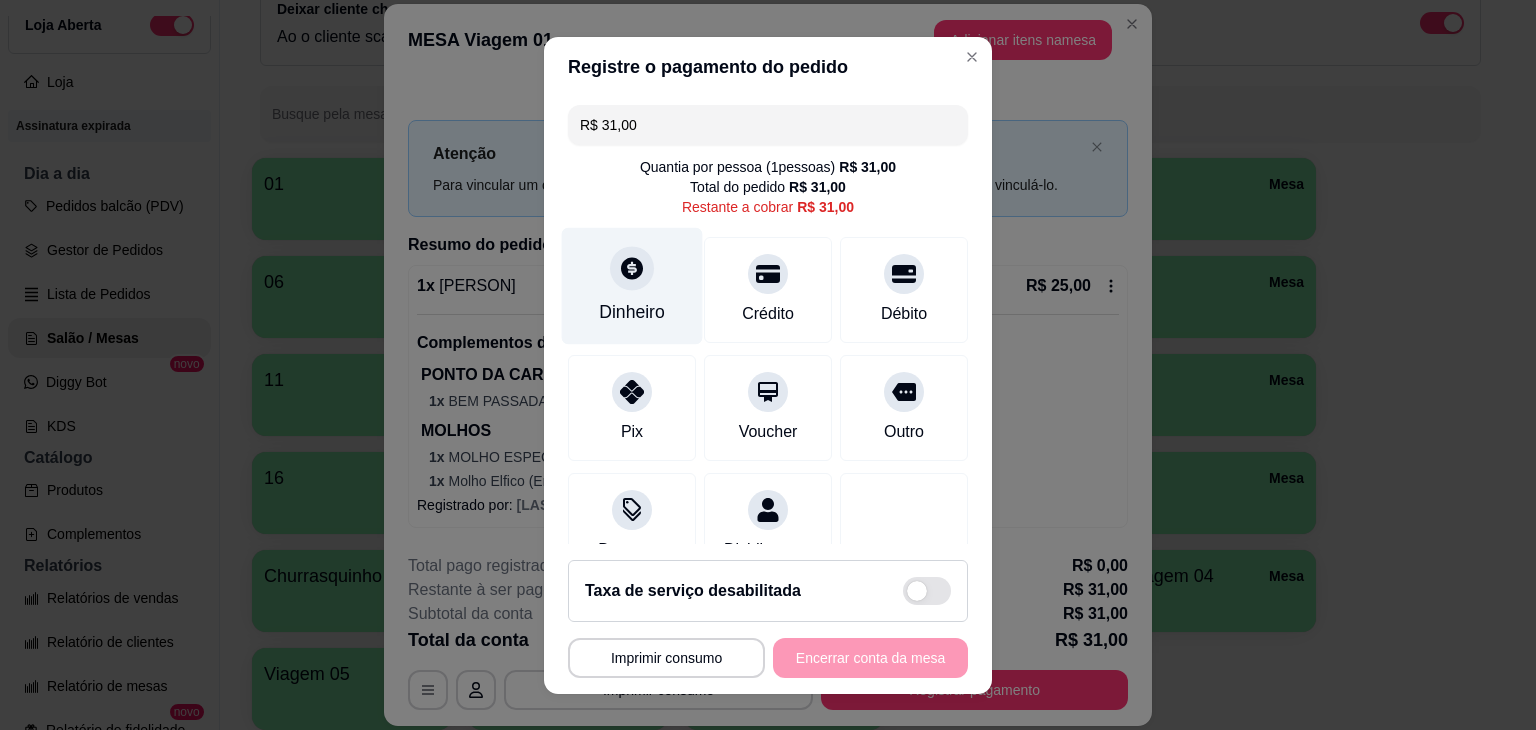 click on "Dinheiro" at bounding box center (632, 285) 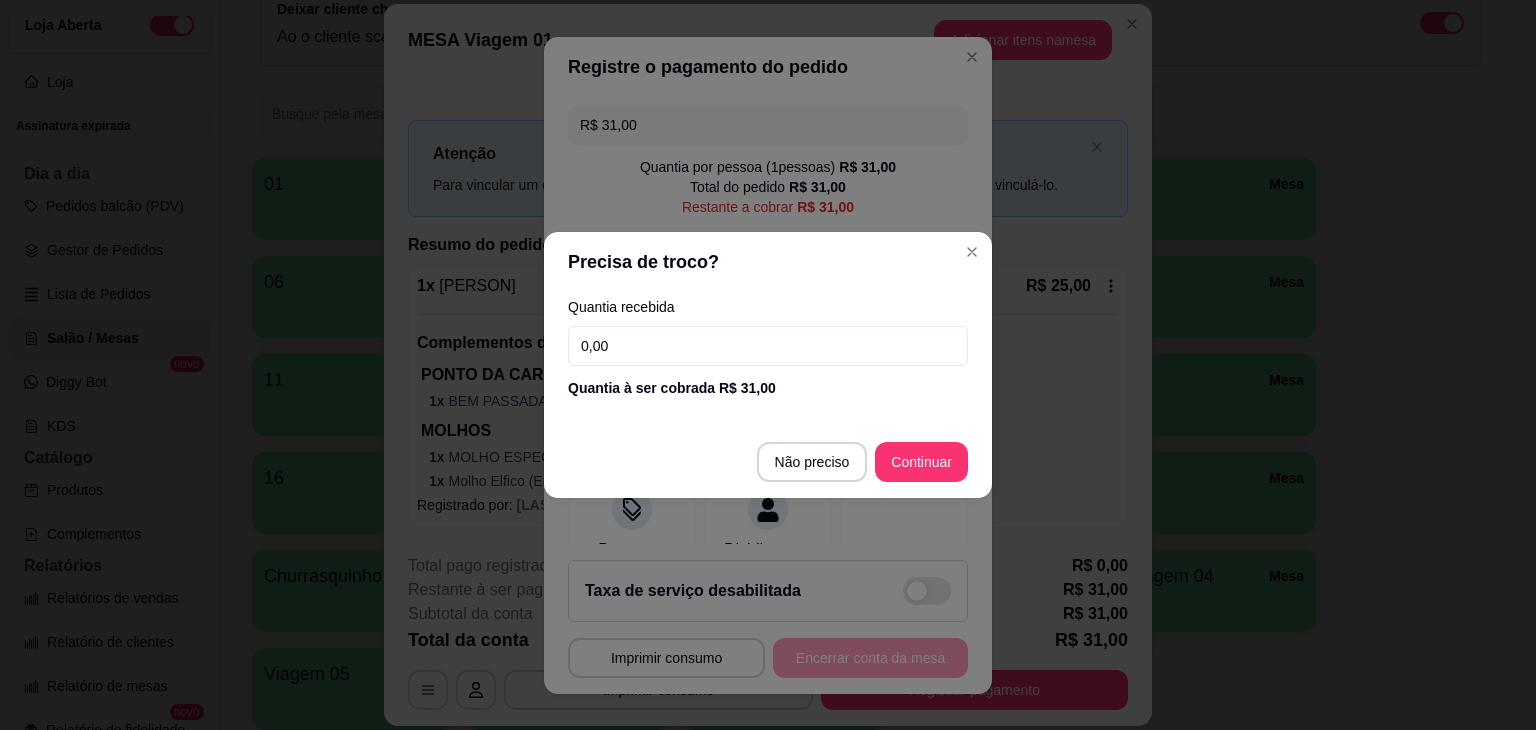 click on "0,00" at bounding box center (768, 346) 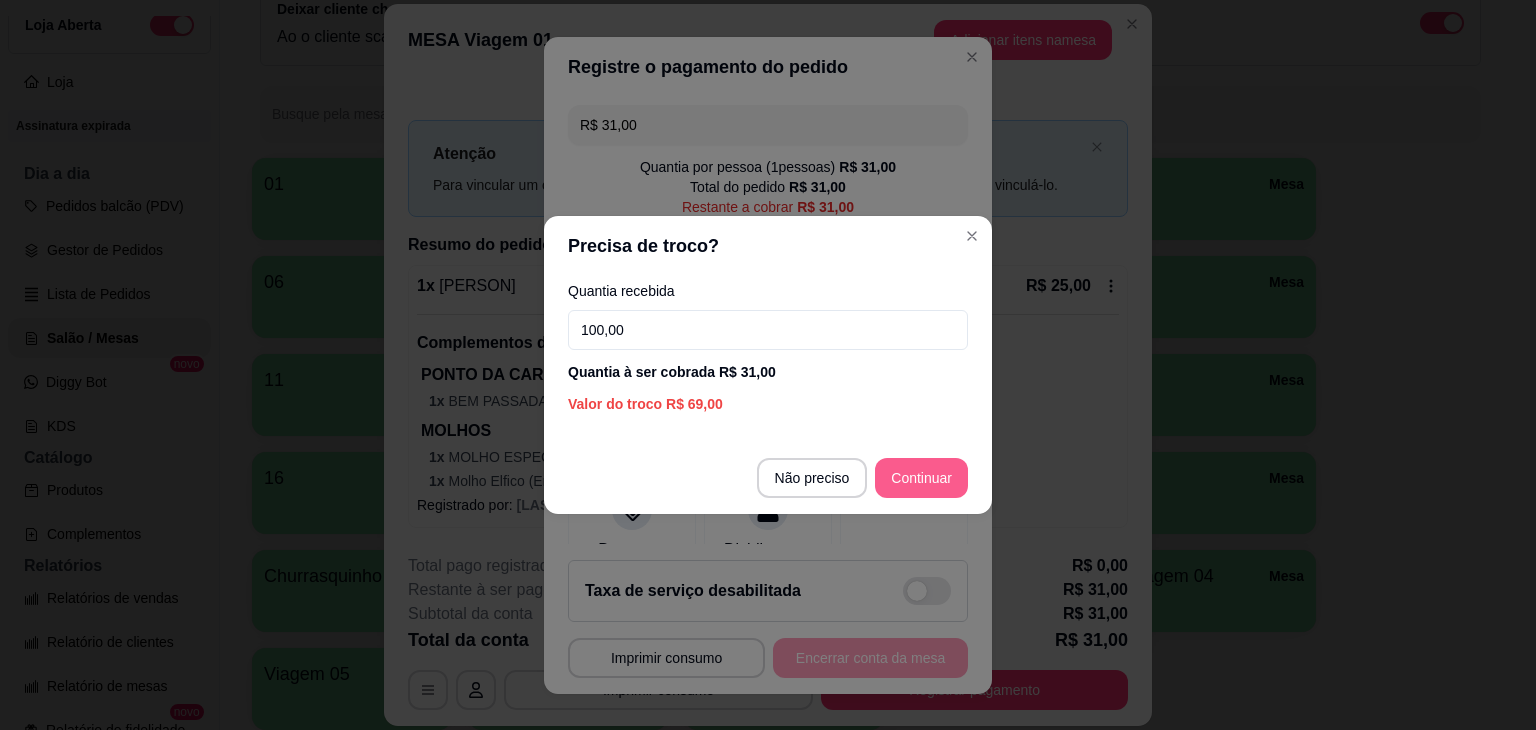 type on "100,00" 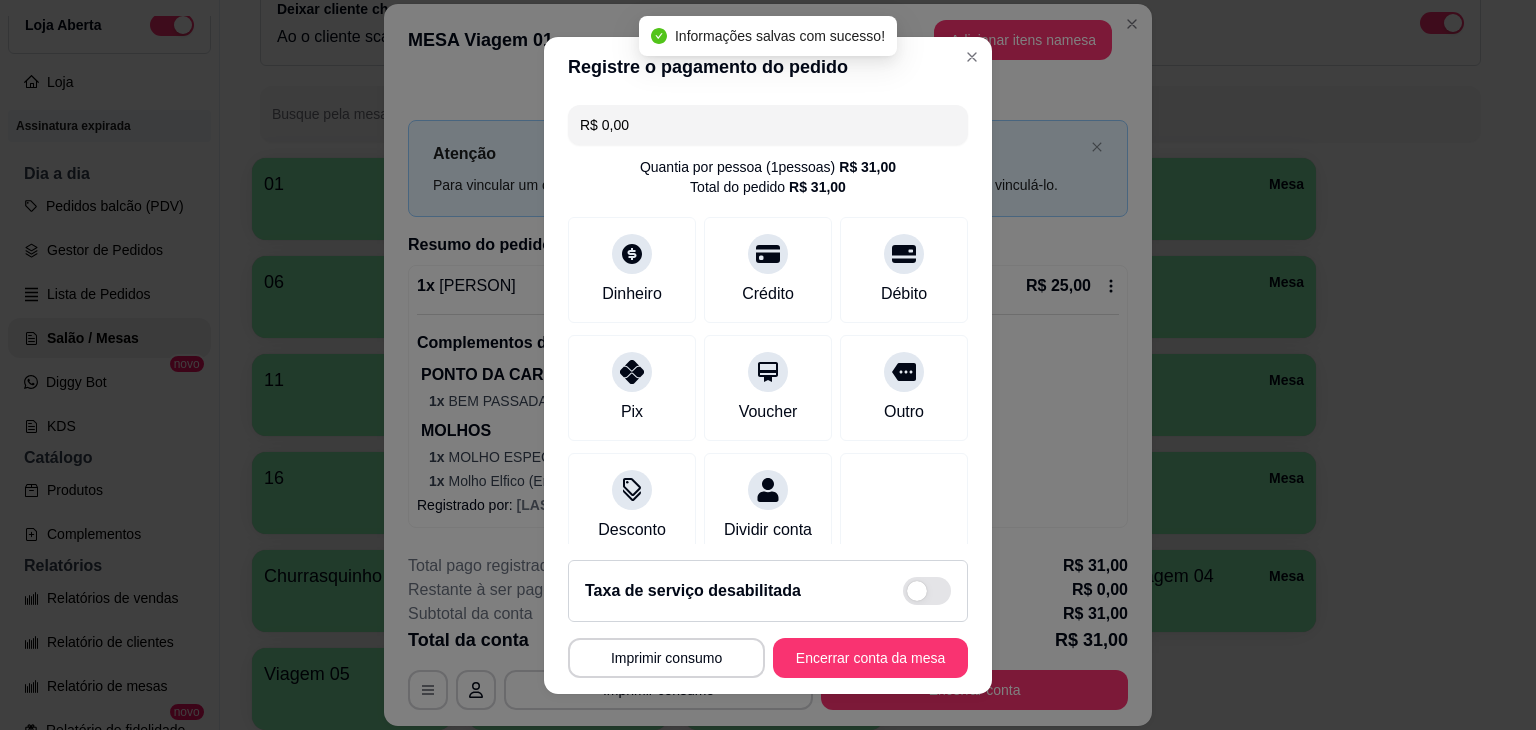type on "R$ 0,00" 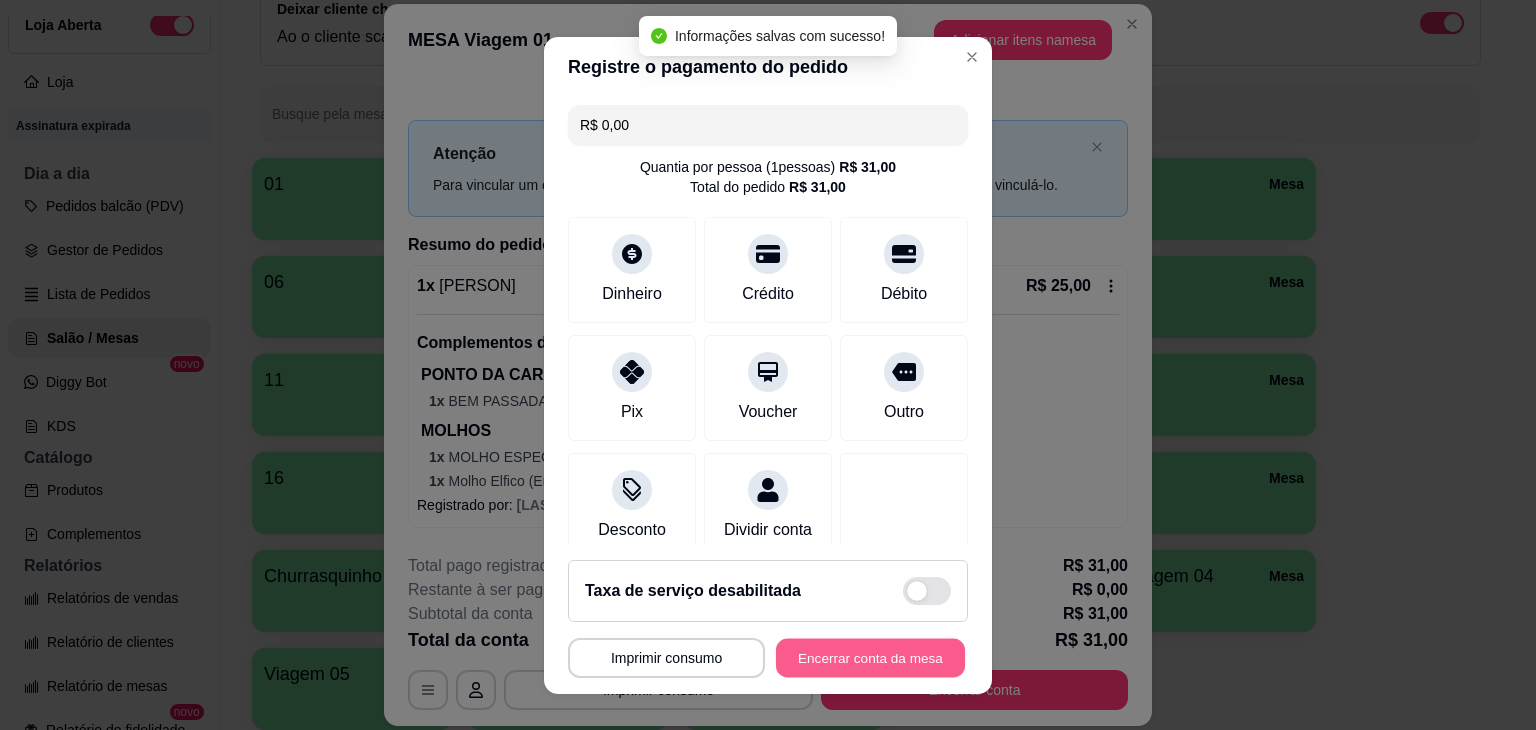 click on "Encerrar conta da mesa" at bounding box center (870, 657) 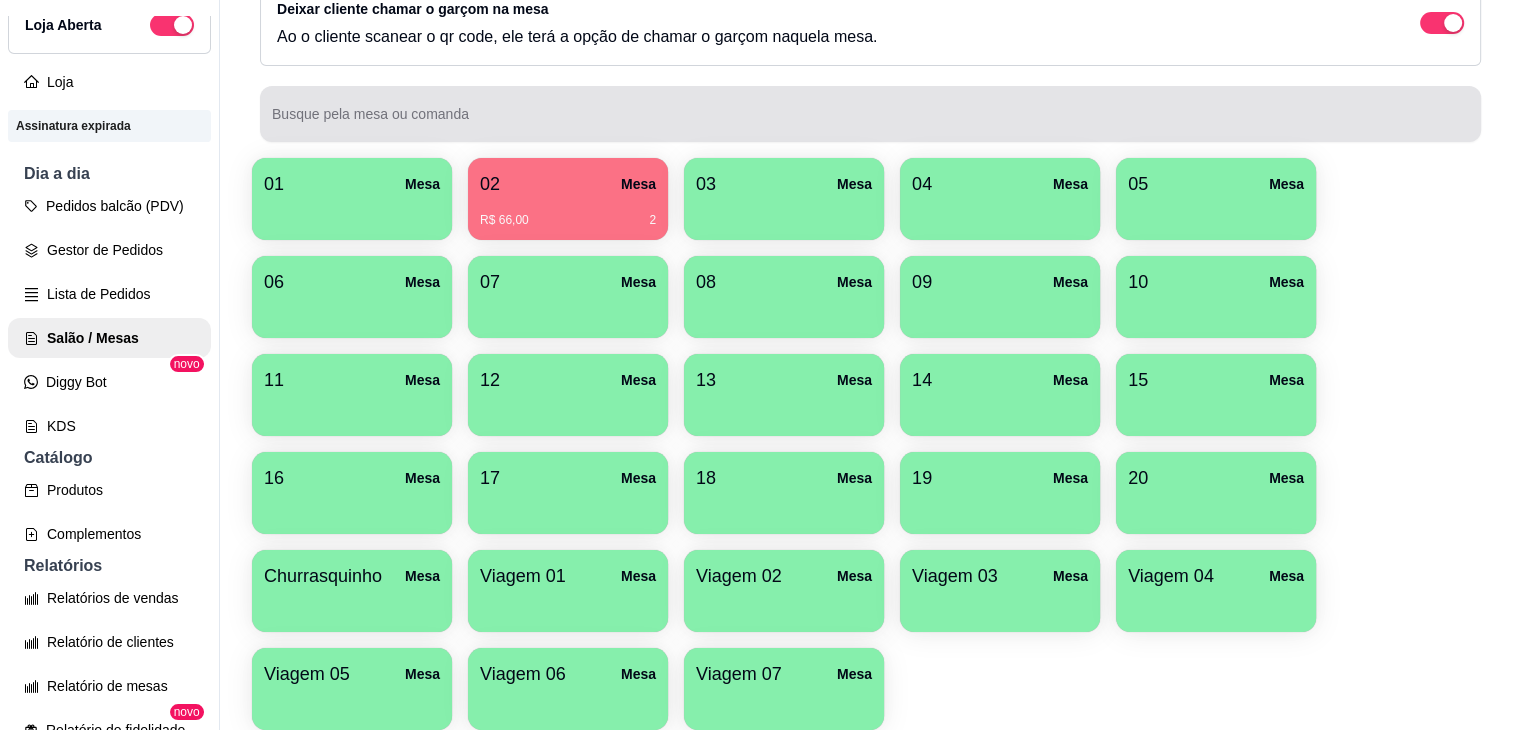 click at bounding box center [870, 114] 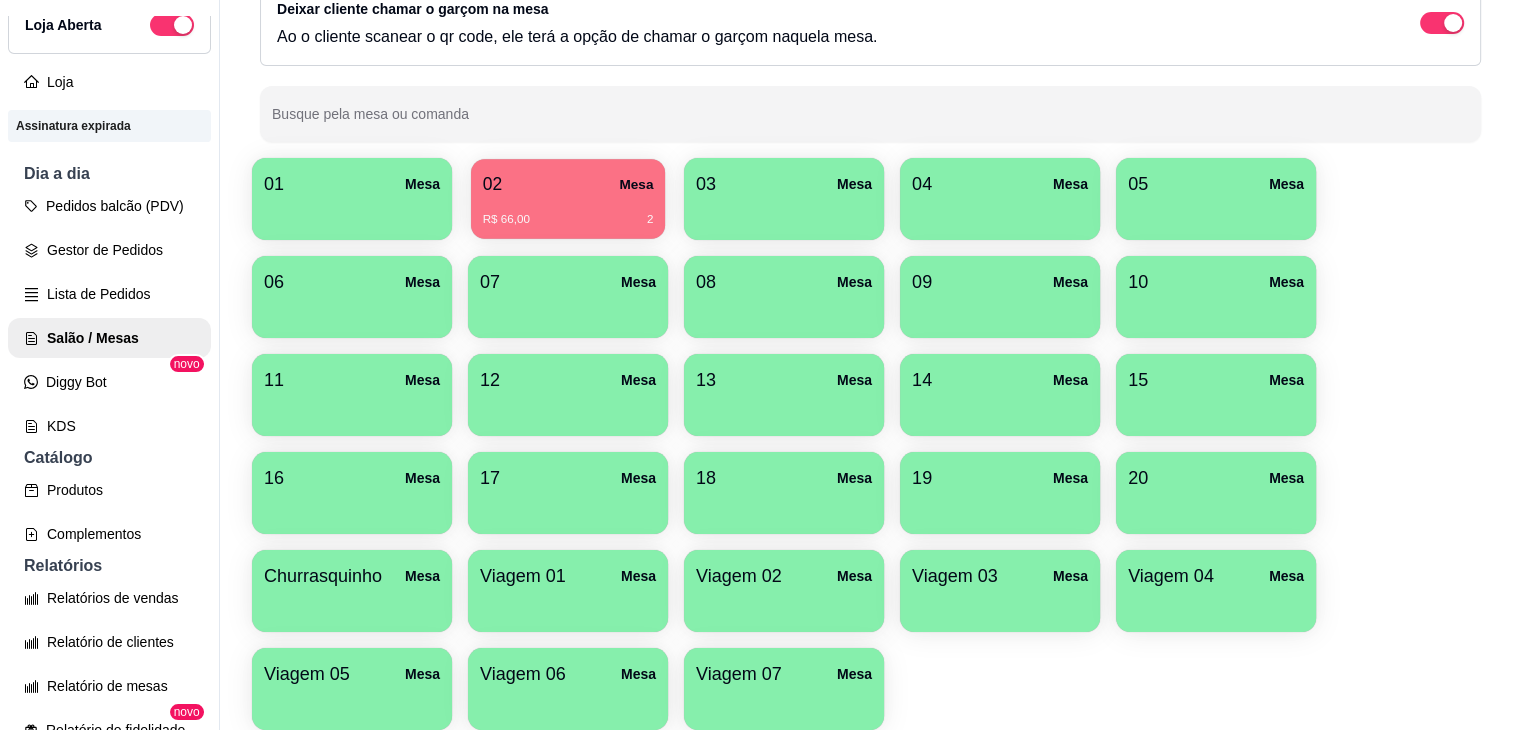 click on "R$ 66,00 2" at bounding box center [568, 212] 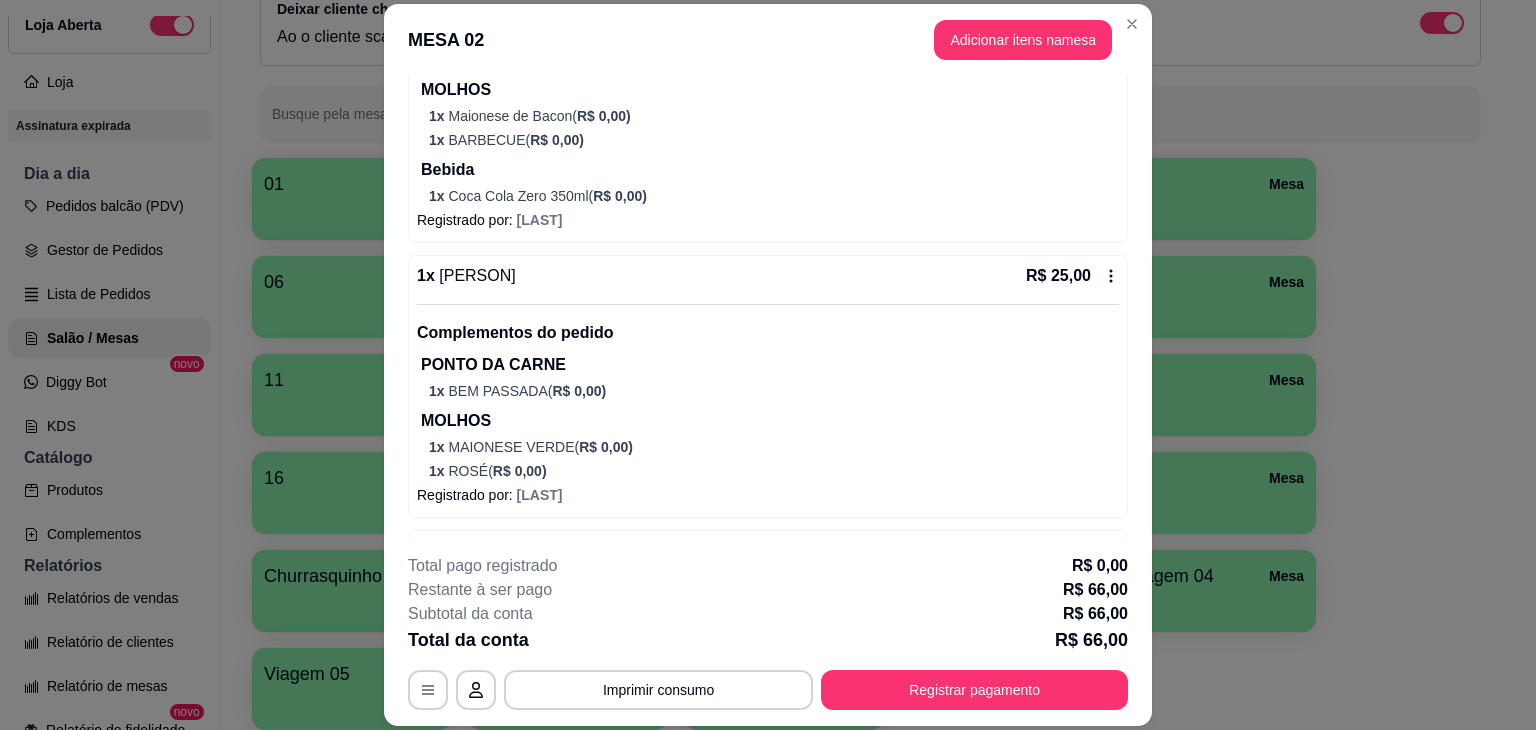 scroll, scrollTop: 408, scrollLeft: 0, axis: vertical 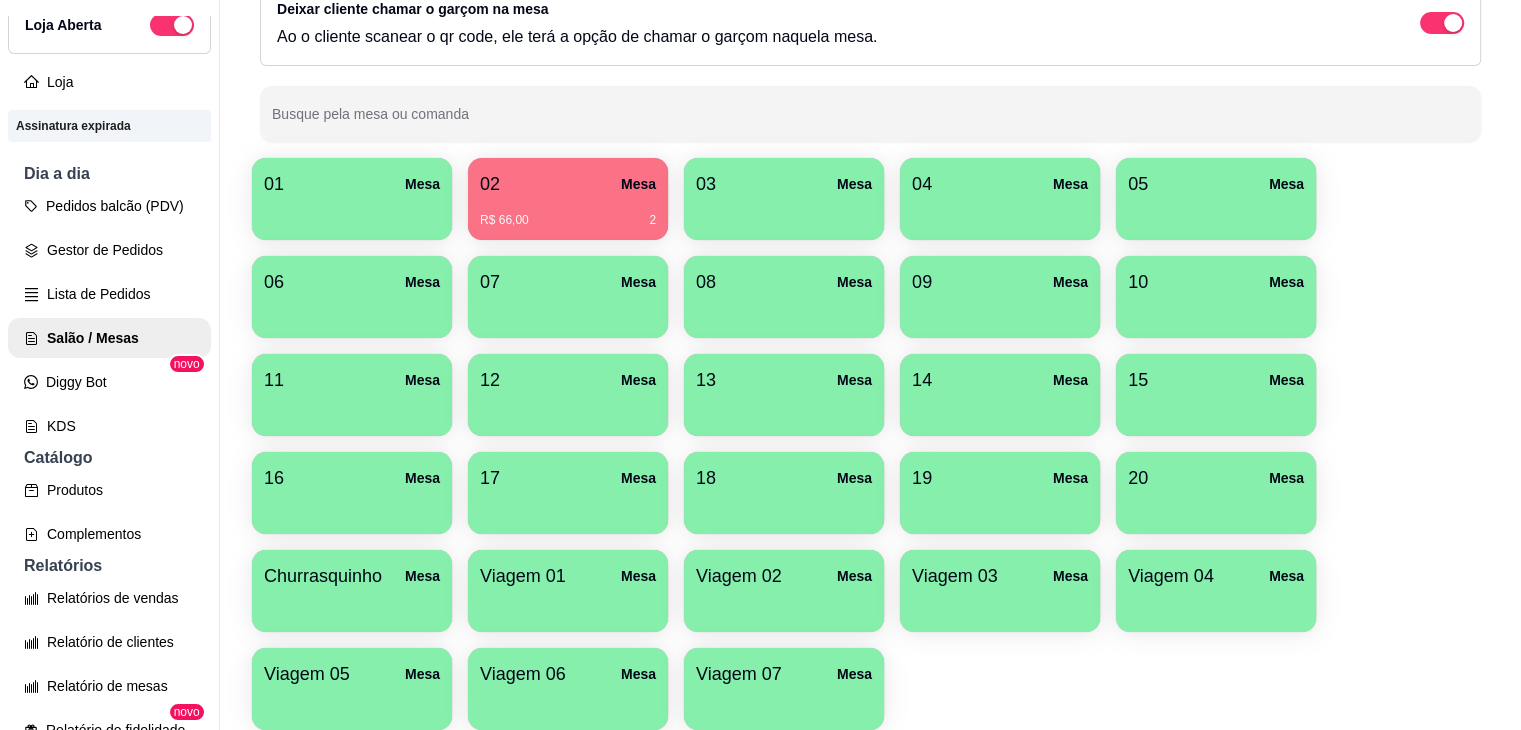 click on "Todos Mesas Comandas Deixar cliente chamar o garçom na mesa Ao o cliente scanear o qr code, ele terá a opção de chamar o garçom naquela mesa. Busque pela mesa ou comanda" at bounding box center [870, 35] 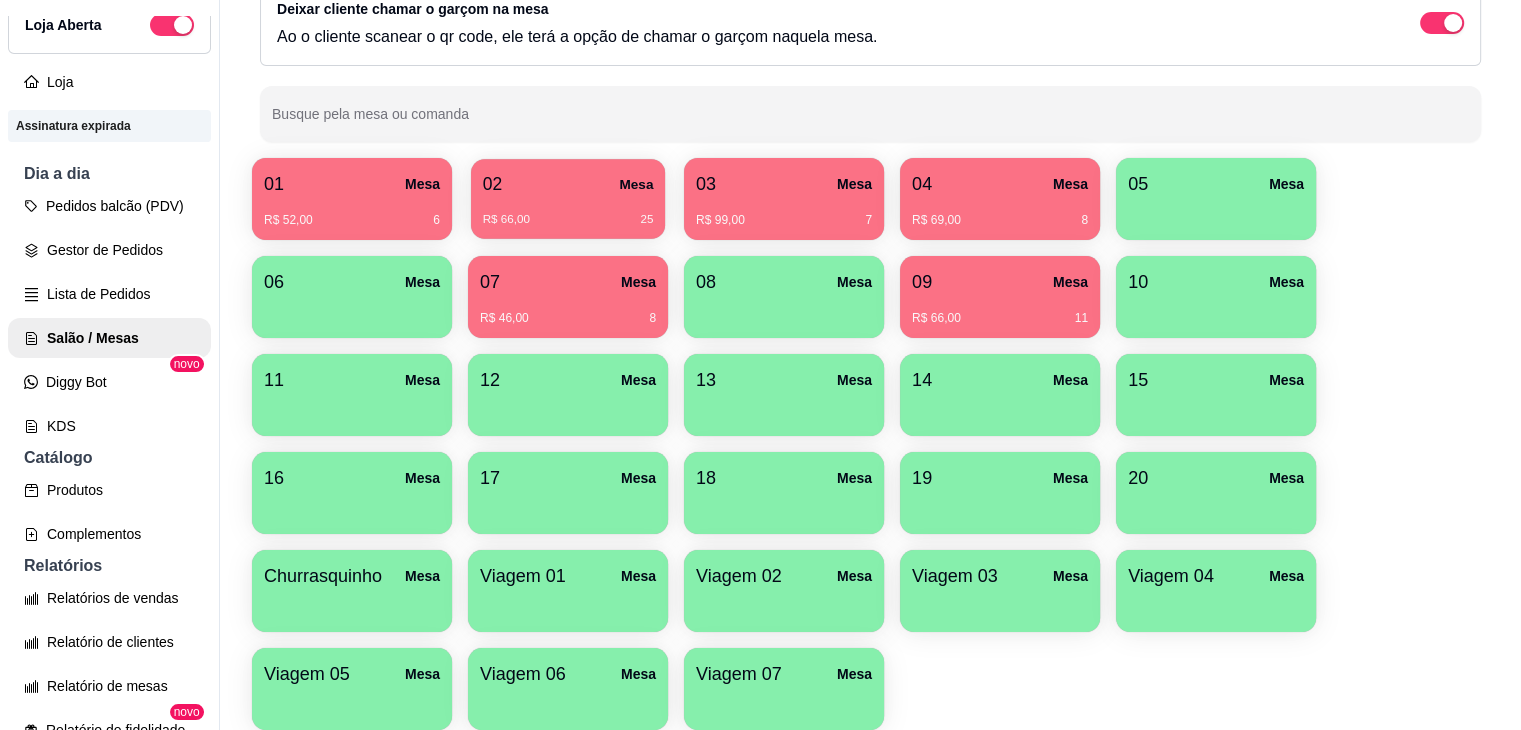 click on "02 Mesa" at bounding box center [568, 184] 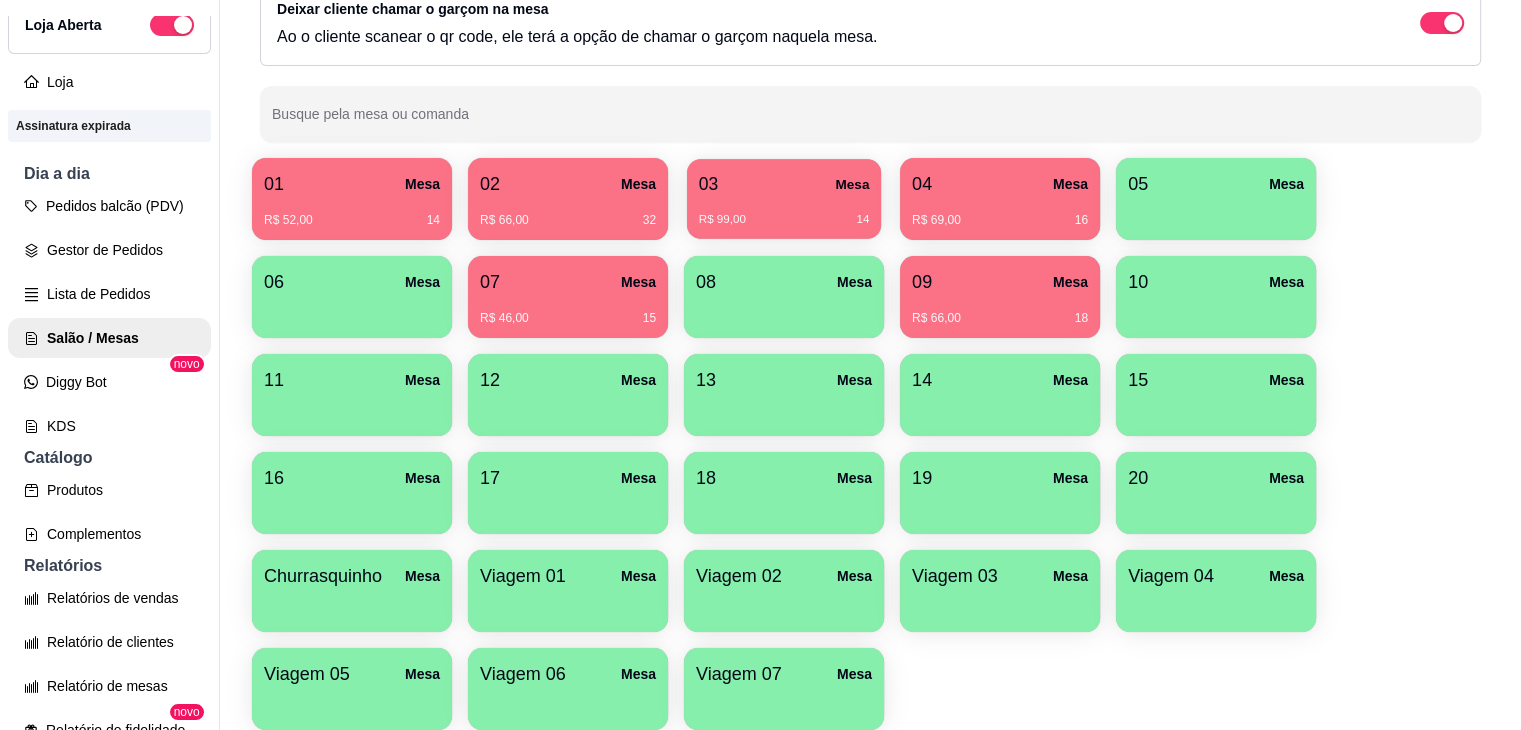 click on "R$ 99,00 14" at bounding box center [784, 220] 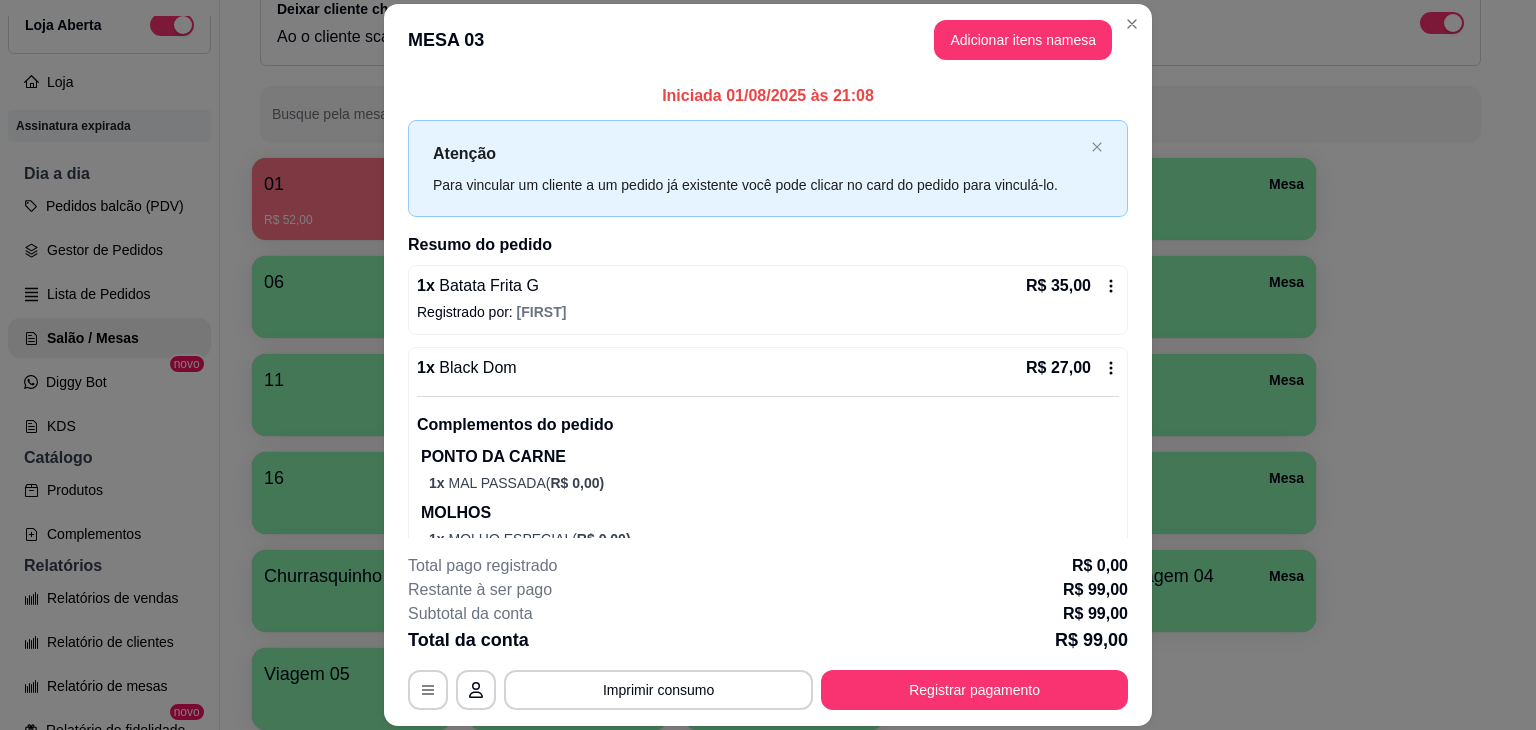 click on "MESA 03 Adicionar itens na  mesa Iniciada   01/08/2025 às 21:08 Atenção Para vincular um cliente a um pedido já existente você pode clicar no card do pedido para vinculá-lo. Resumo do pedido 1 x   Batata Frita G R$ 35,00 Registrado por:   [LAST]  1 x   Black Dom R$ 27,00 Complementos do pedido PONTO DA CARNE 1 x   MAL PASSADA  ( R$ 0,00 ) MOLHOS 1 x   MOLHO ESPECIAL  ( R$ 0,00 ) 1 x   Ketchup  ( R$ 0,00 ) Registrado por:   [LAST]  1 x   Dom Loki R$ 27,00 Complementos do pedido PONTO DA CARNE 1 x   BEM PASSADA  ( R$ 0,00 ) MOLHOS 1 x   BARBECUE  ( R$ 0,00 ) 1 x   Maionese de Bacon  ( R$ 0,00 ) Registrado por:   [LAST]  1 x   Coca-Cola Zero 1 Litro R$ 10,00 Observações: 2 copos com gelo Registrado por:   [LAST]  Total pago registrado R$ 0,00 Restante à ser pago R$ 99,00 Subtotal da conta R$ 99,00 Total da conta R$ 99,00 MESA  03 Tempo de permanência:   14  minutos Cod. Segurança:   3215 Qtd. de Pedidos:   1 Clientes da mesa:   ** CONSUMO ** Produto Qtd Preco Batata Frita G 1 R$ 35,00 Black Dom" at bounding box center (768, 365) 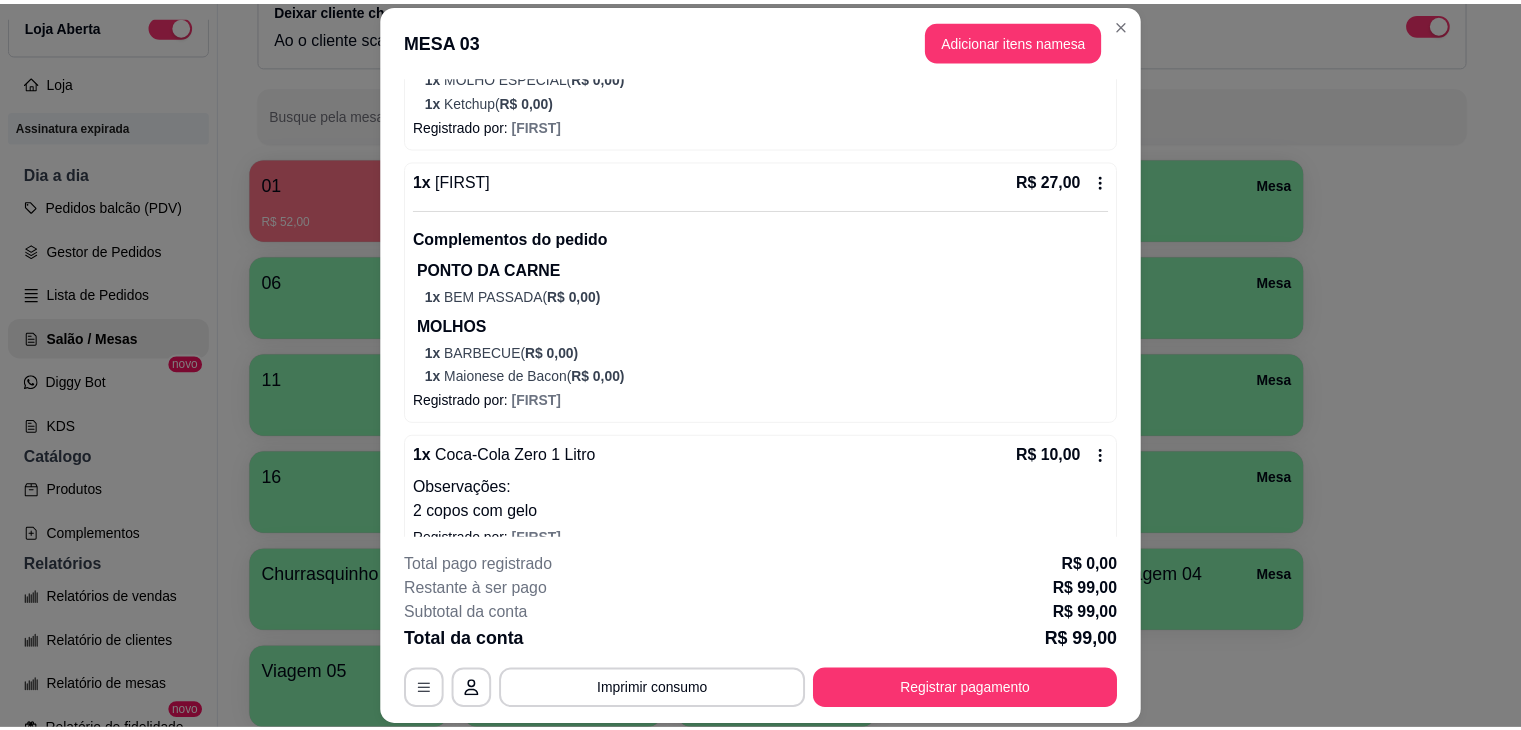 scroll, scrollTop: 490, scrollLeft: 0, axis: vertical 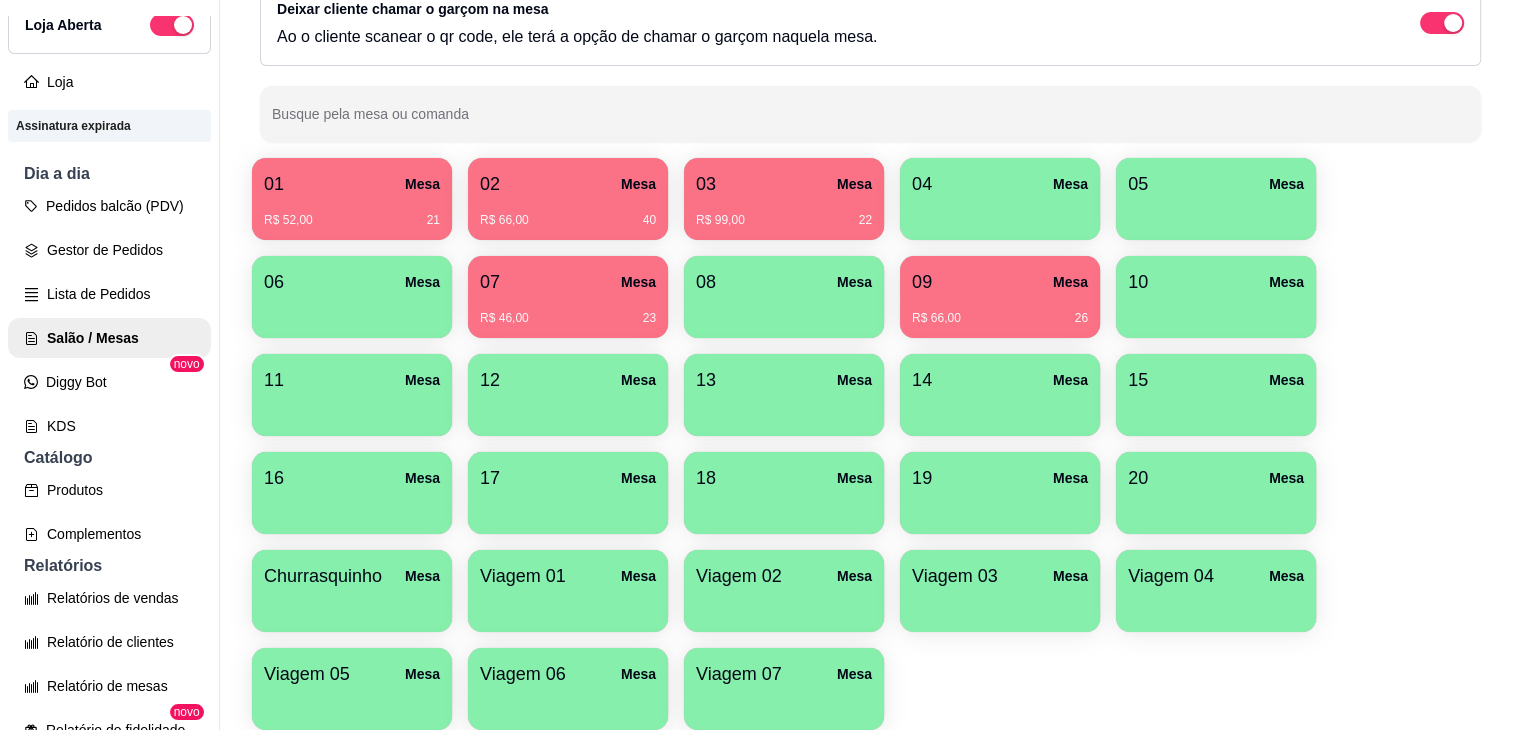 click on "03 Mesa" at bounding box center [784, 184] 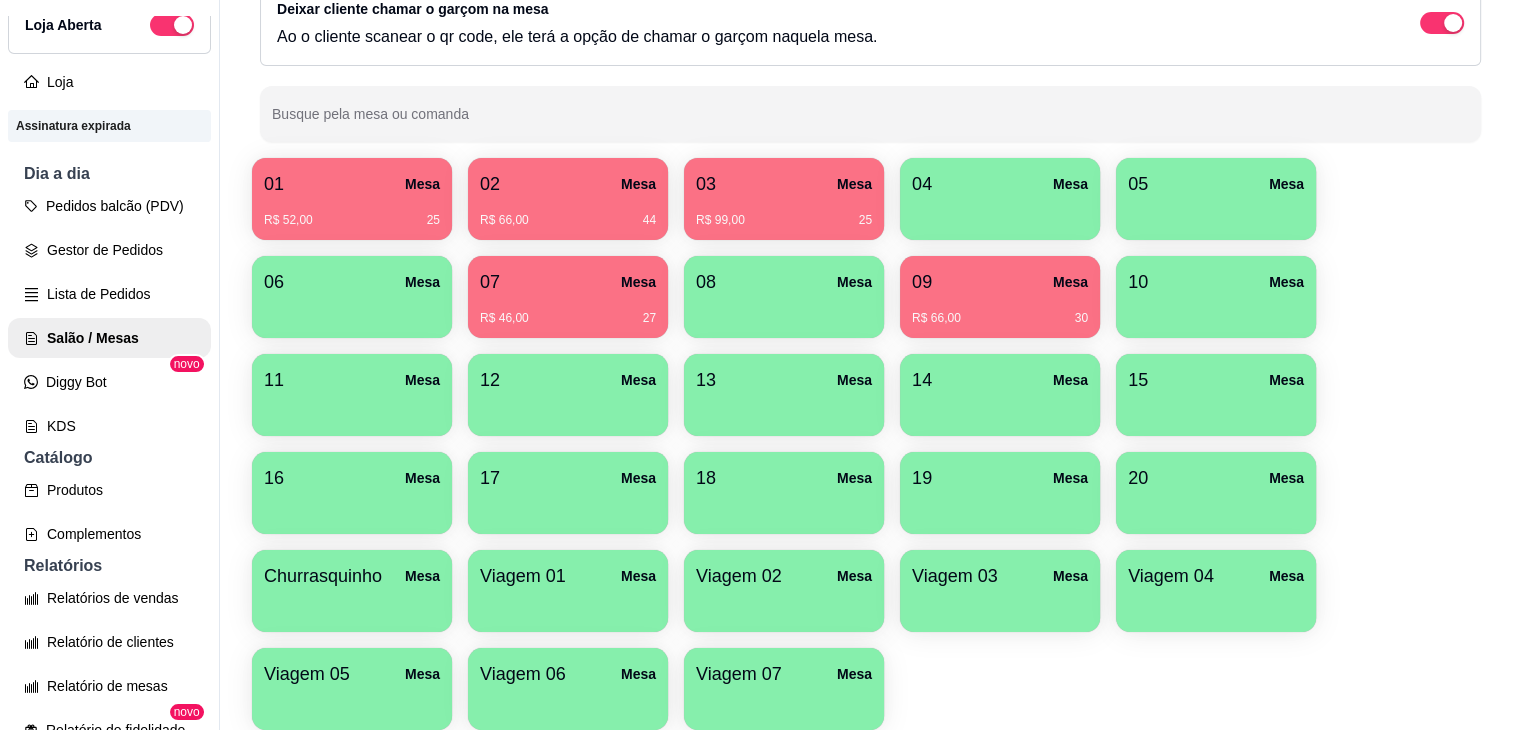 type 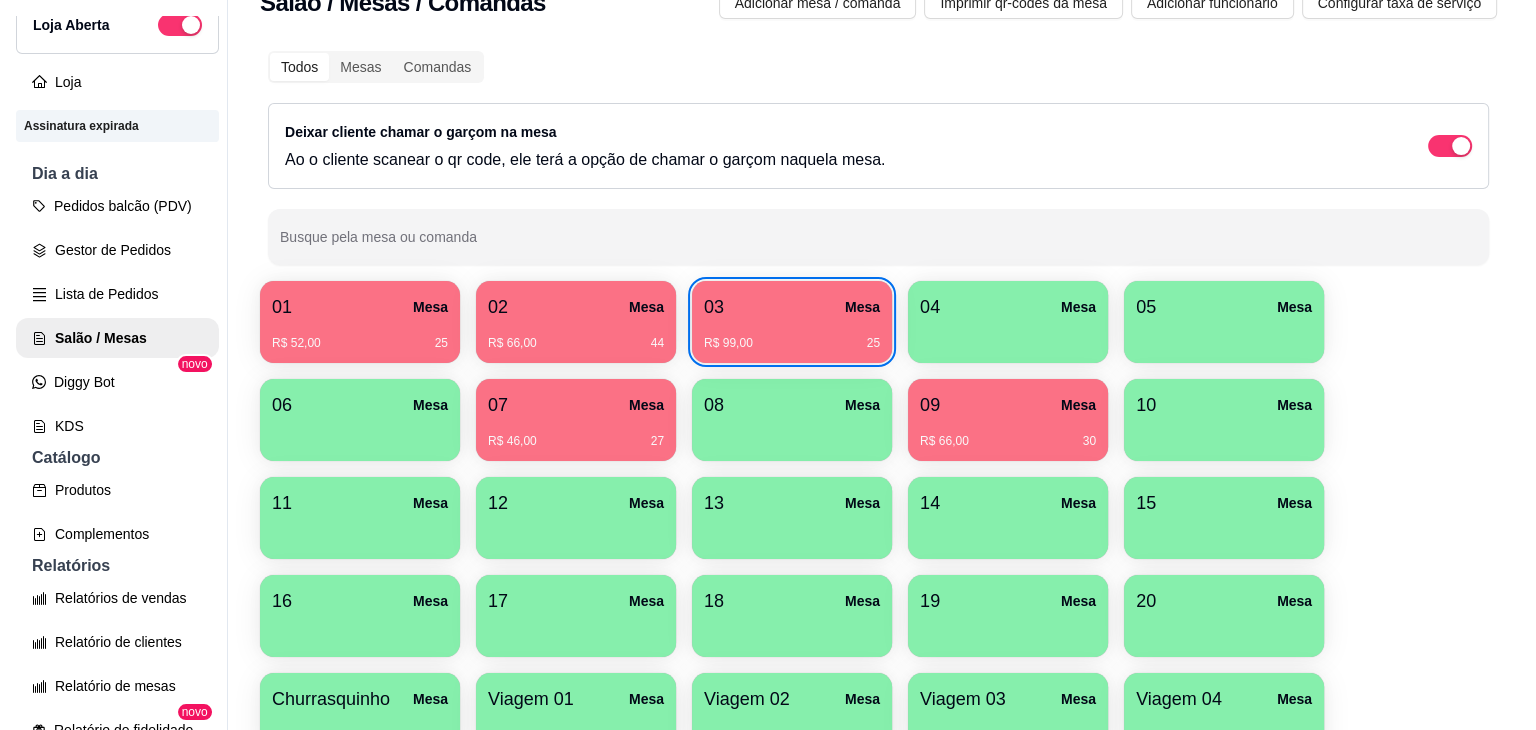 scroll, scrollTop: 0, scrollLeft: 0, axis: both 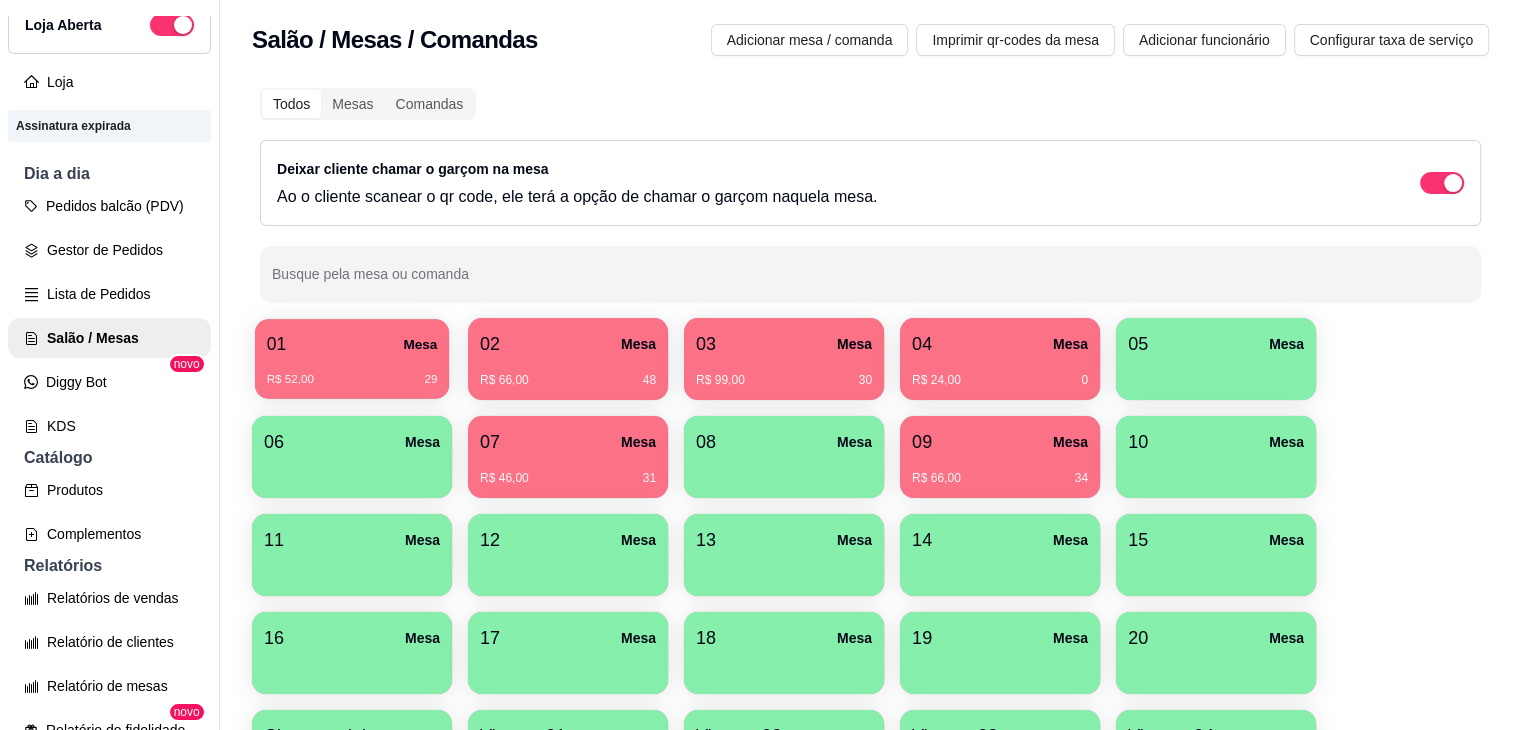 click on "01 Mesa R$ 52,00 29" at bounding box center (352, 359) 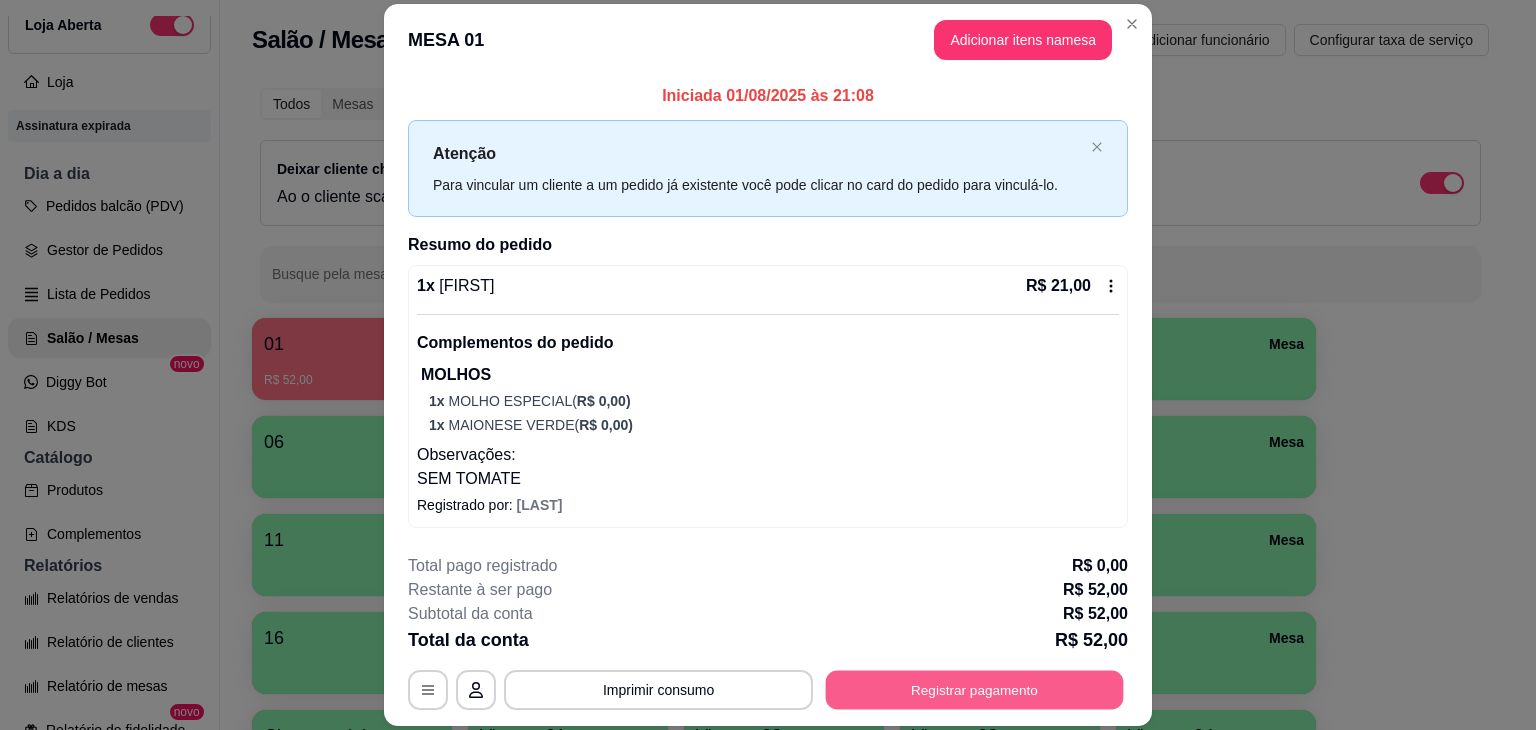 click on "Registrar pagamento" at bounding box center (975, 690) 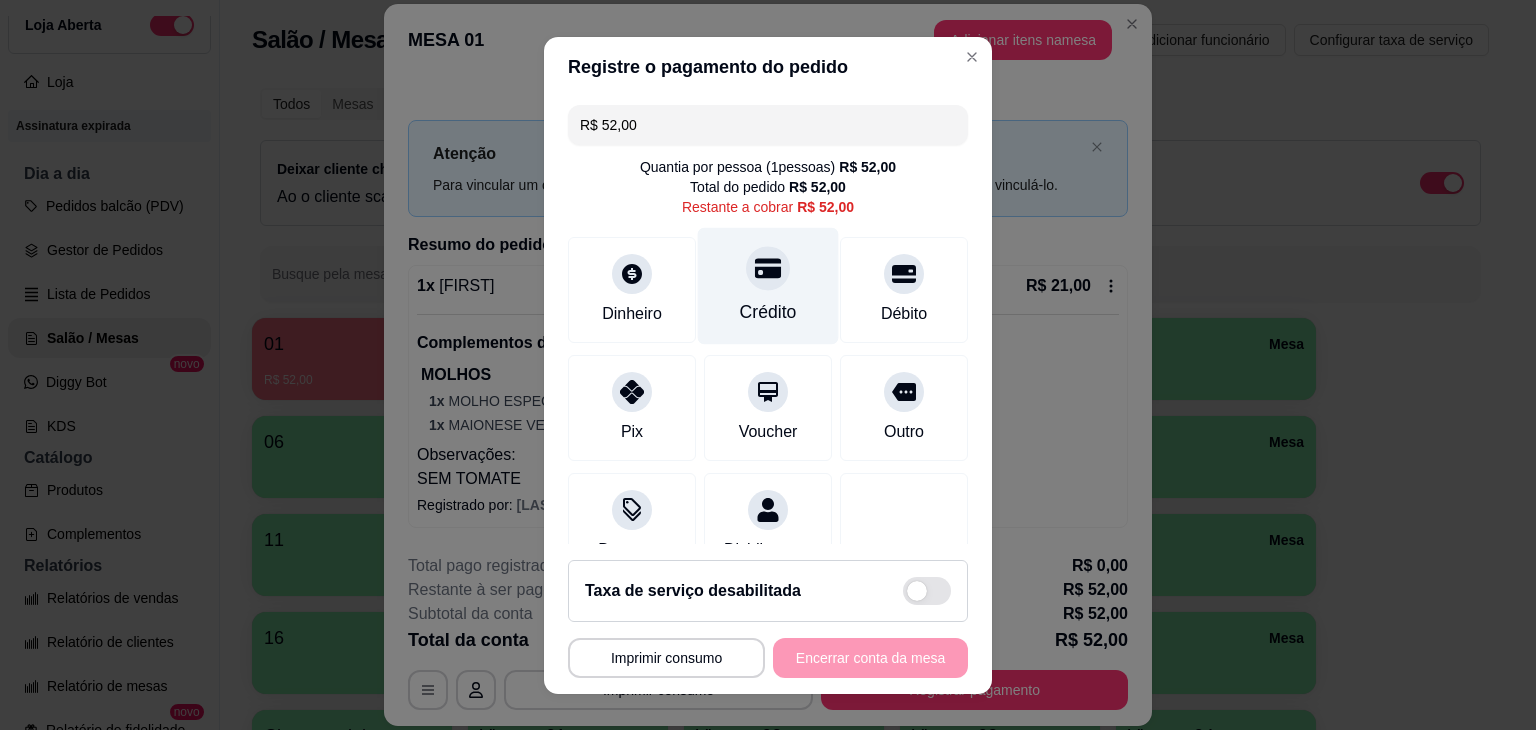 click 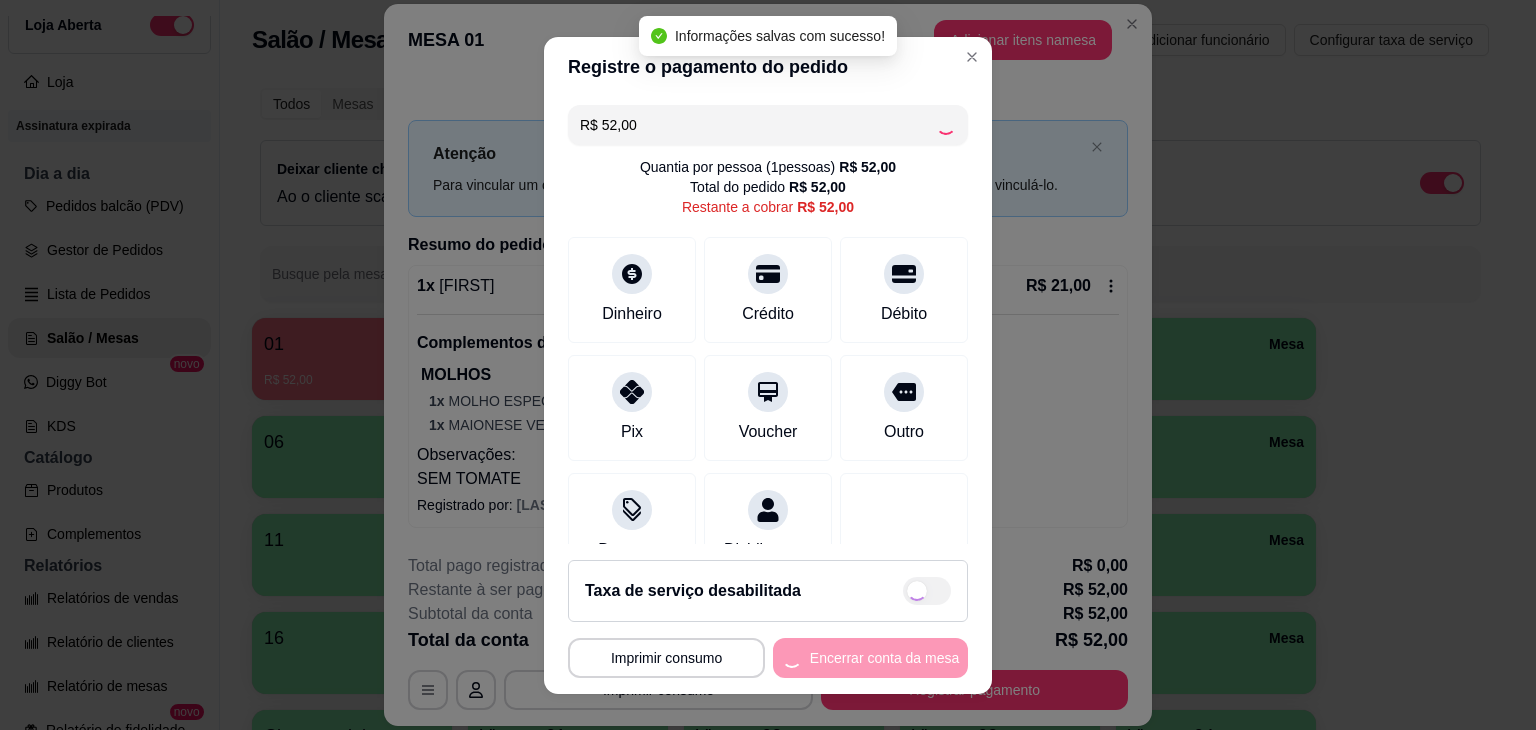 type on "R$ 0,00" 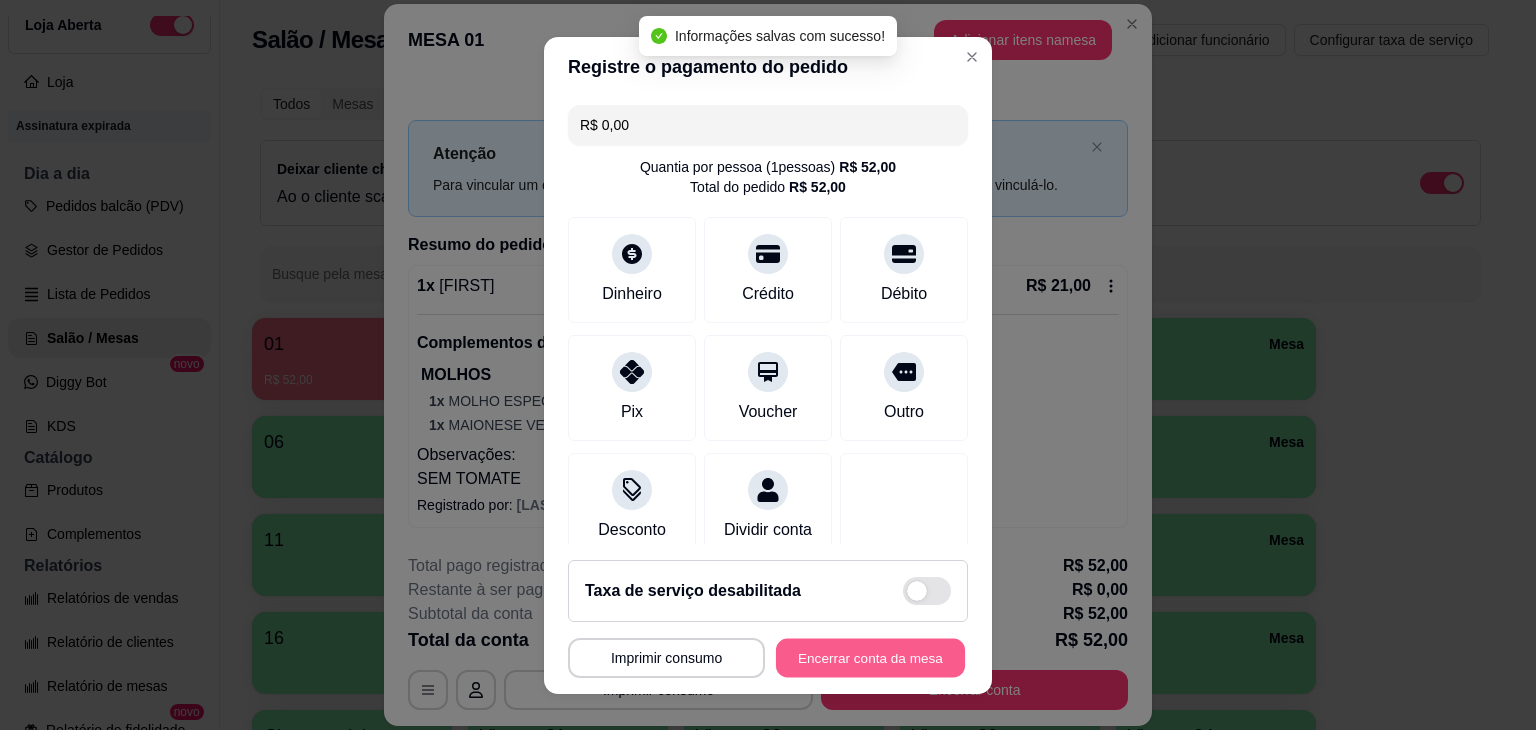click on "Encerrar conta da mesa" at bounding box center (870, 657) 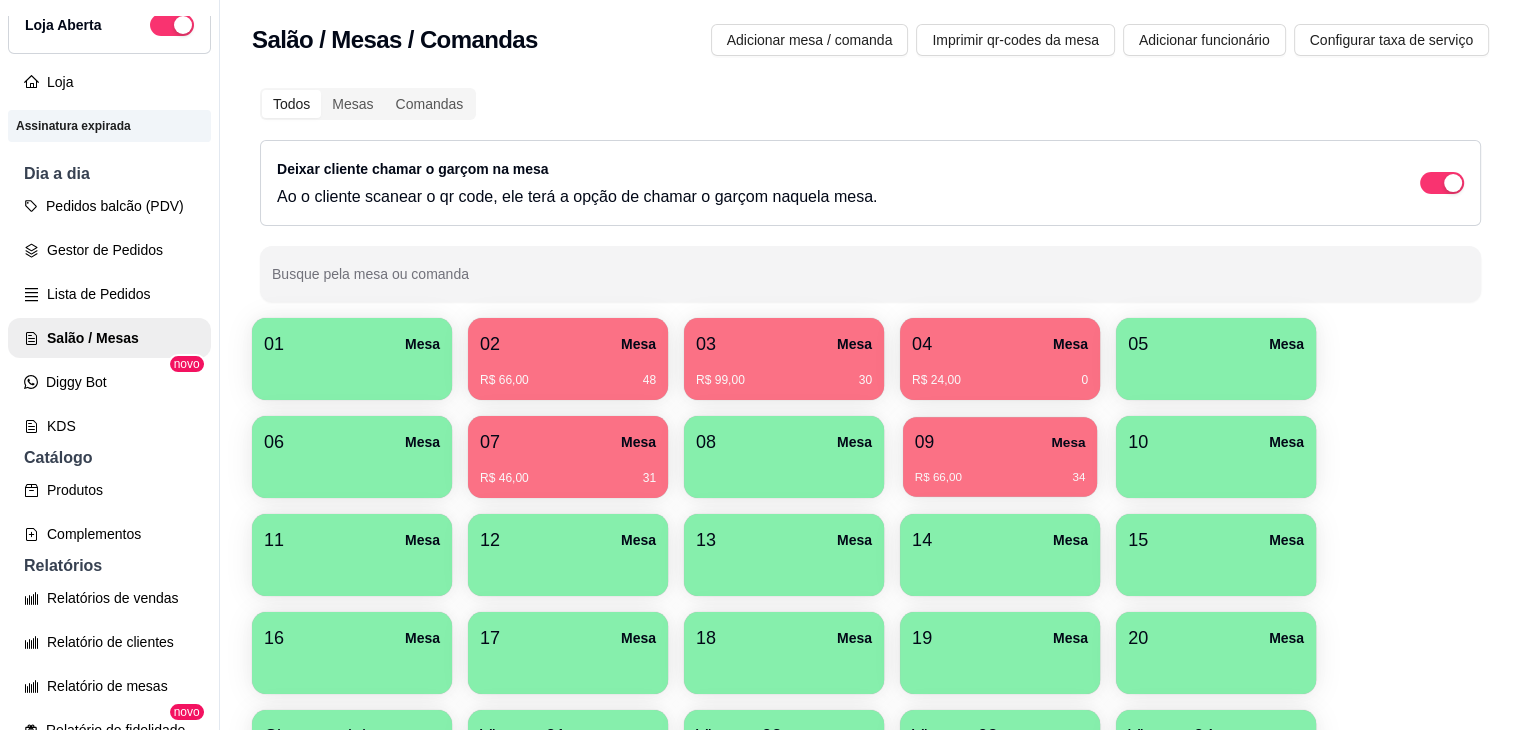 click on "09 Mesa" at bounding box center (1000, 442) 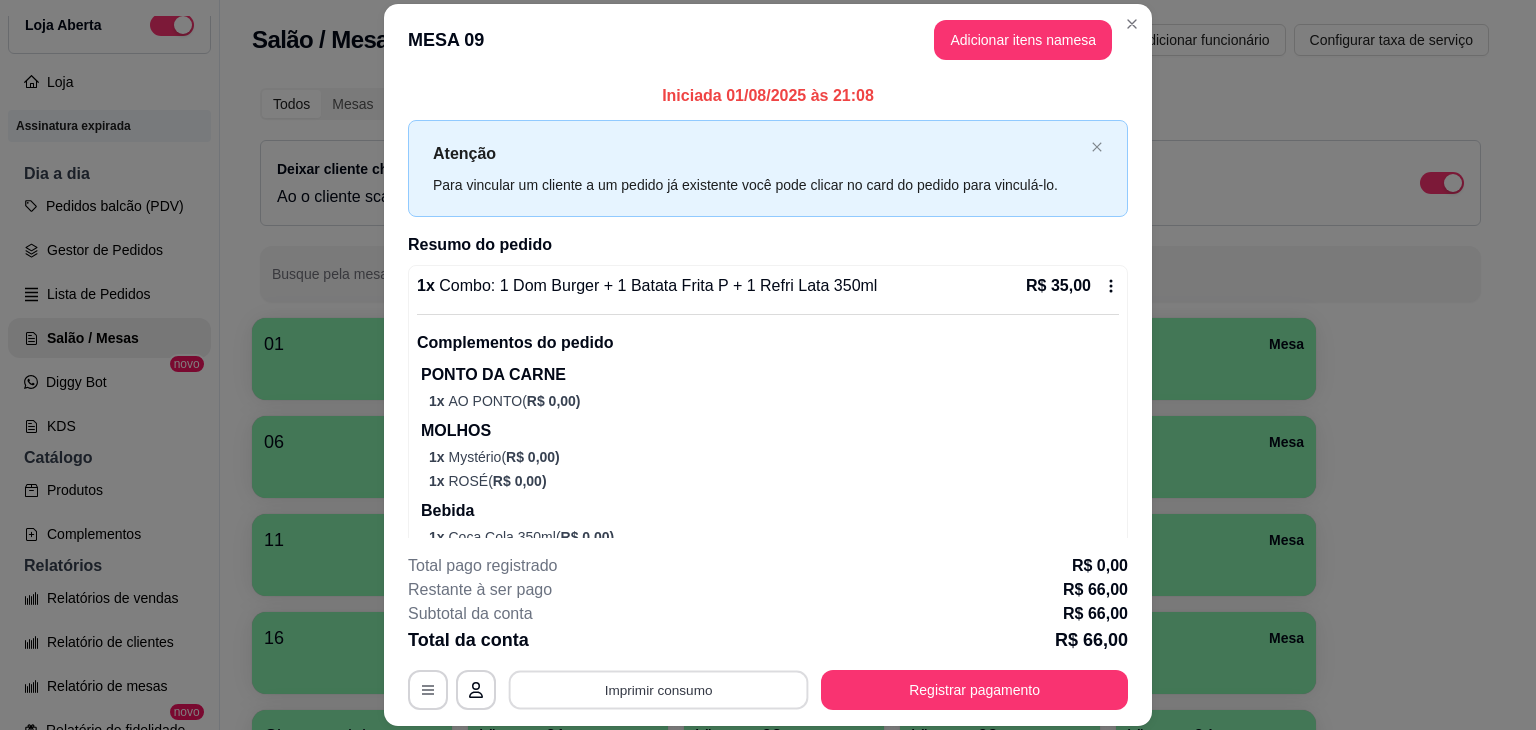 click on "Imprimir consumo" at bounding box center (659, 690) 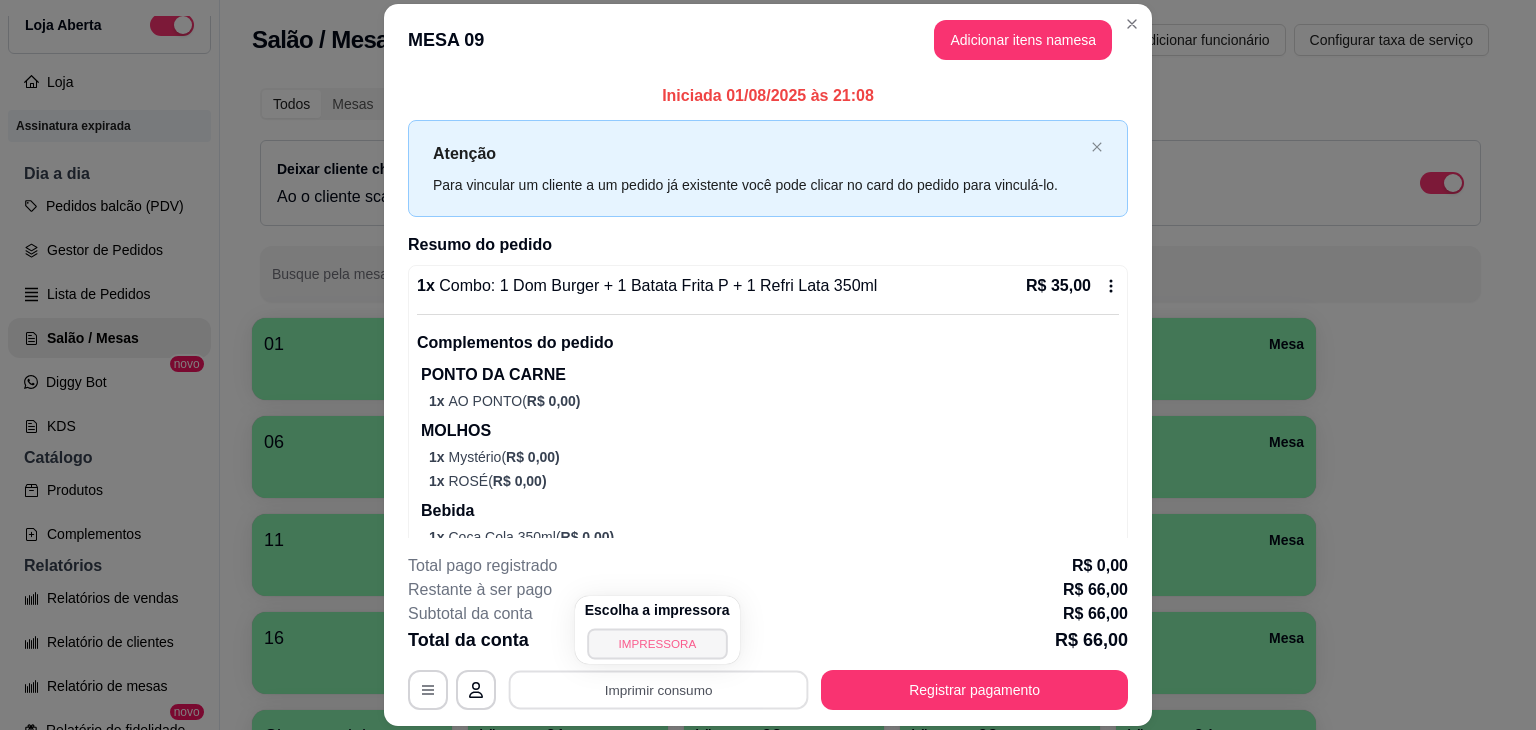 click on "IMPRESSORA" at bounding box center (657, 643) 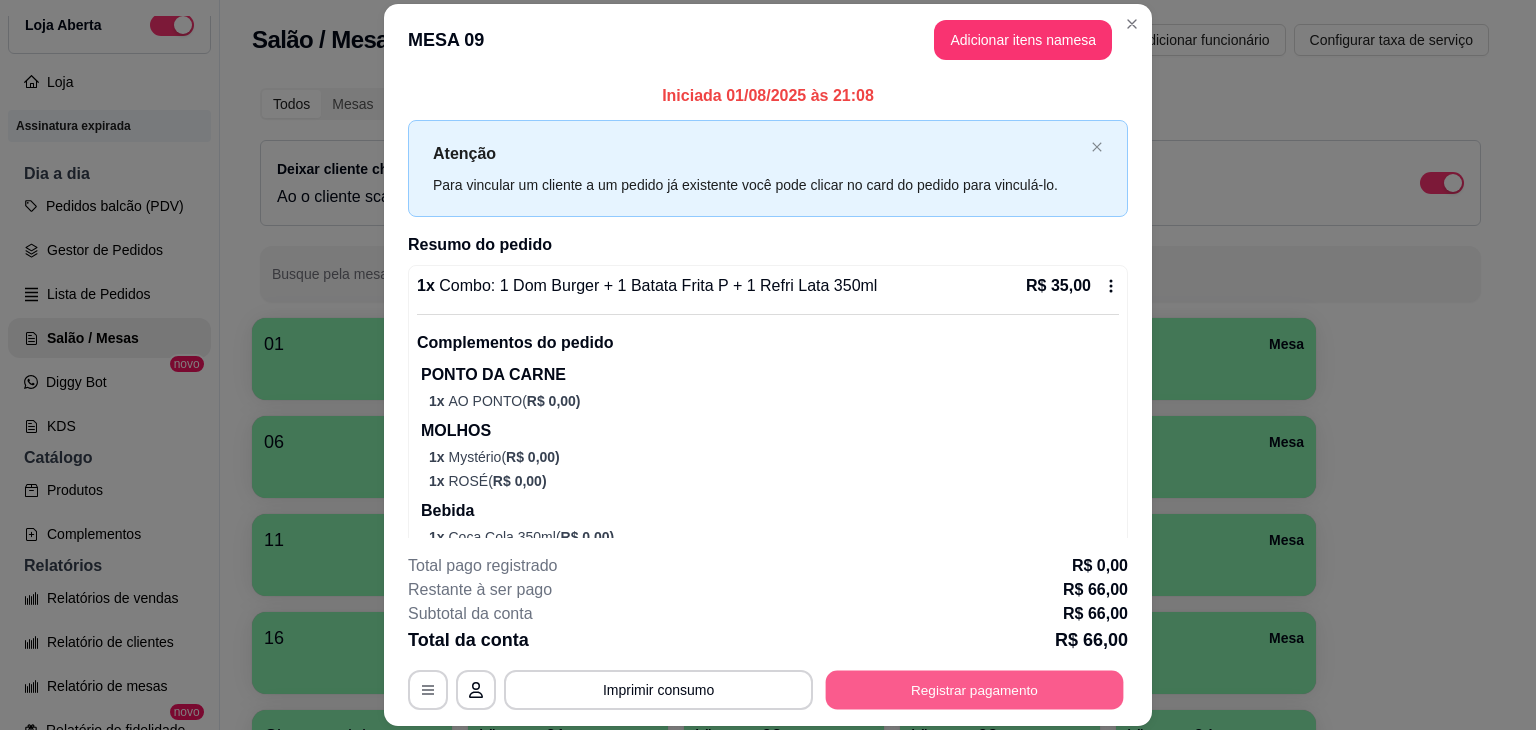 click on "Registrar pagamento" at bounding box center [975, 690] 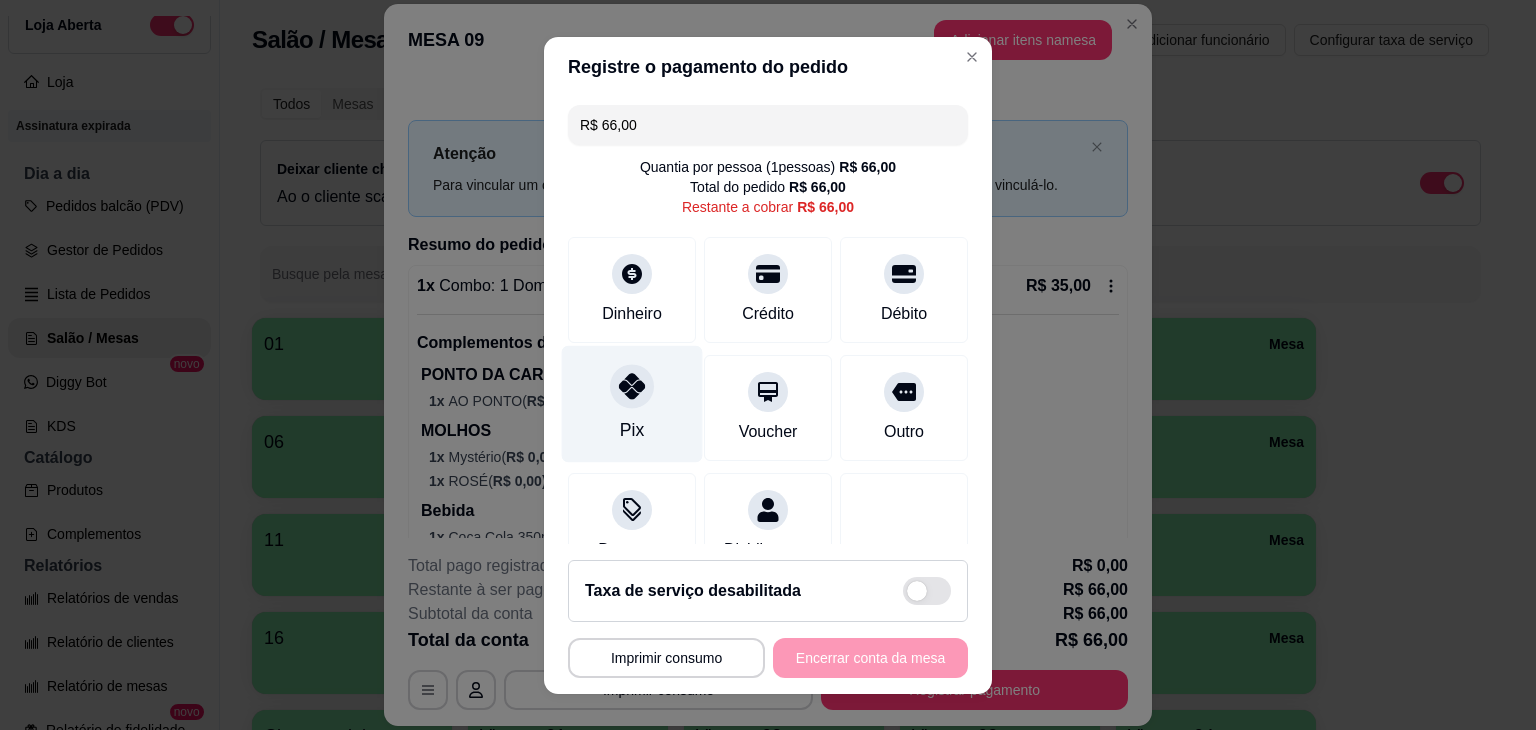 click on "Pix" at bounding box center [632, 403] 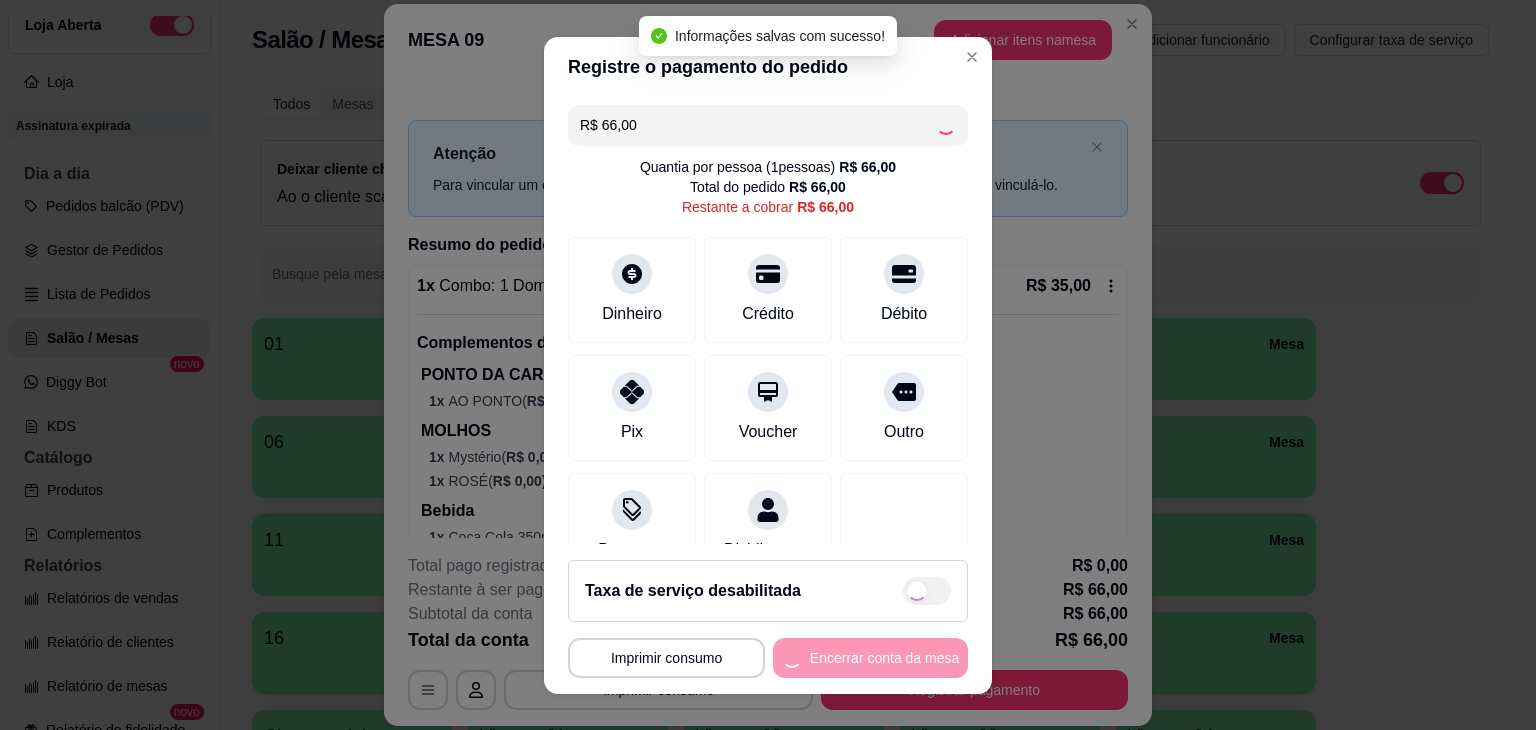type on "R$ 0,00" 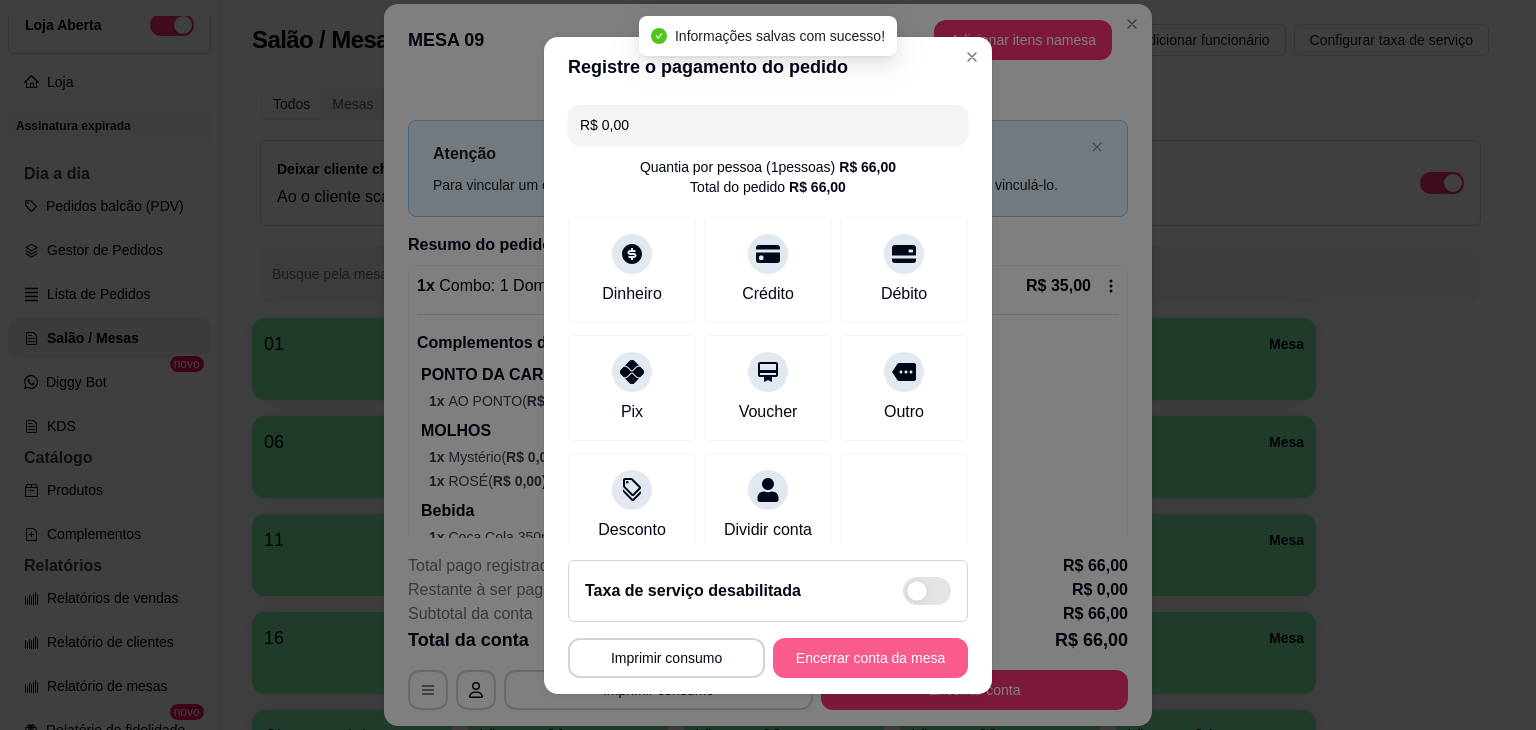 click on "**********" at bounding box center (768, 658) 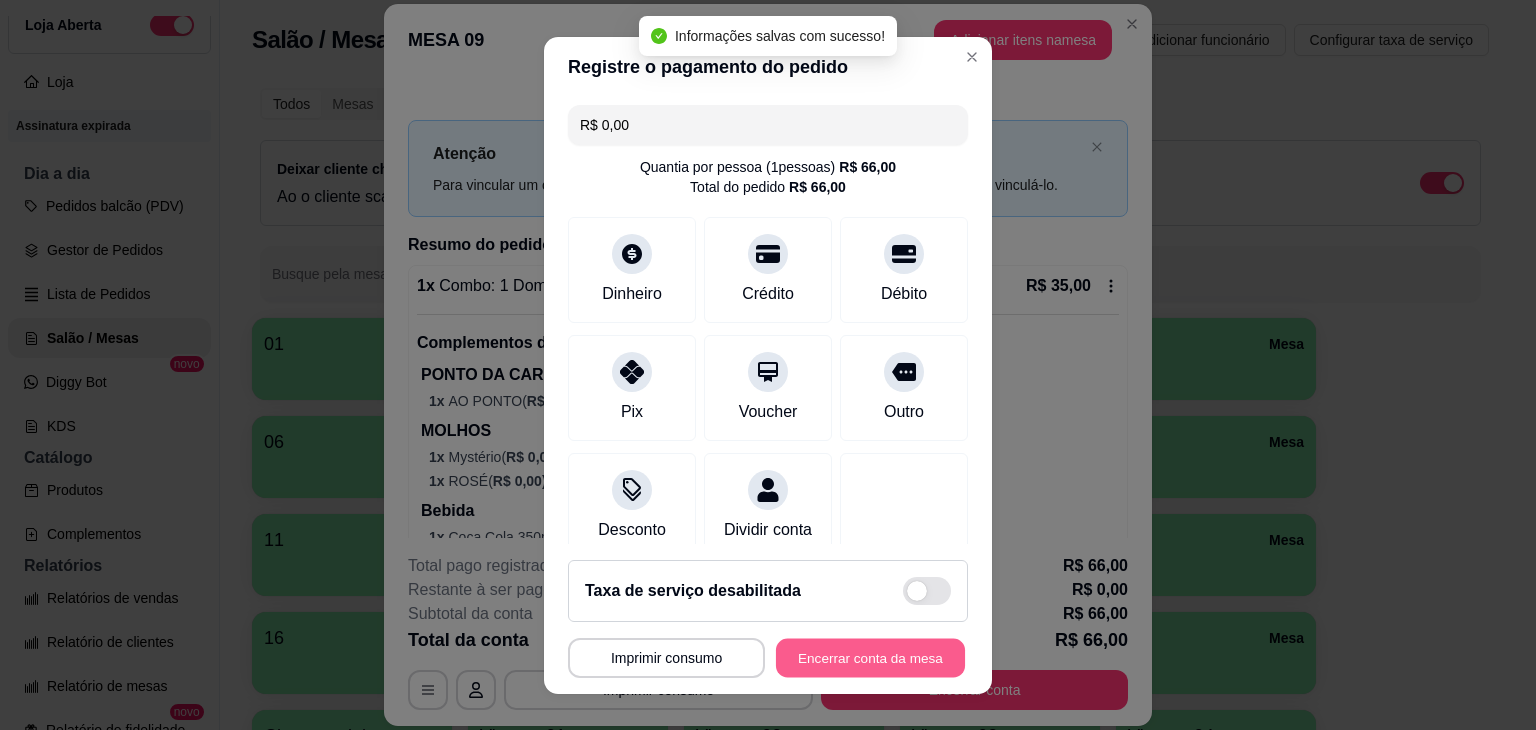 click on "Encerrar conta da mesa" at bounding box center (870, 657) 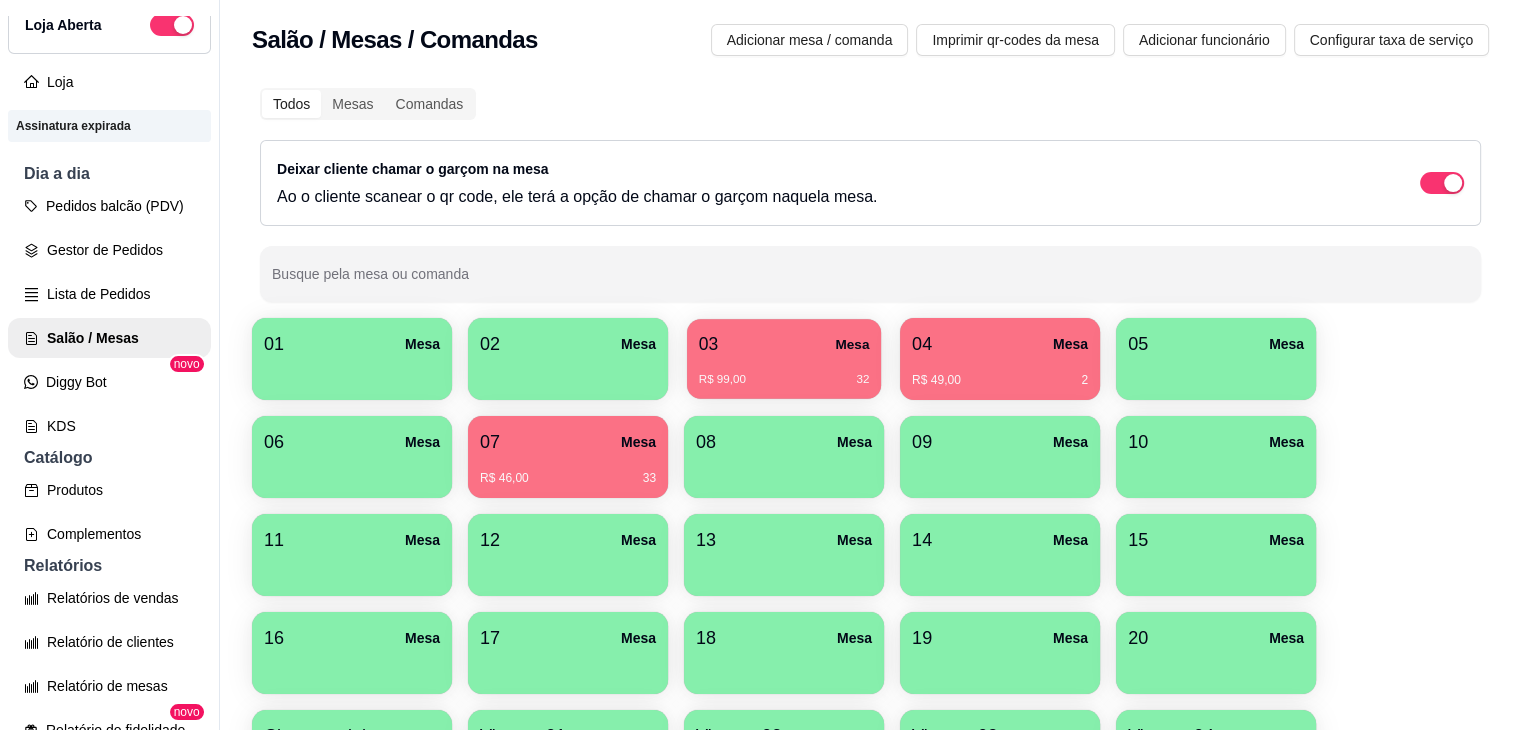 click on "03 Mesa" at bounding box center (784, 344) 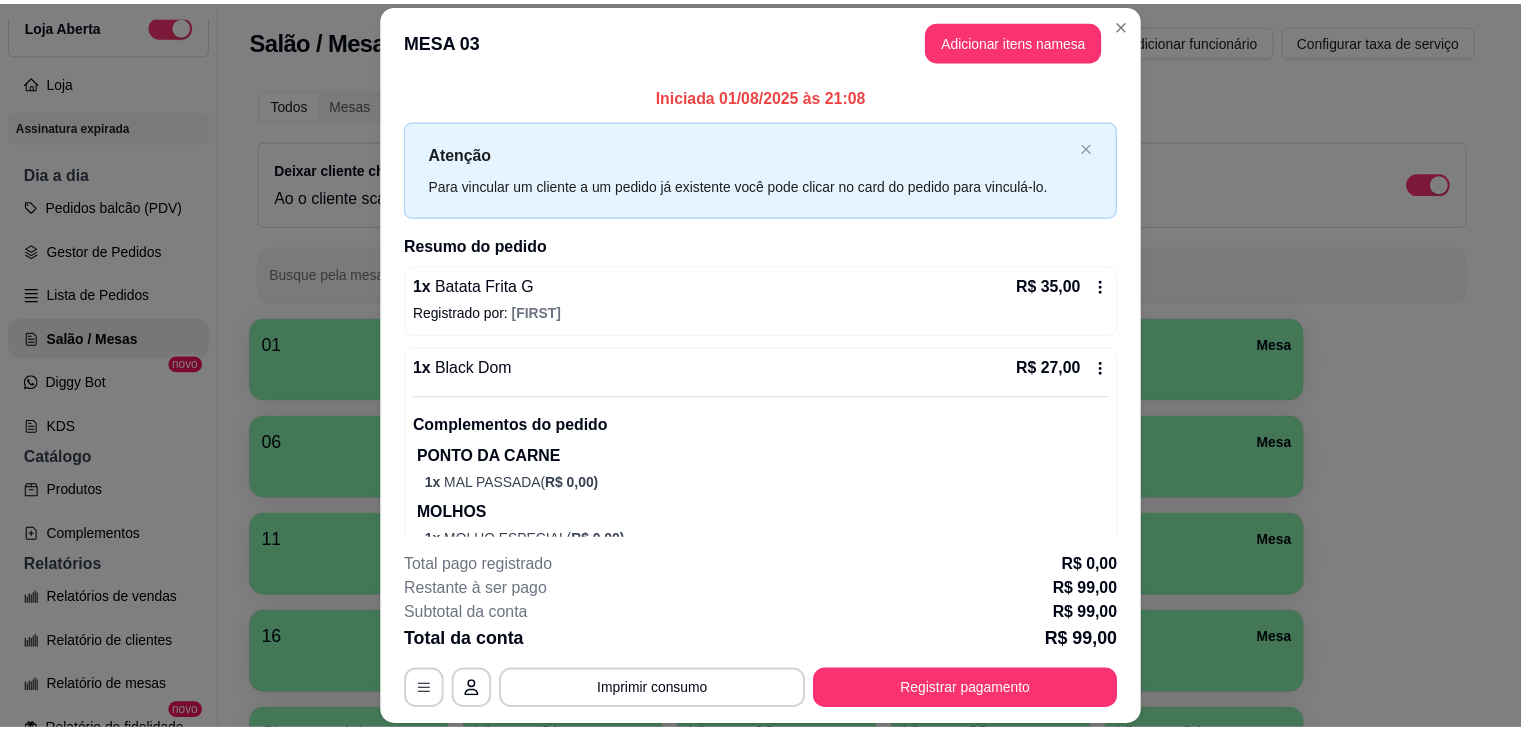 scroll, scrollTop: 490, scrollLeft: 0, axis: vertical 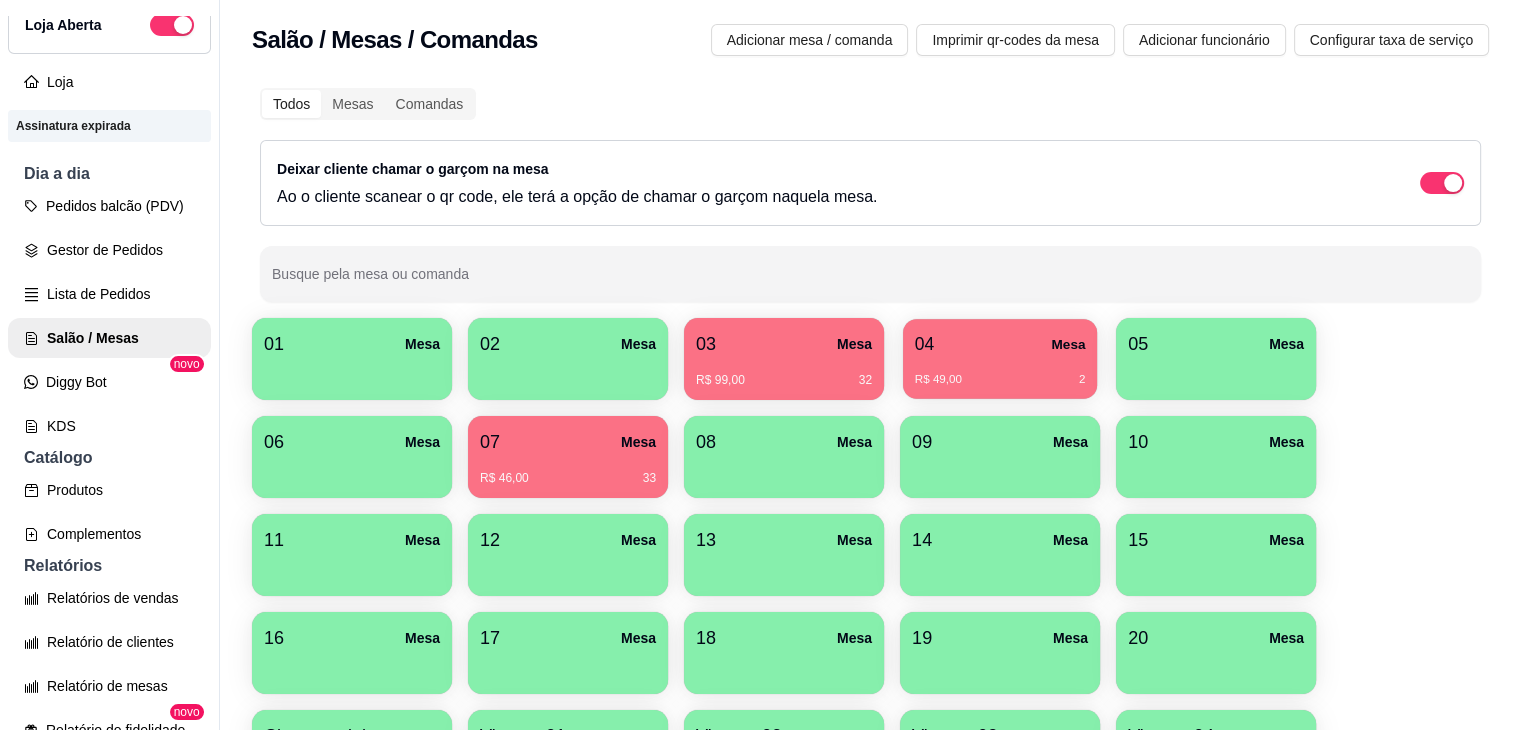 click on "04 Mesa" at bounding box center (1000, 344) 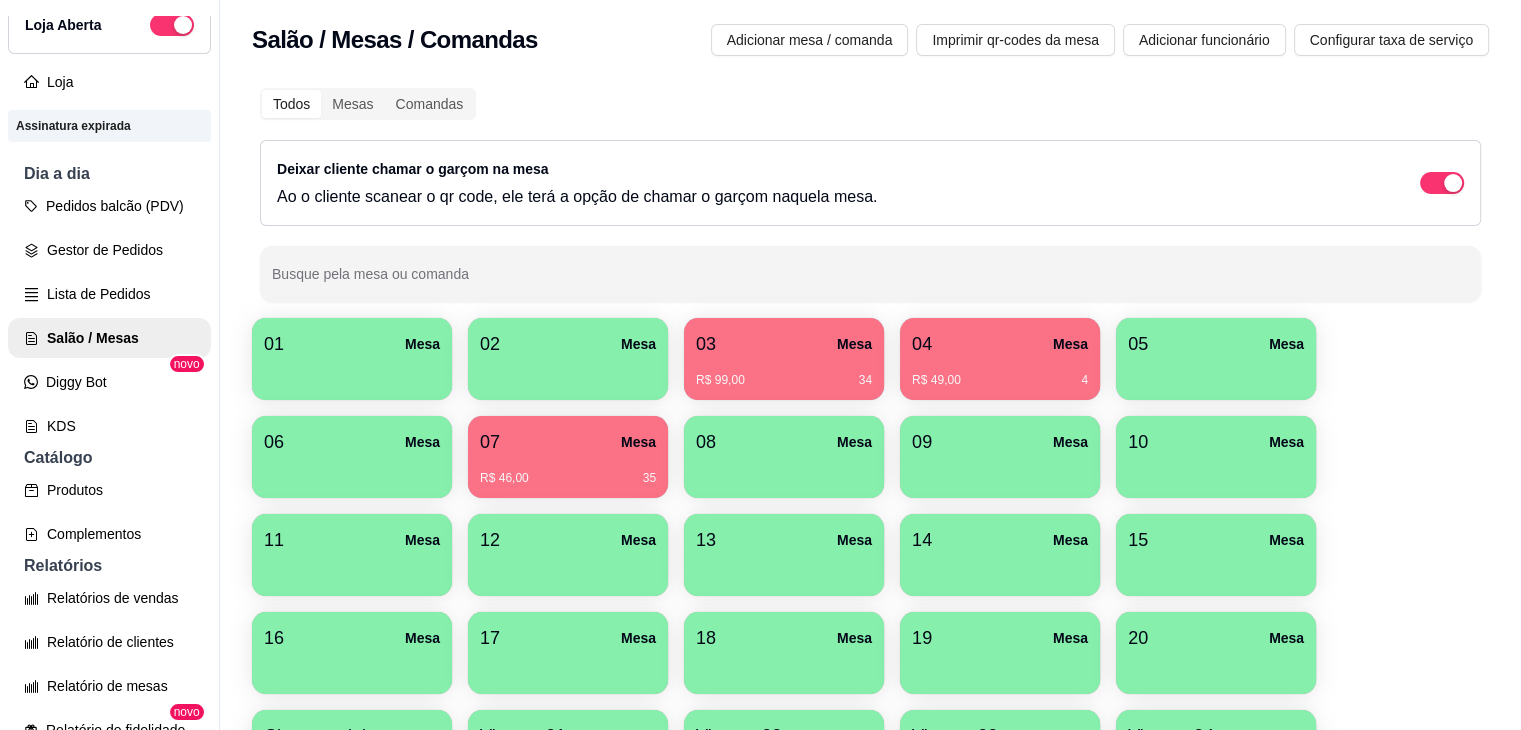 click on "Todos Mesas Comandas Deixar cliente chamar o garçom na mesa Ao o cliente scanear o qr code, ele terá a opção de chamar o garçom naquela mesa. Busque pela mesa ou comanda" at bounding box center (870, 195) 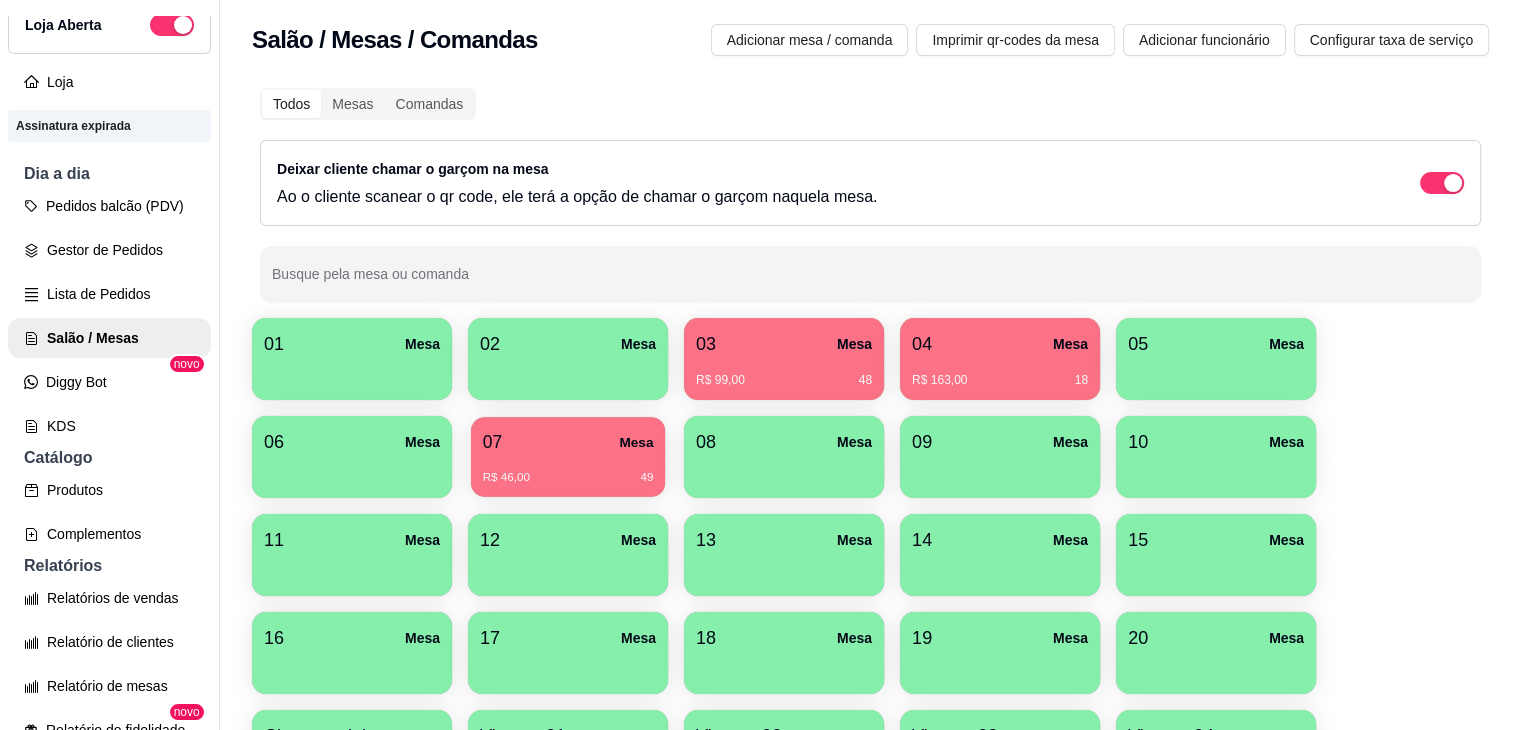 click on "Mesa" at bounding box center (636, 442) 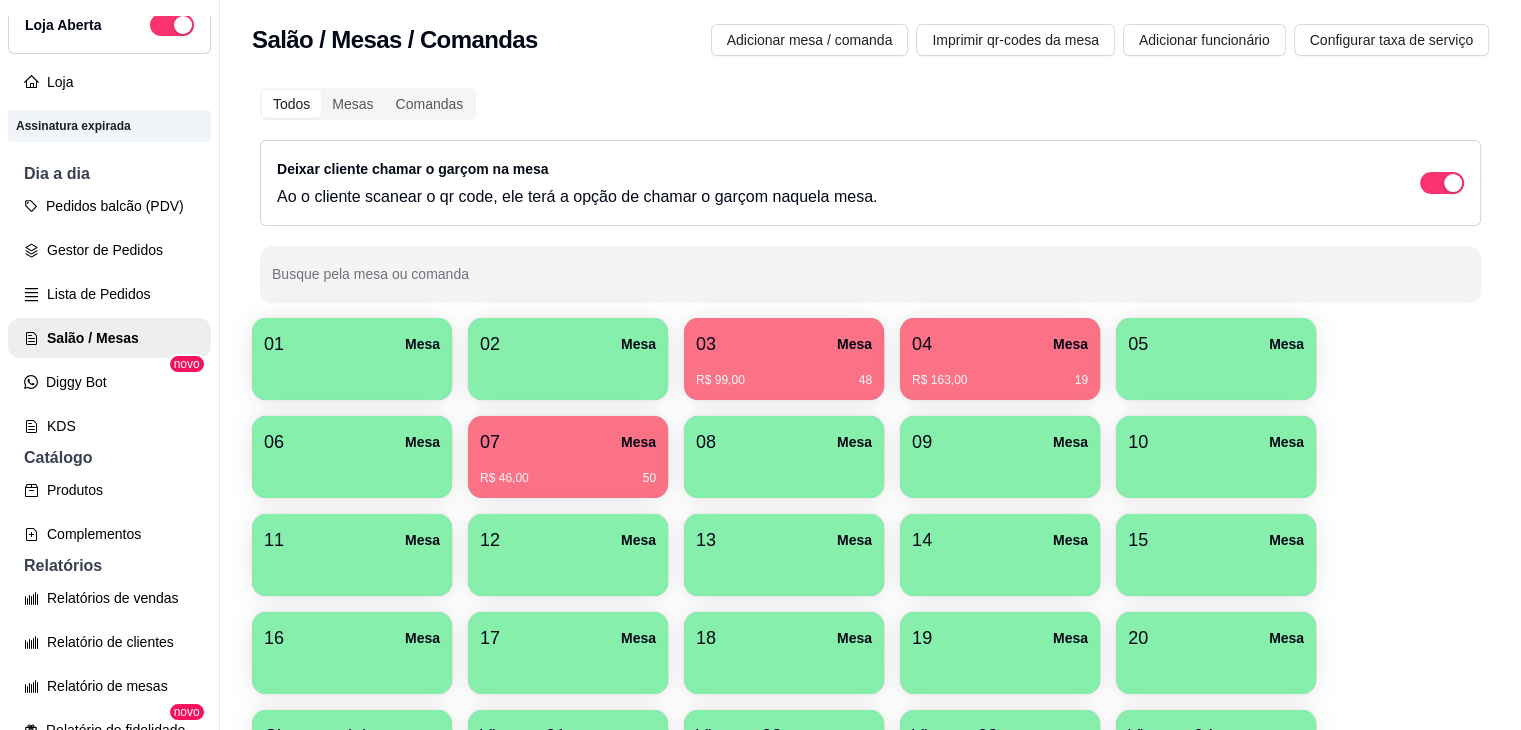 click on "Deixar cliente chamar o garçom na mesa Ao o cliente scanear o qr code, ele terá a opção de chamar o garçom naquela mesa." at bounding box center [870, 183] 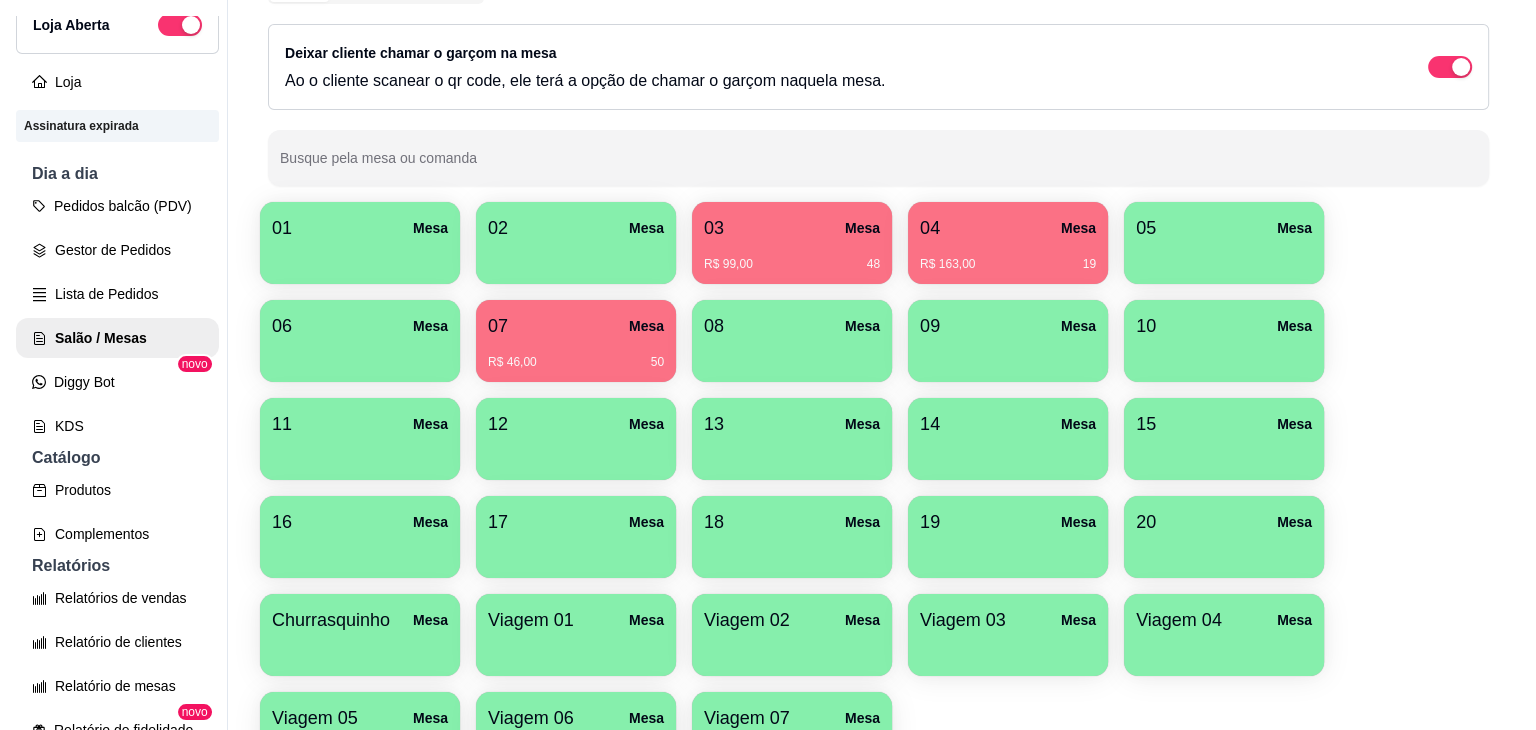 scroll, scrollTop: 120, scrollLeft: 0, axis: vertical 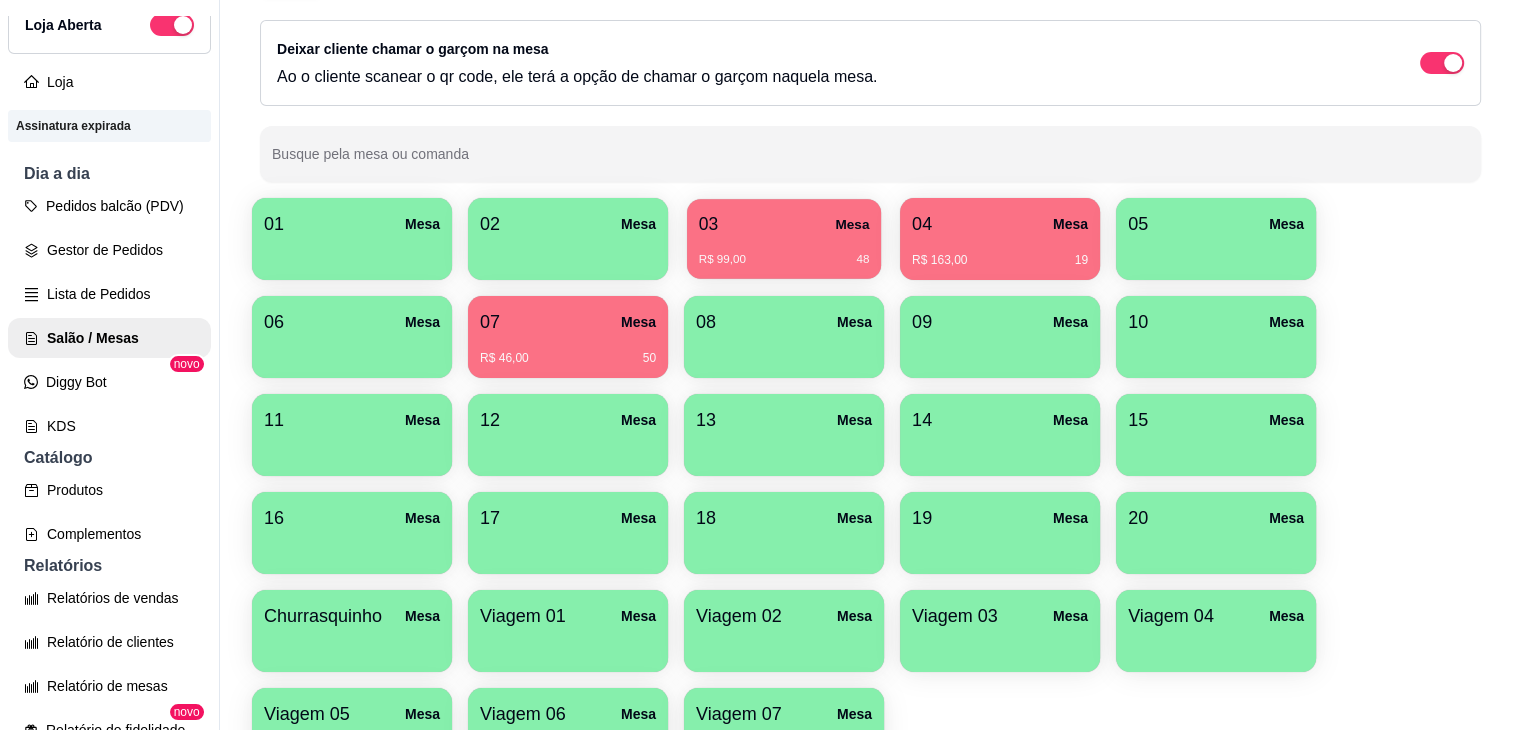 click on "03 Mesa" at bounding box center [784, 224] 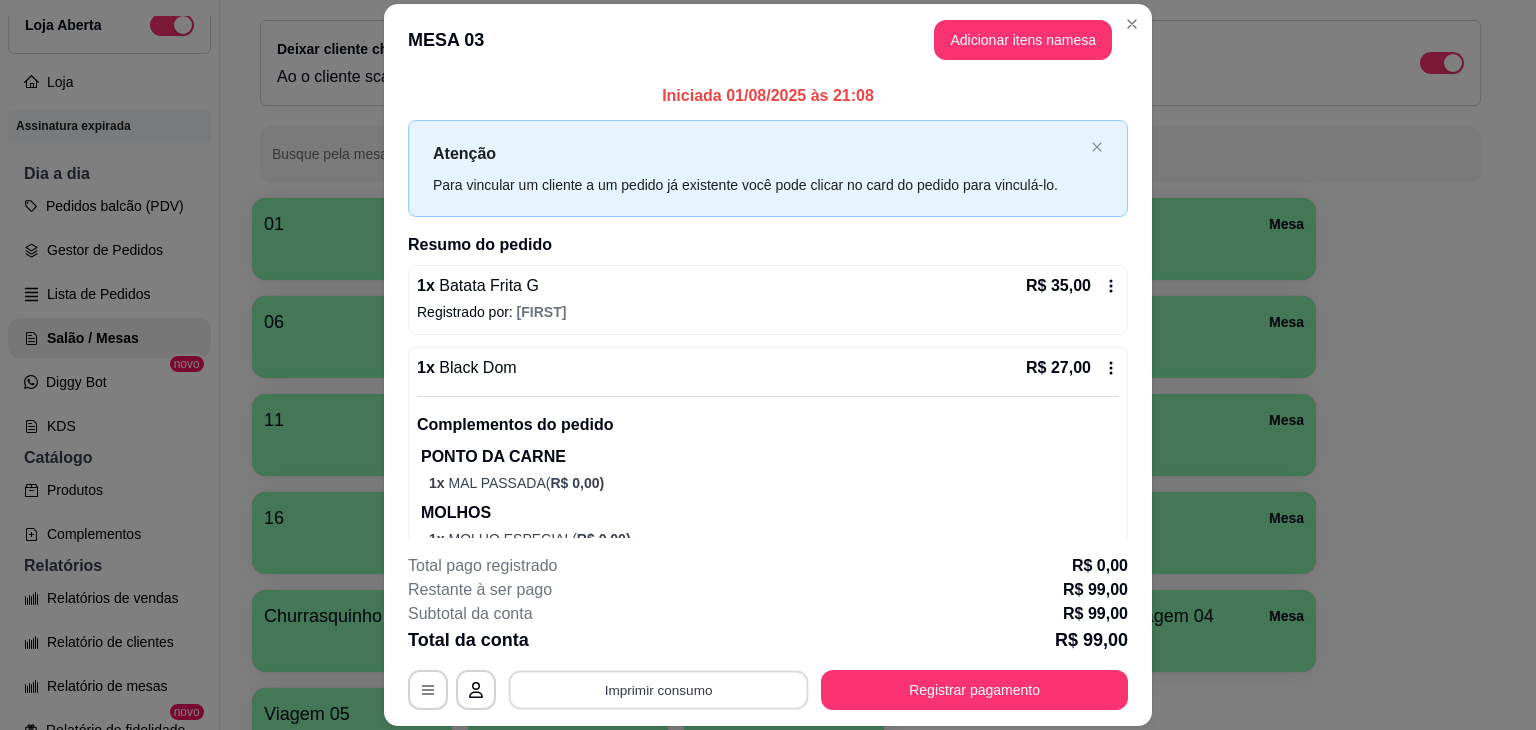 click on "Imprimir consumo" at bounding box center [659, 690] 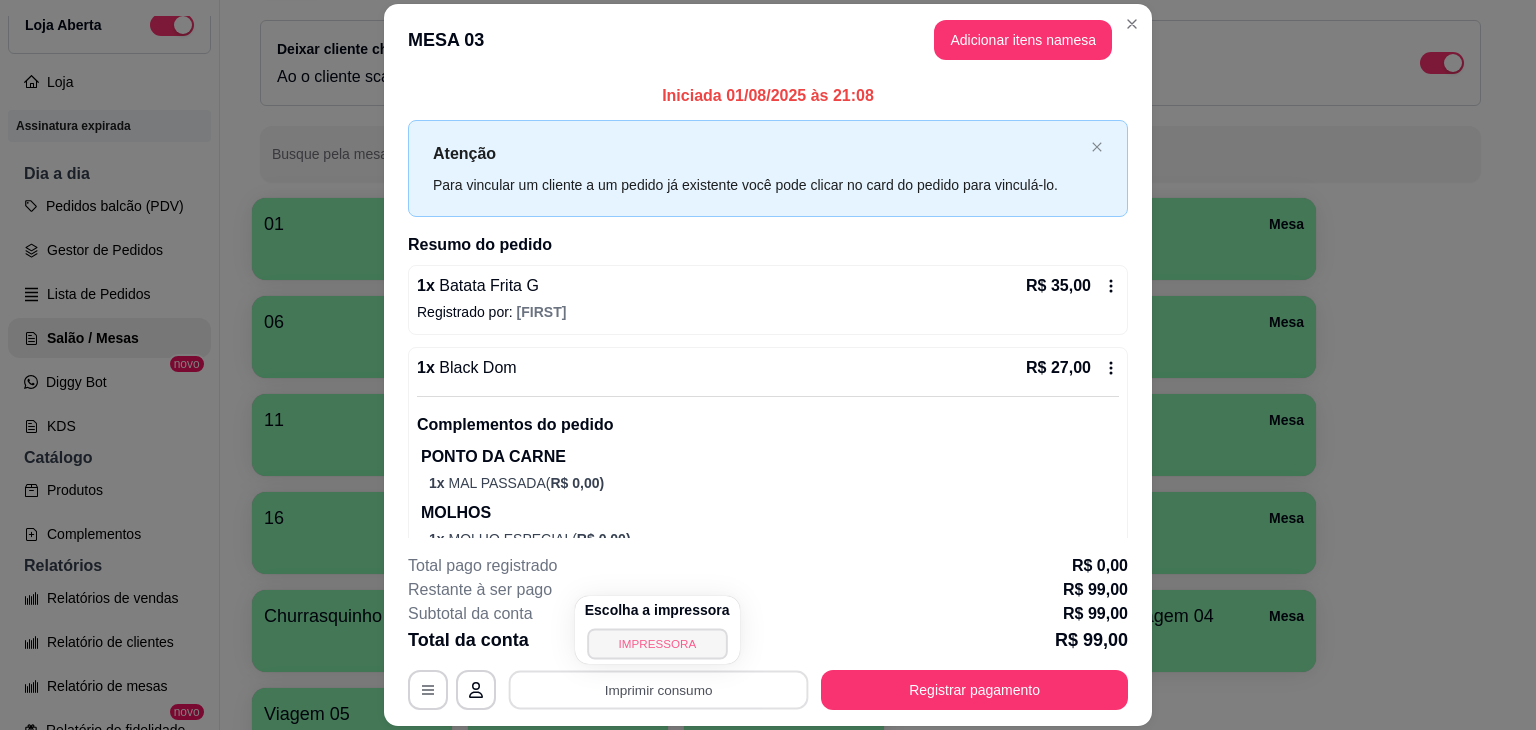 click on "IMPRESSORA" at bounding box center [657, 643] 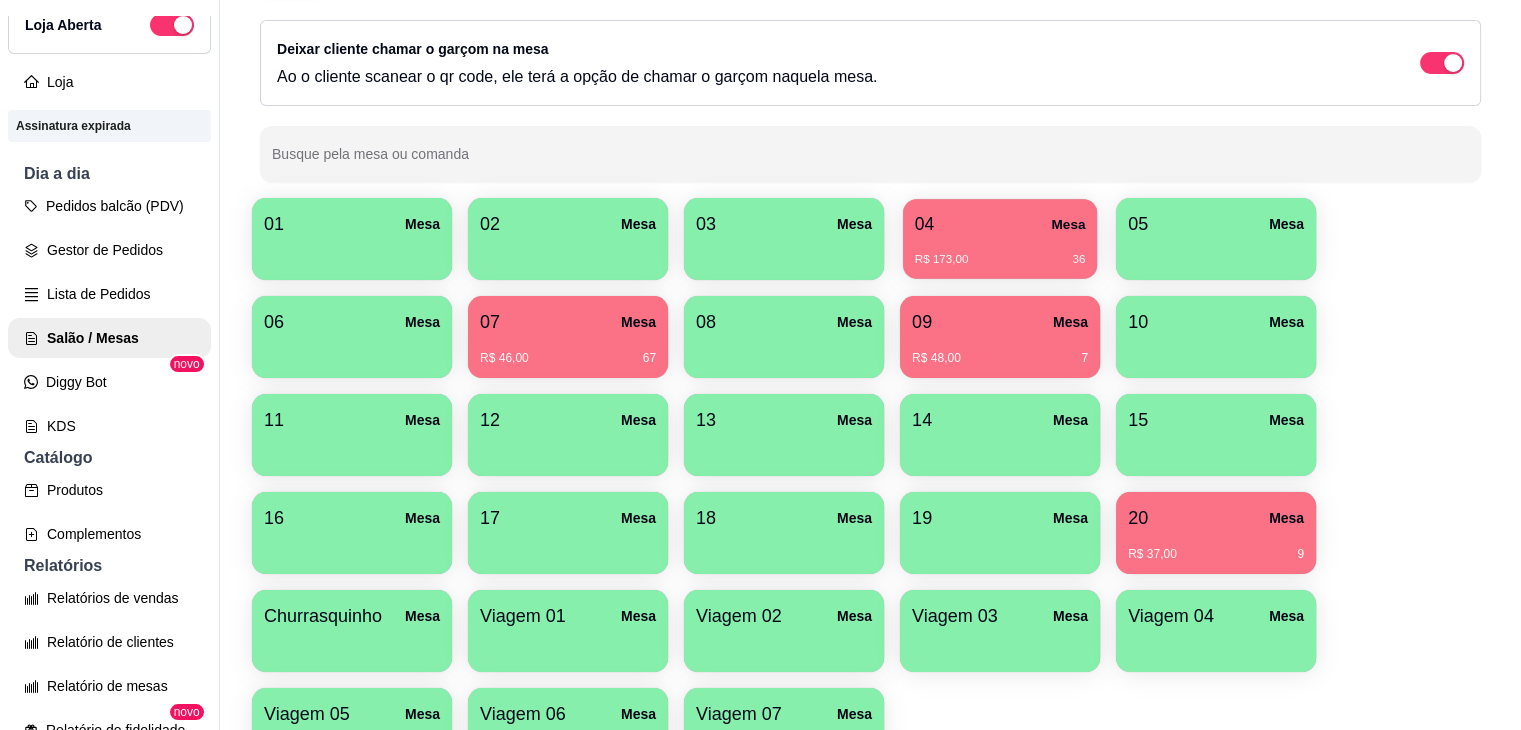 click on "Mesa" at bounding box center [1068, 224] 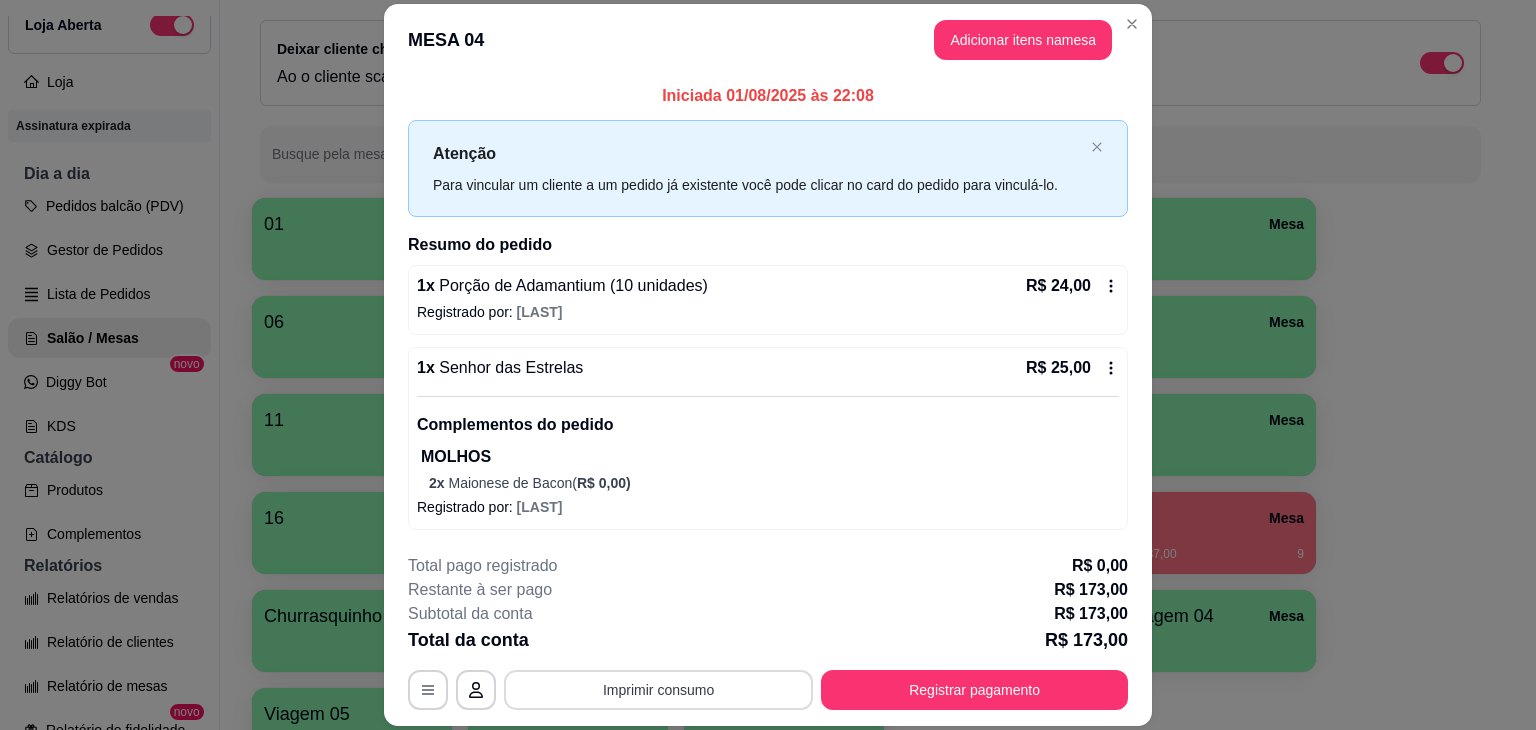 click on "Imprimir consumo" at bounding box center (658, 690) 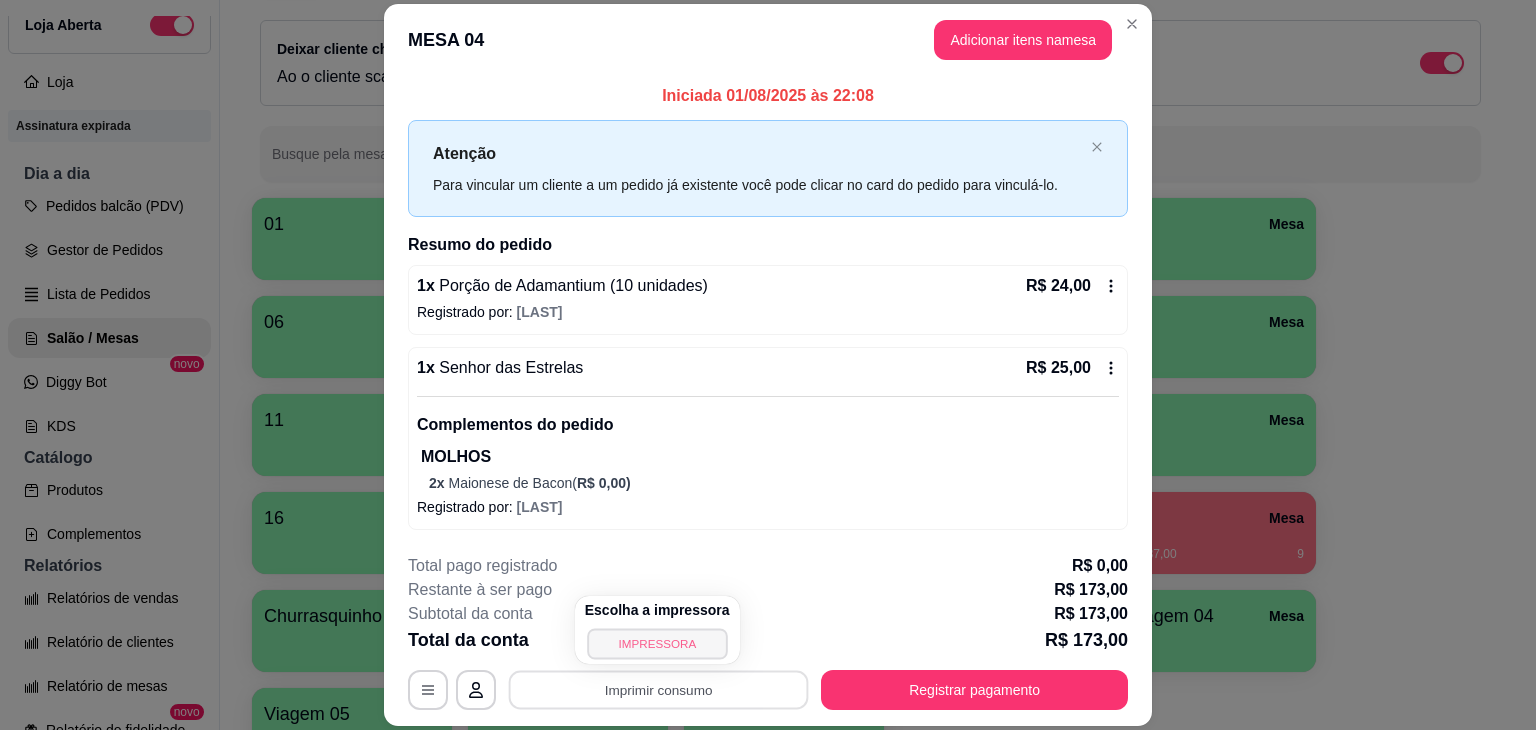 click on "IMPRESSORA" at bounding box center (657, 643) 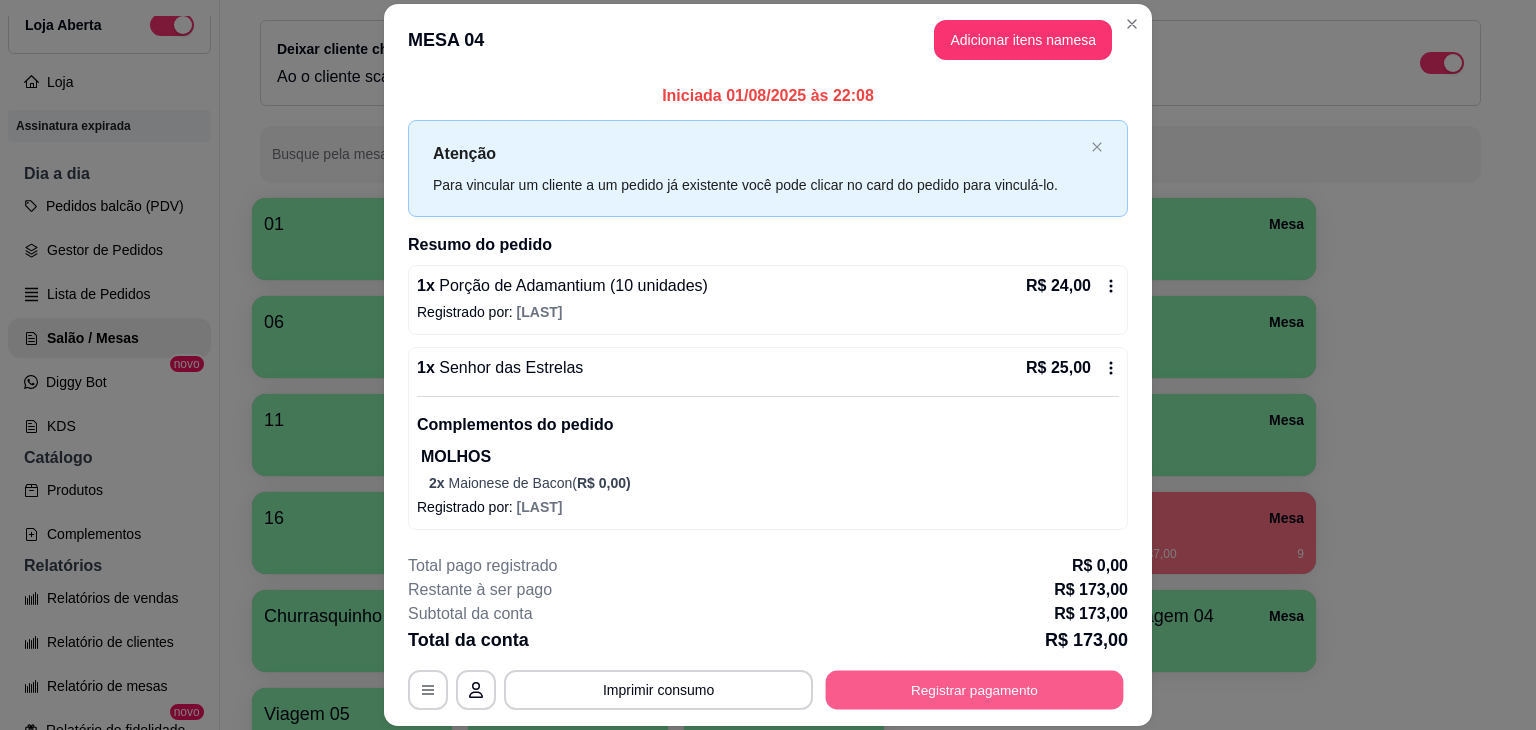 click on "Registrar pagamento" at bounding box center (975, 690) 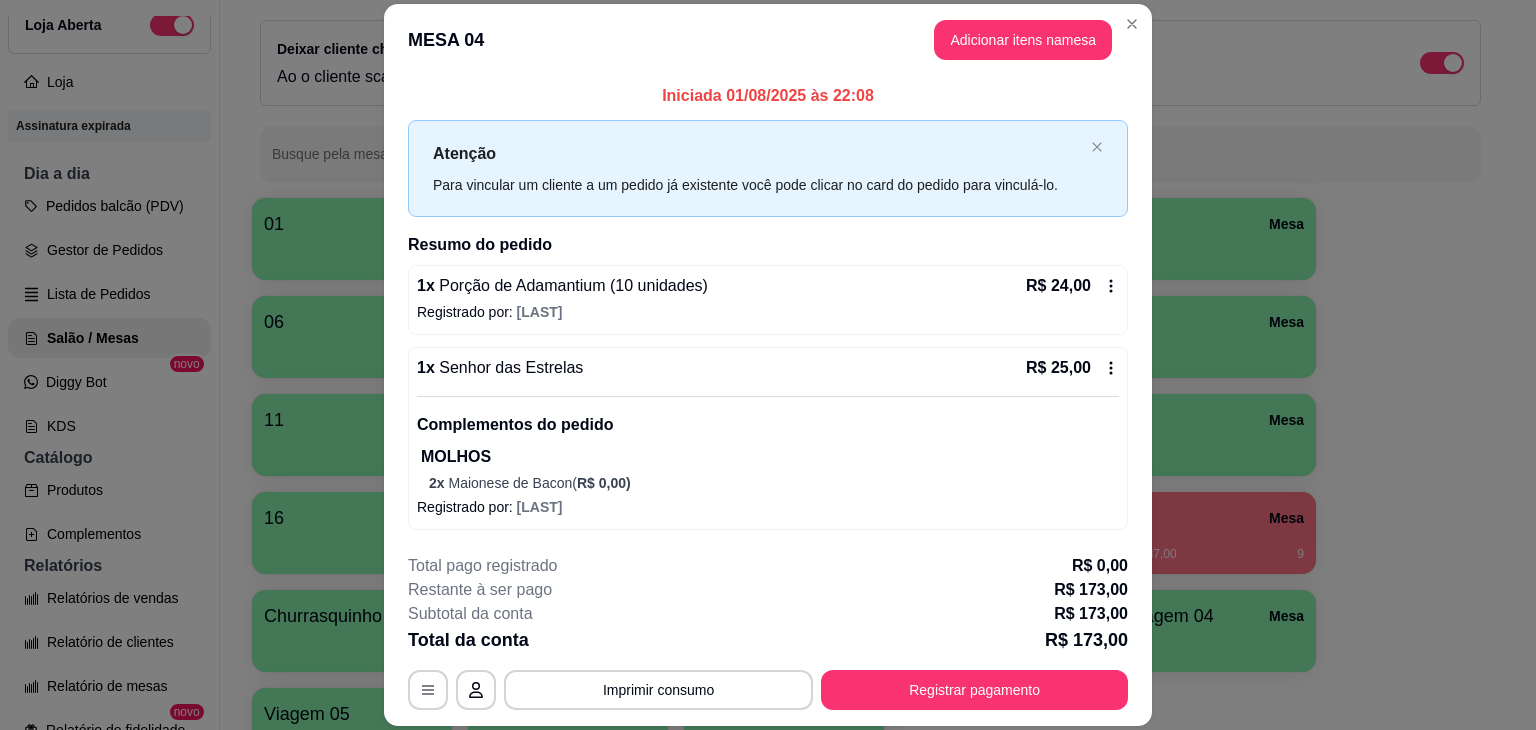 type 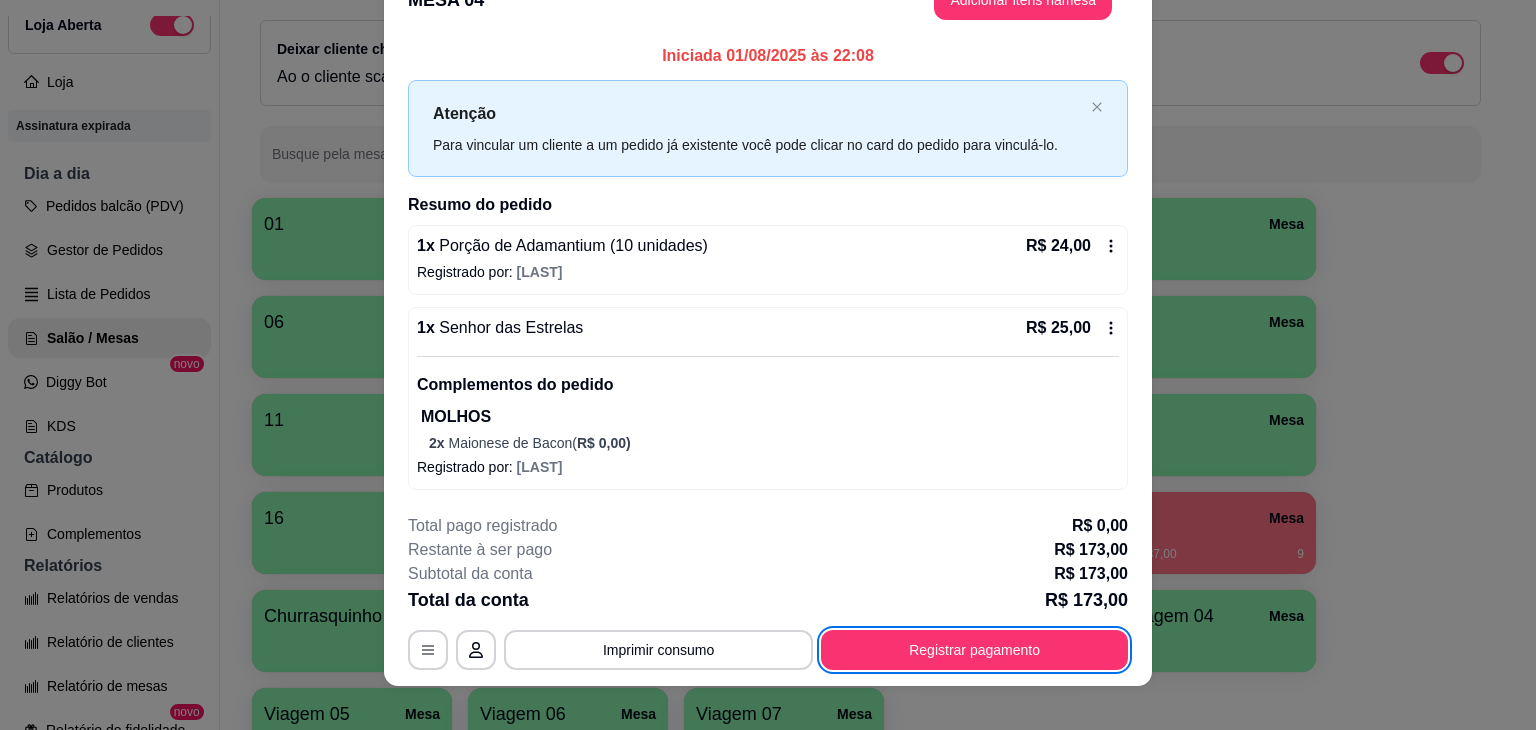 scroll, scrollTop: 0, scrollLeft: 0, axis: both 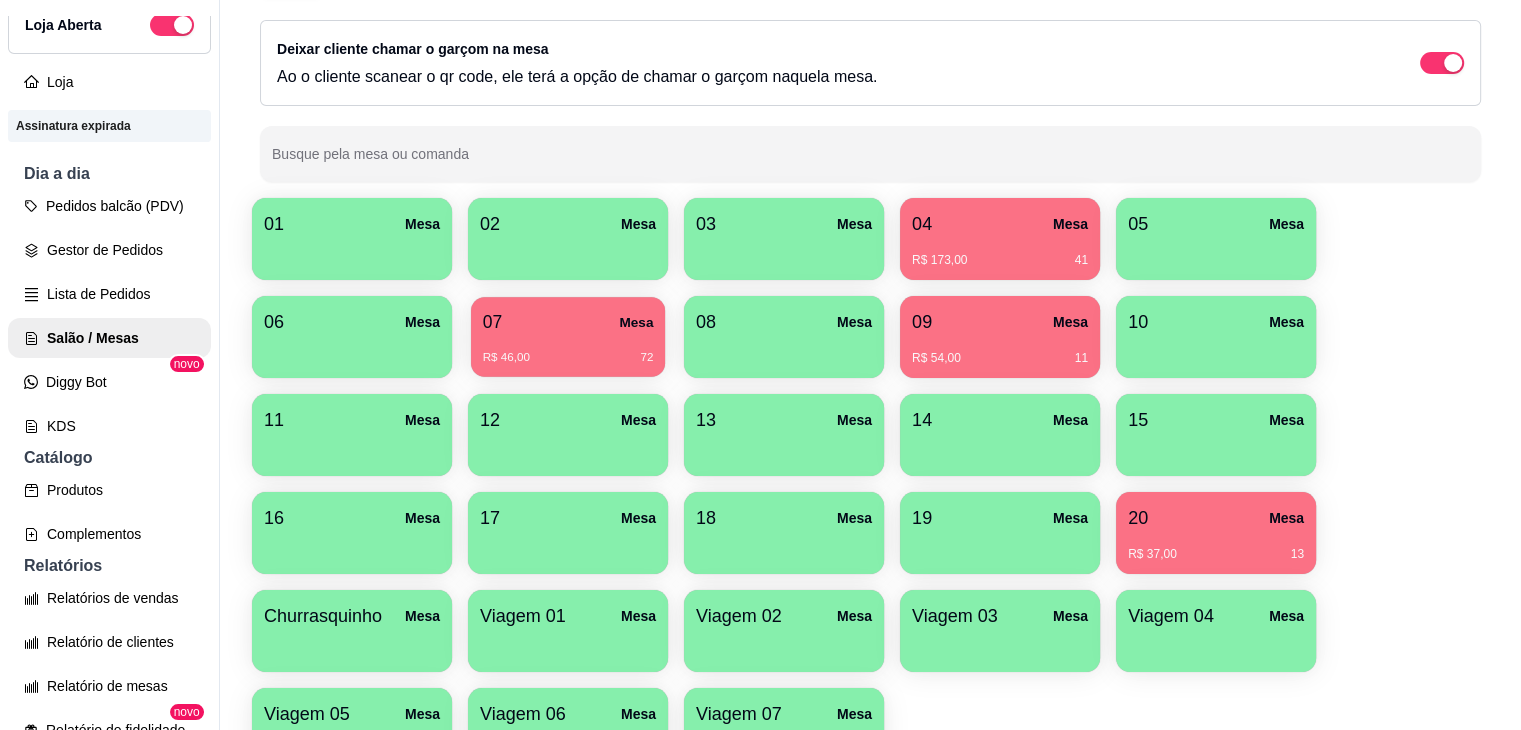 click on "R$ 46,00 72" at bounding box center [568, 358] 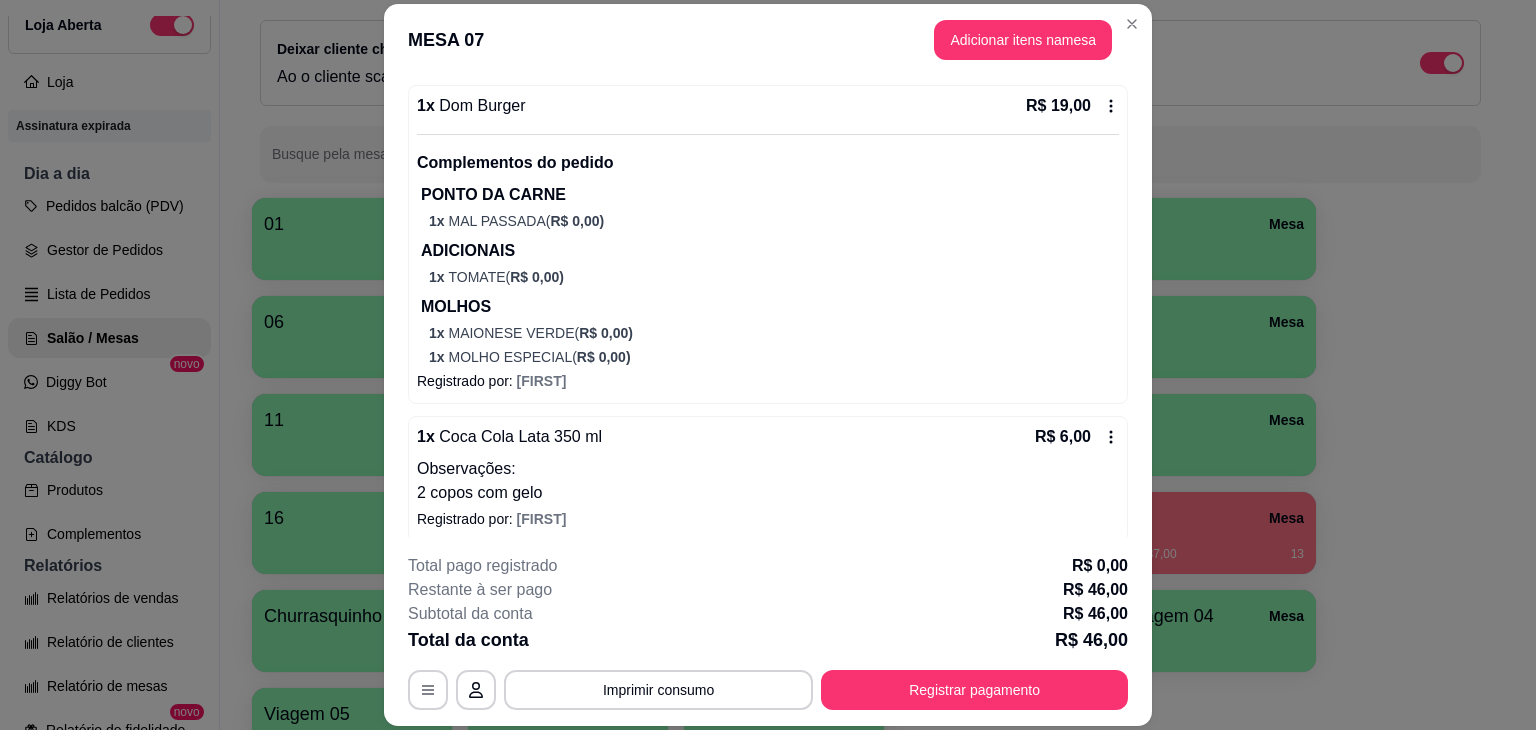 scroll, scrollTop: 384, scrollLeft: 0, axis: vertical 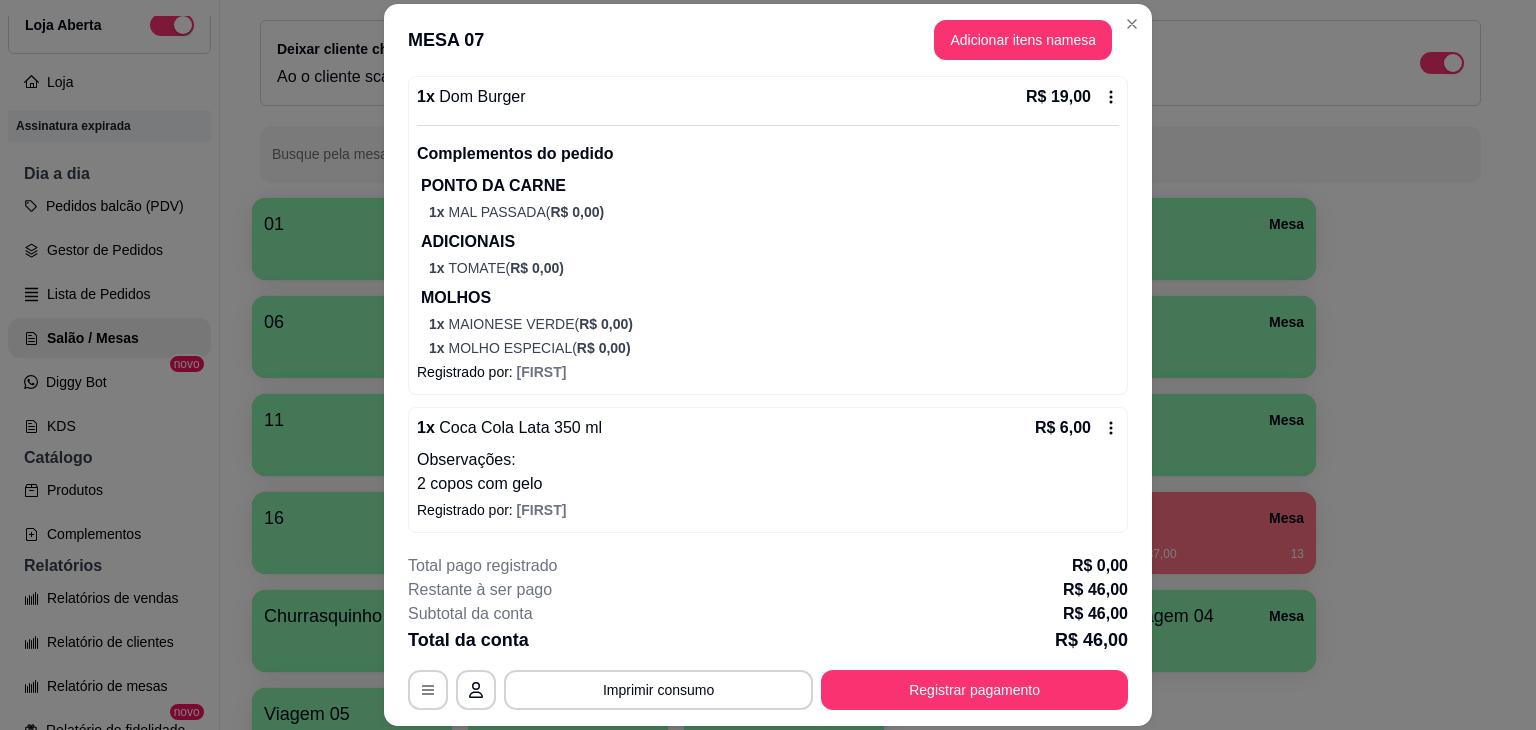 click on "**********" at bounding box center (768, 632) 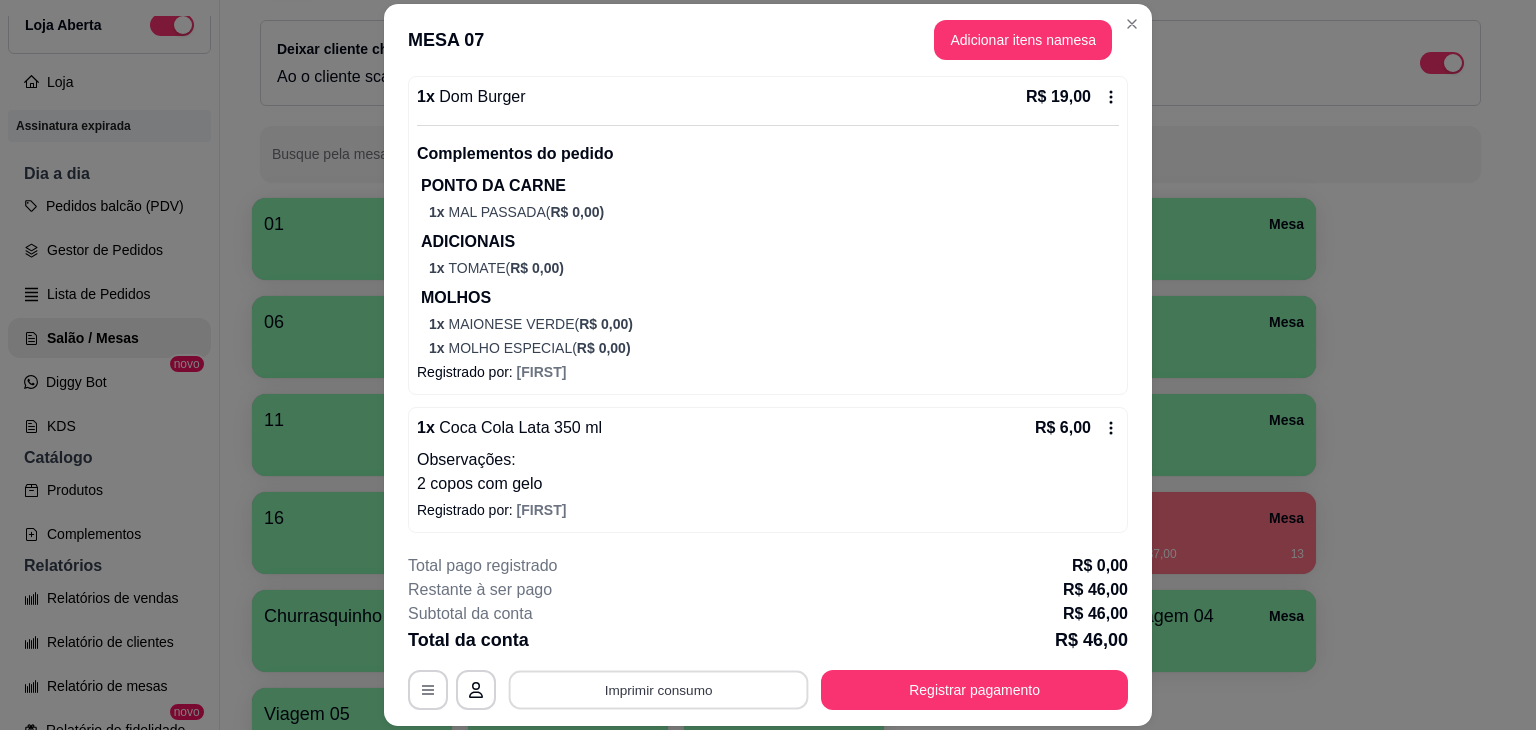 click on "Imprimir consumo" at bounding box center [659, 690] 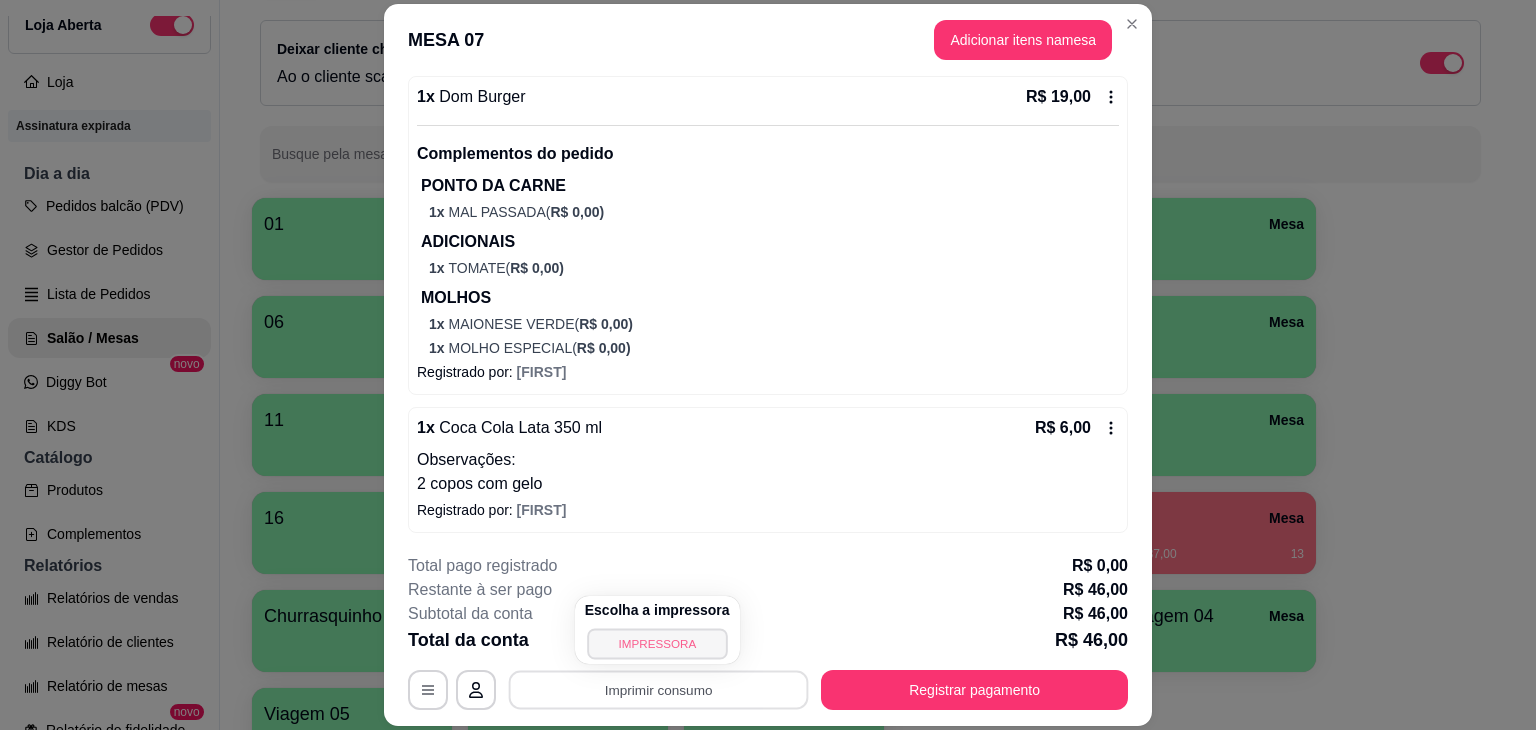 click on "IMPRESSORA" at bounding box center (657, 643) 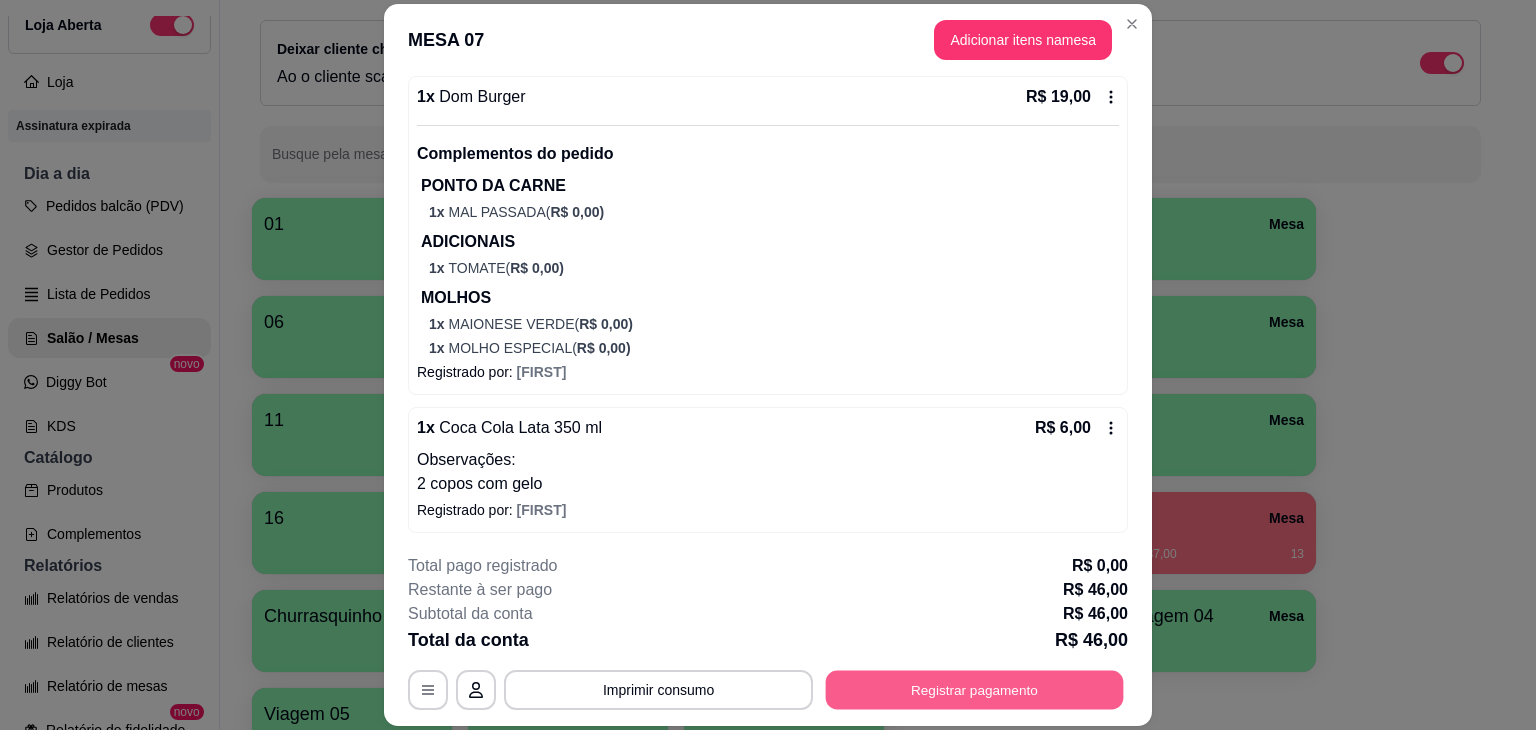 click on "Registrar pagamento" at bounding box center (975, 690) 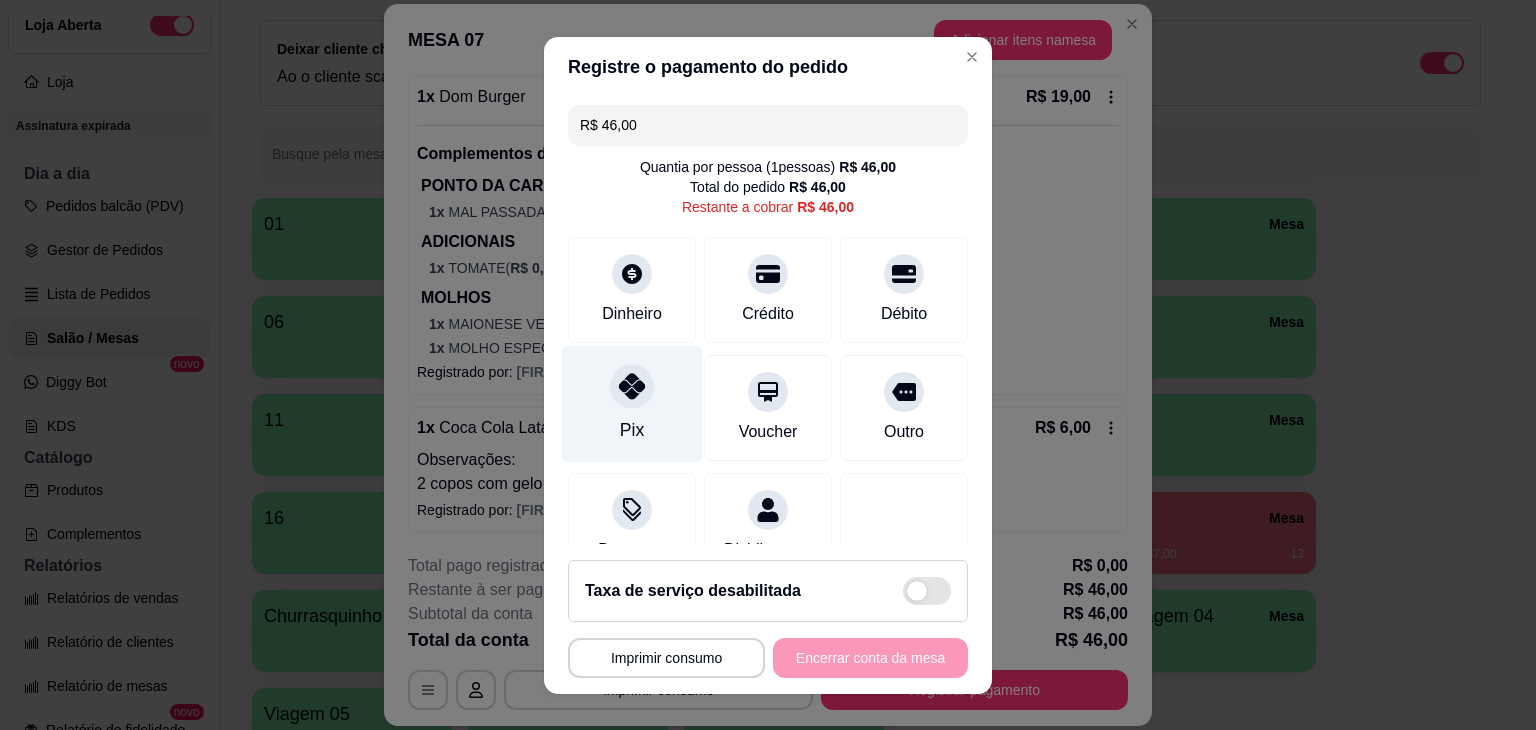 click 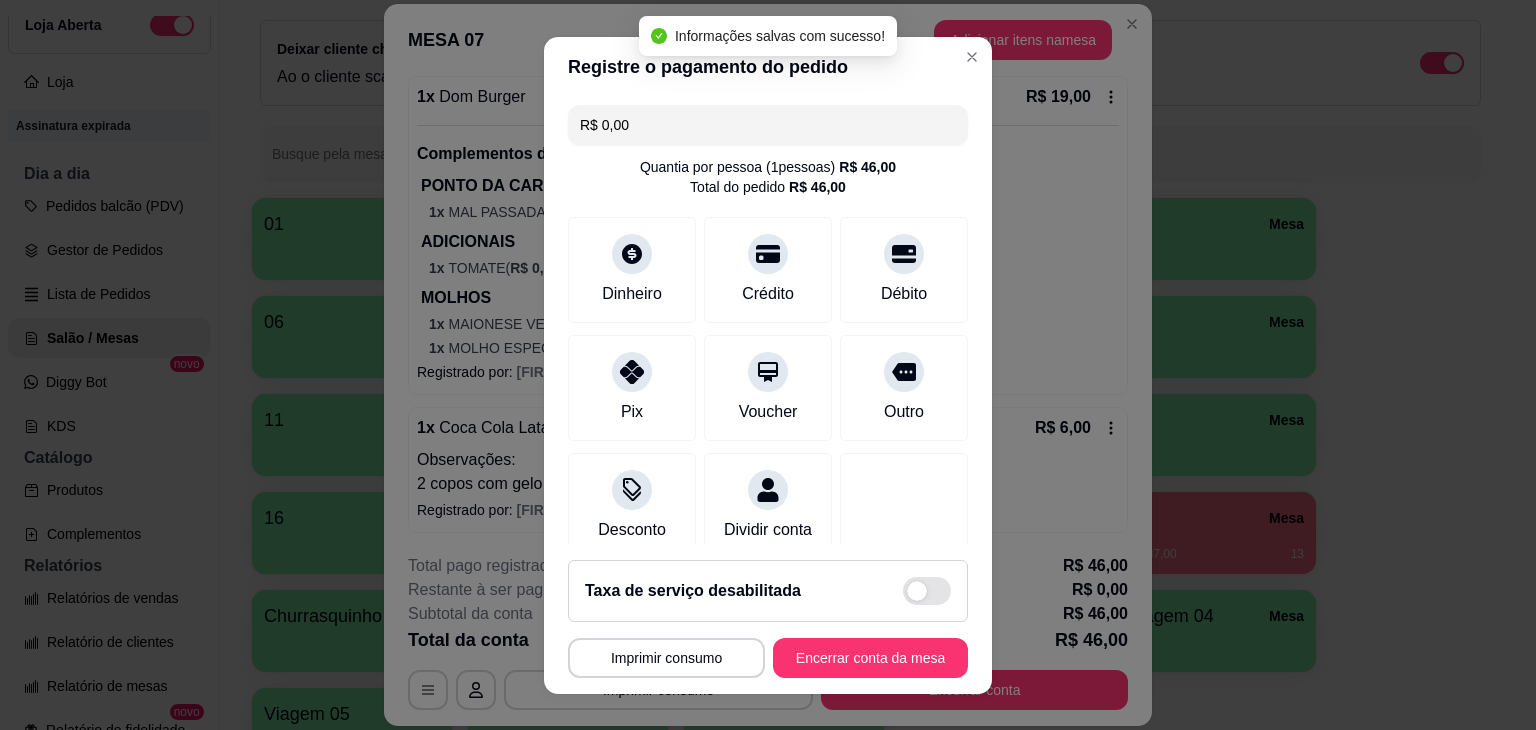 type on "R$ 0,00" 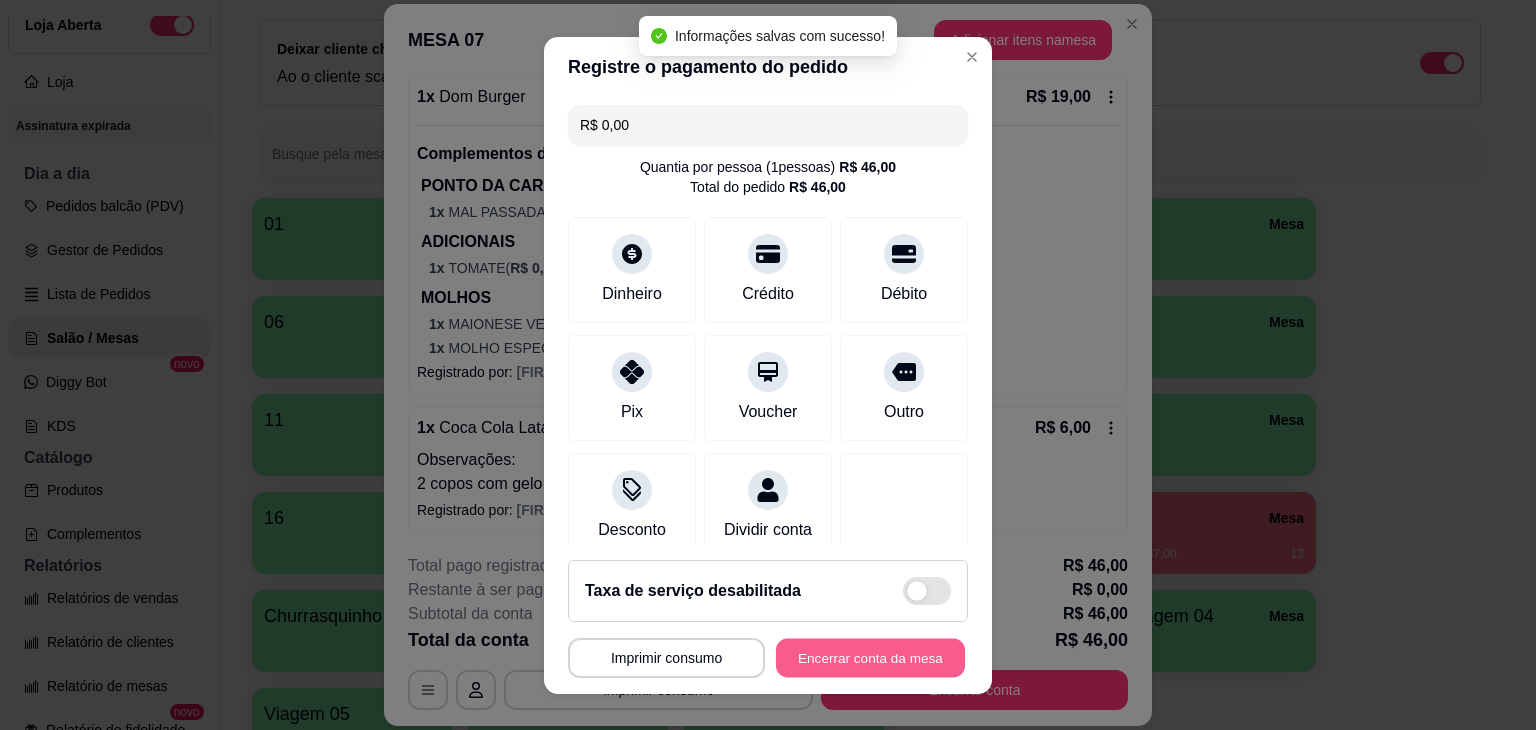 click on "Encerrar conta da mesa" at bounding box center [870, 657] 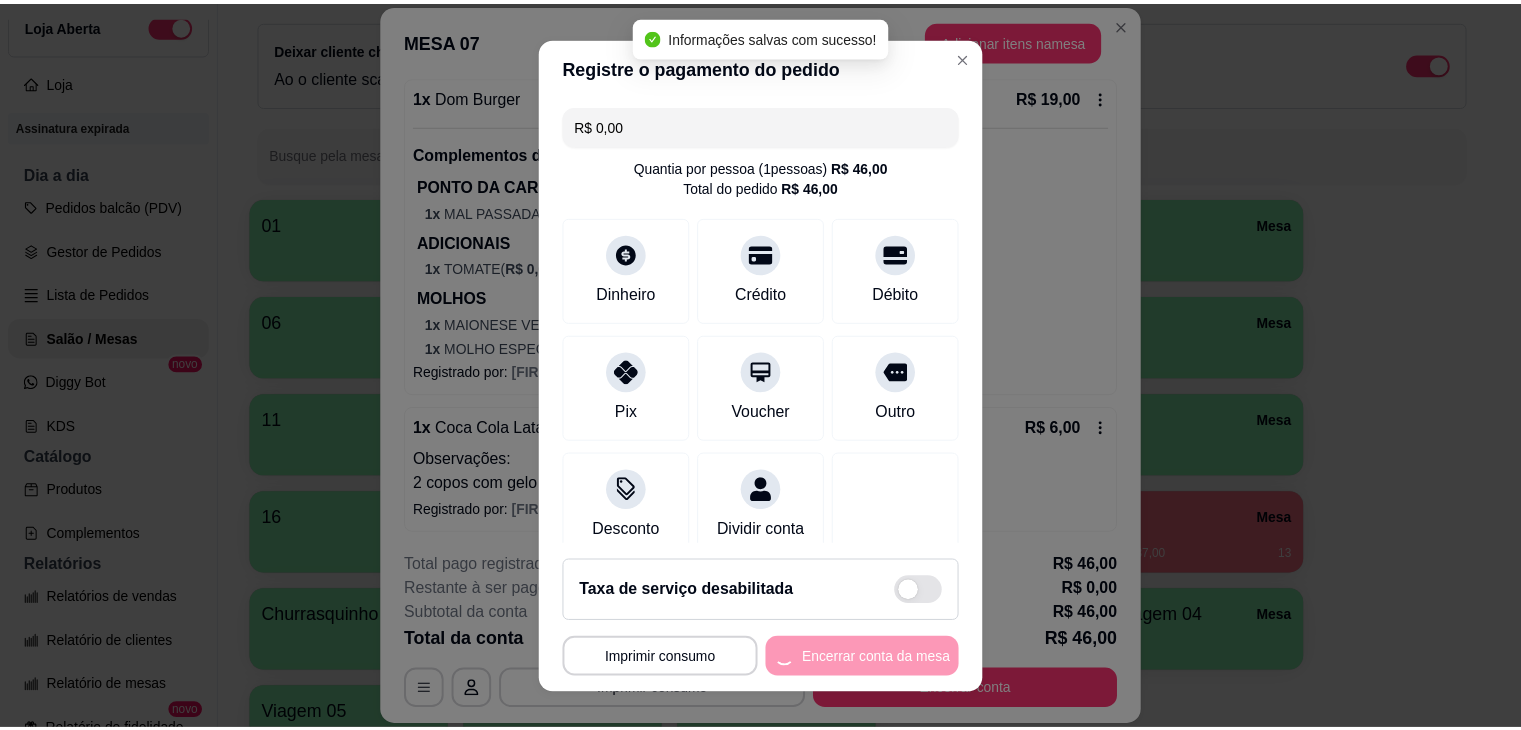 scroll, scrollTop: 0, scrollLeft: 0, axis: both 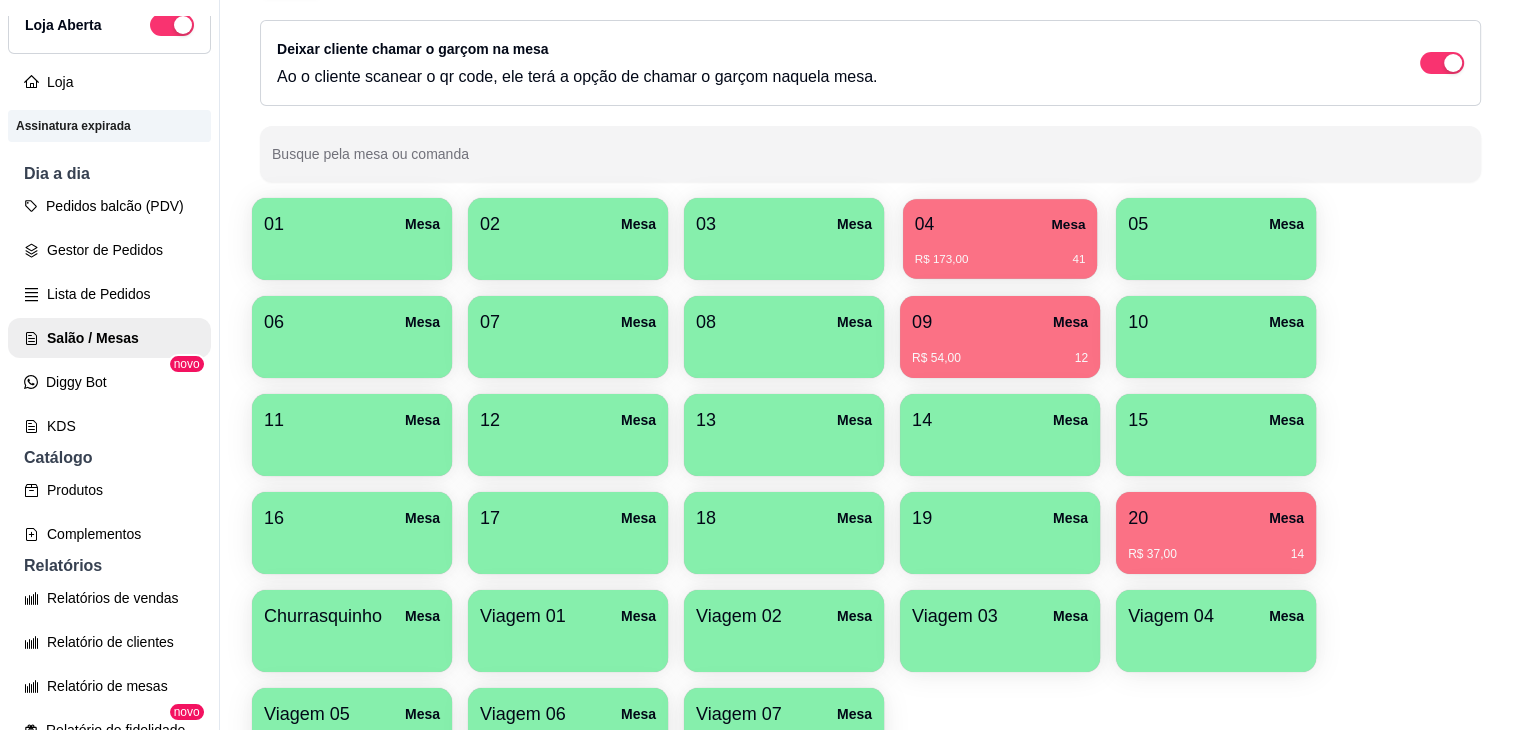 click on "R$ 173,00 41" at bounding box center [1000, 252] 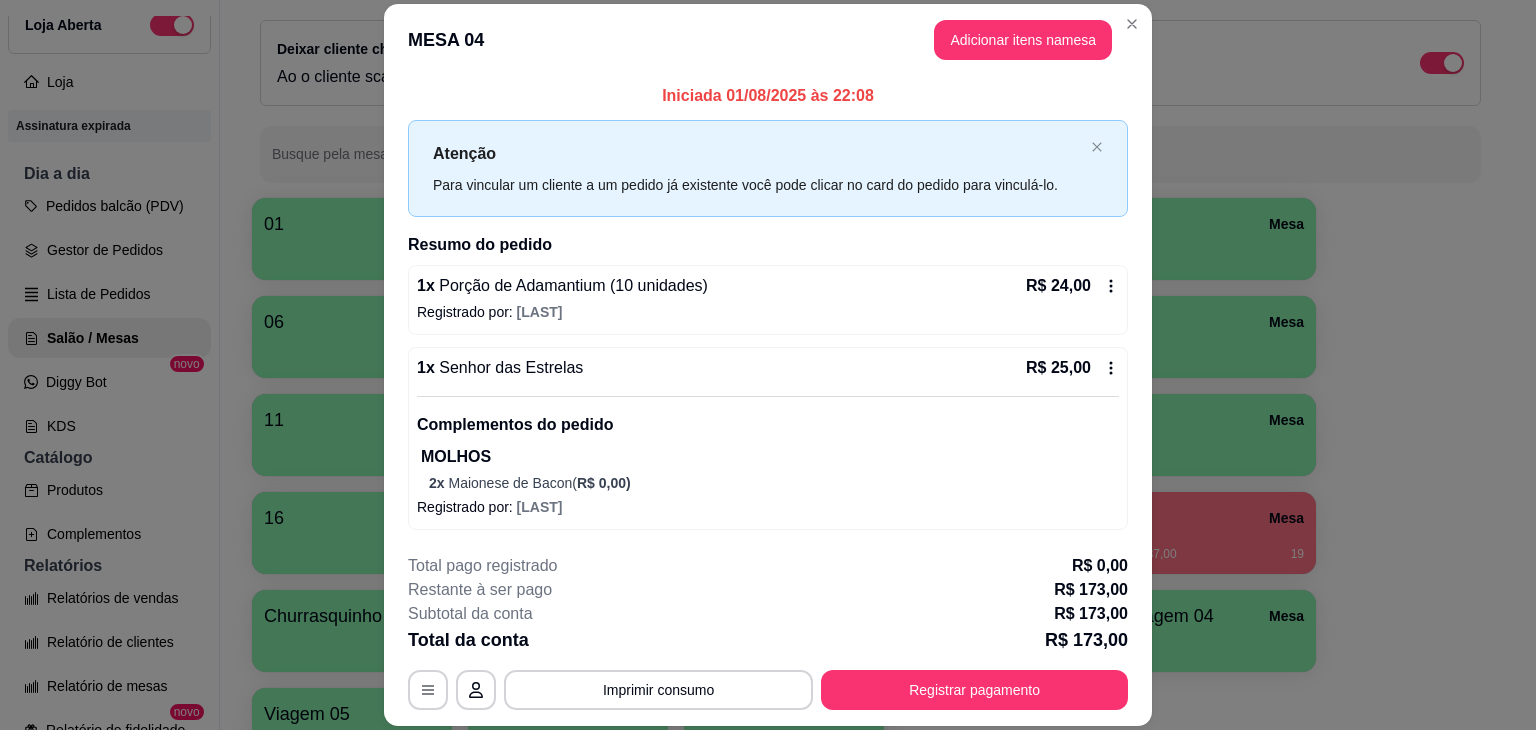 click on "Iniciada   01/08/2025 às 22:08 Atenção Para vincular um cliente a um pedido já existente você pode clicar no card do pedido para vinculá-lo. Resumo do pedido 1 x   Porção de Adamantium (10 unidades) R$ 24,00 Registrado por:   [LAST] 1 x   Senhor das Estrelas R$ 25,00 Complementos do pedido MOLHOS 2 x   Maionese de Bacon  ( R$ 0,00 ) Registrado por:   [LAST] 1 x   Dom Capitão  R$ 21,00 Complementos do pedido MOLHOS 2 x   MOLHO ESPECIAL  ( R$ 0,00 ) Registrado por:   [LAST] 1 x   Dom Bacon R$ 24,00 Complementos do pedido PONTO DA CARNE 1 x   MAL PASSADA  ( R$ 0,00 ) MOLHOS 1 x   MOLHO ESPECIAL  ( R$ 0,00 ) 1 x   Molho Elfico (Ervas Finas)  ( R$ 0,00 ) Registrado por:   [LAST] 1 x   Dom Bacon R$ 24,00 Complementos do pedido PONTO DA CARNE 1 x   AO PONTO  ( R$ 0,00 ) MOLHOS 1 x   MOLHO ESPECIAL  ( R$ 0,00 ) 1 x   Maionese de Bacon  ( R$ 0,00 ) Registrado por:   [LAST] 1 x   Batata Frita G R$ 35,00 Registrado por:   [LAST] 1 x   Coca-Cola Zero 1 Litro R$ 10,00 Registrado por:   1 x" at bounding box center (768, 802) 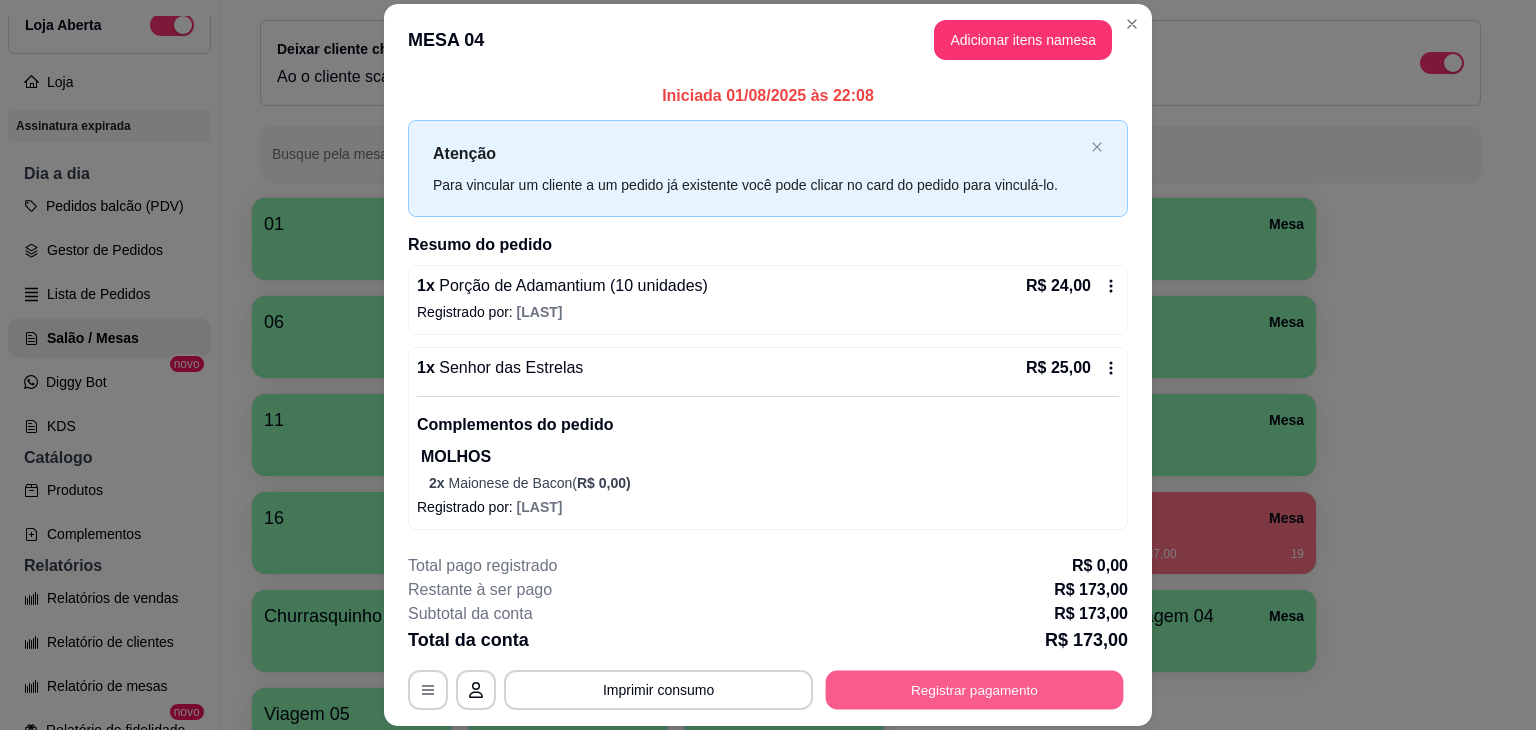 click on "Registrar pagamento" at bounding box center (975, 690) 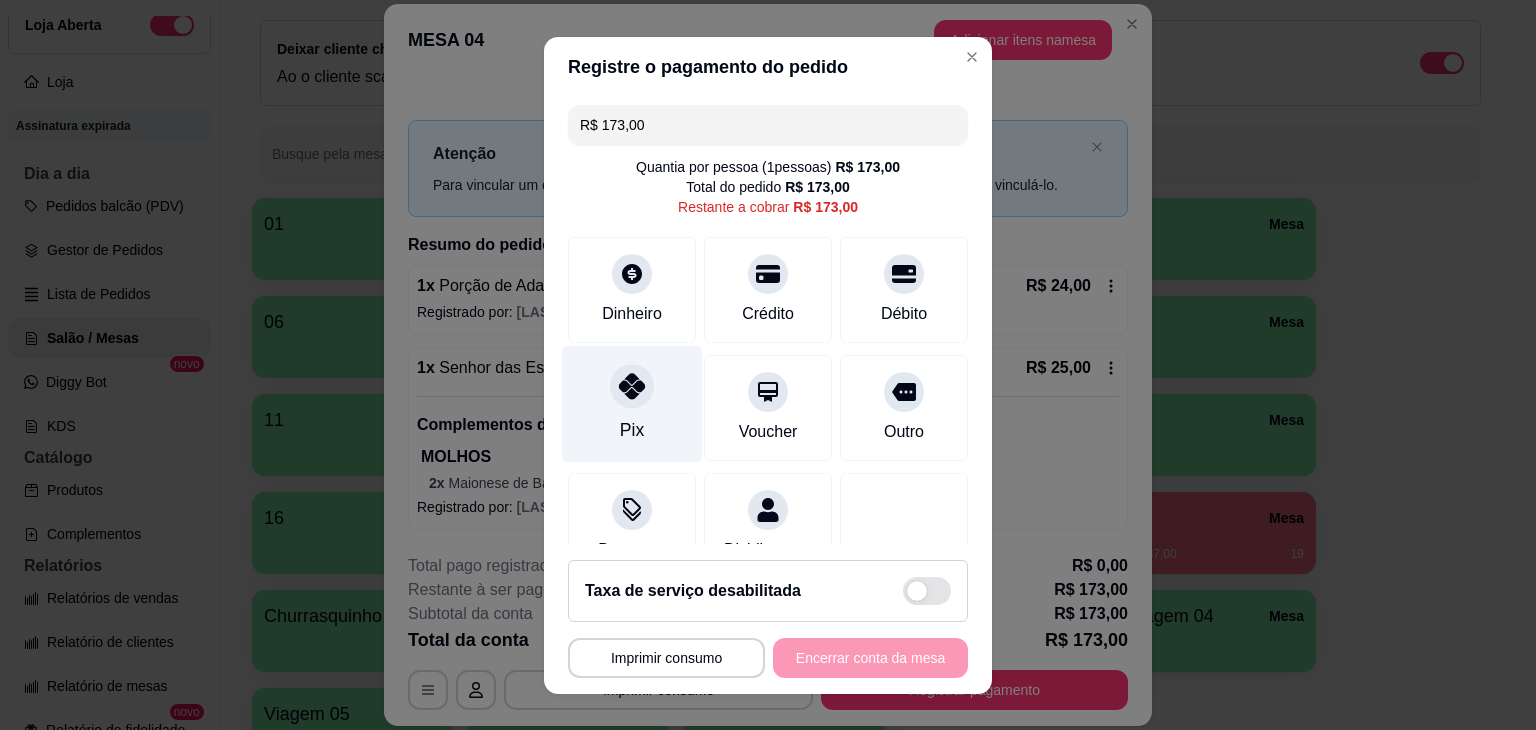 click on "Pix" at bounding box center [632, 403] 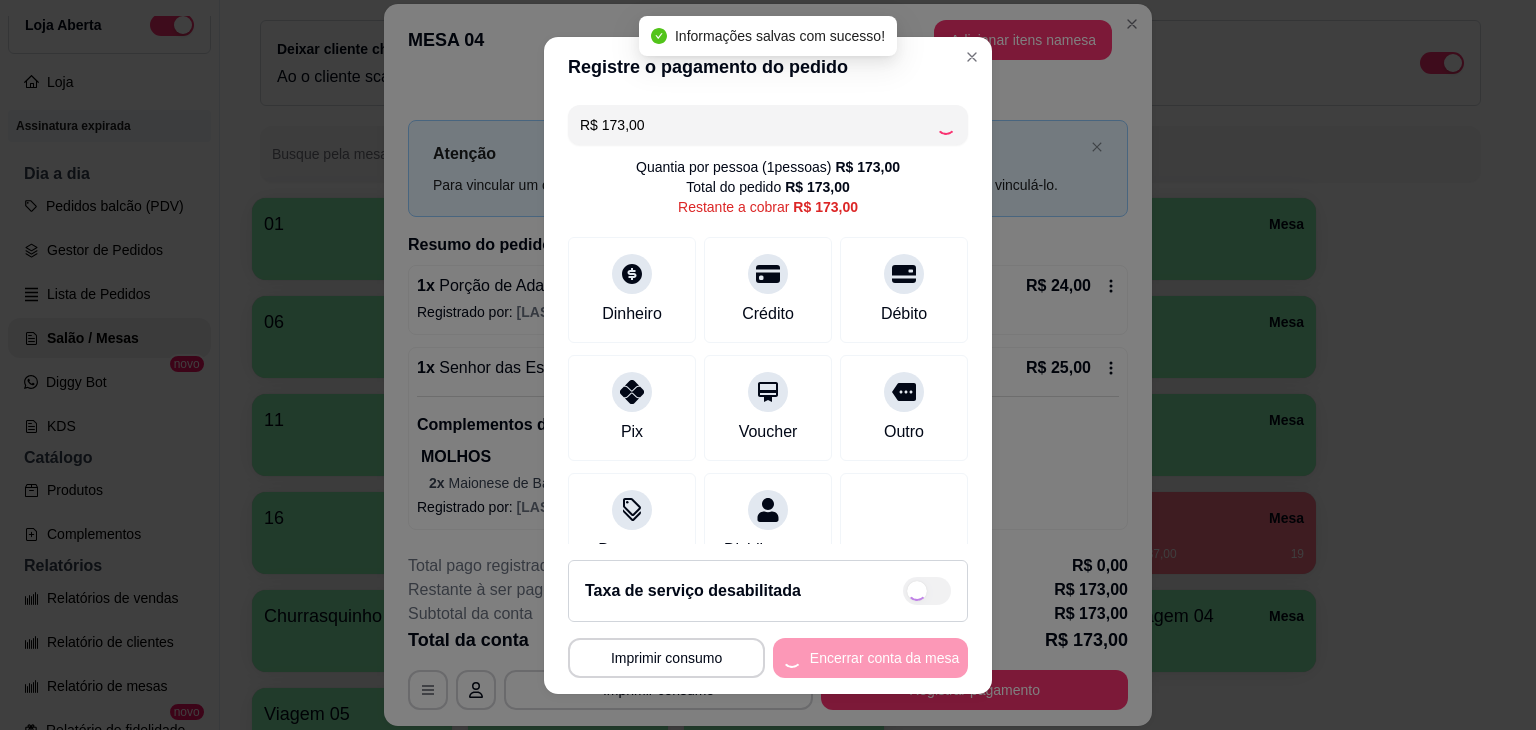 type on "R$ 0,00" 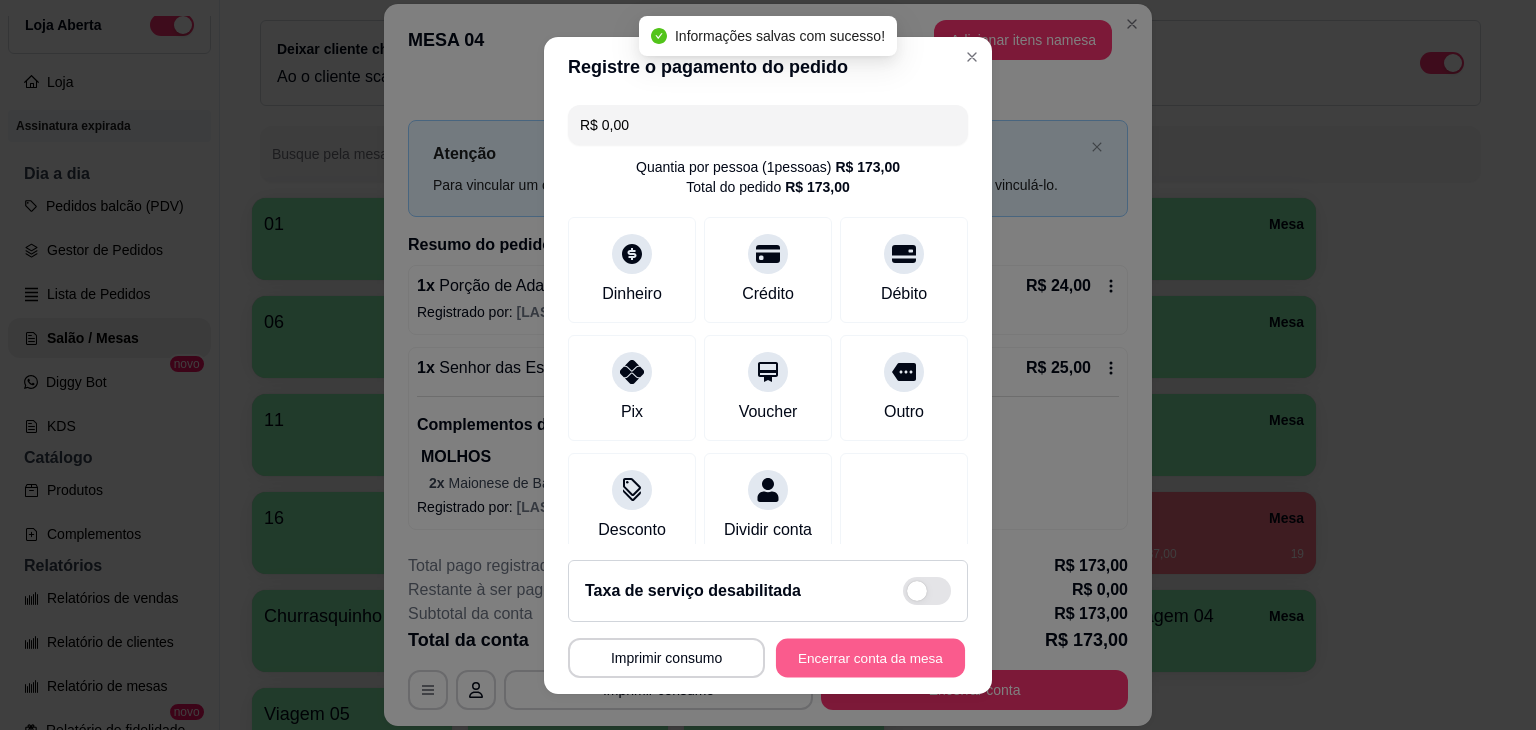 click on "Encerrar conta da mesa" at bounding box center (870, 657) 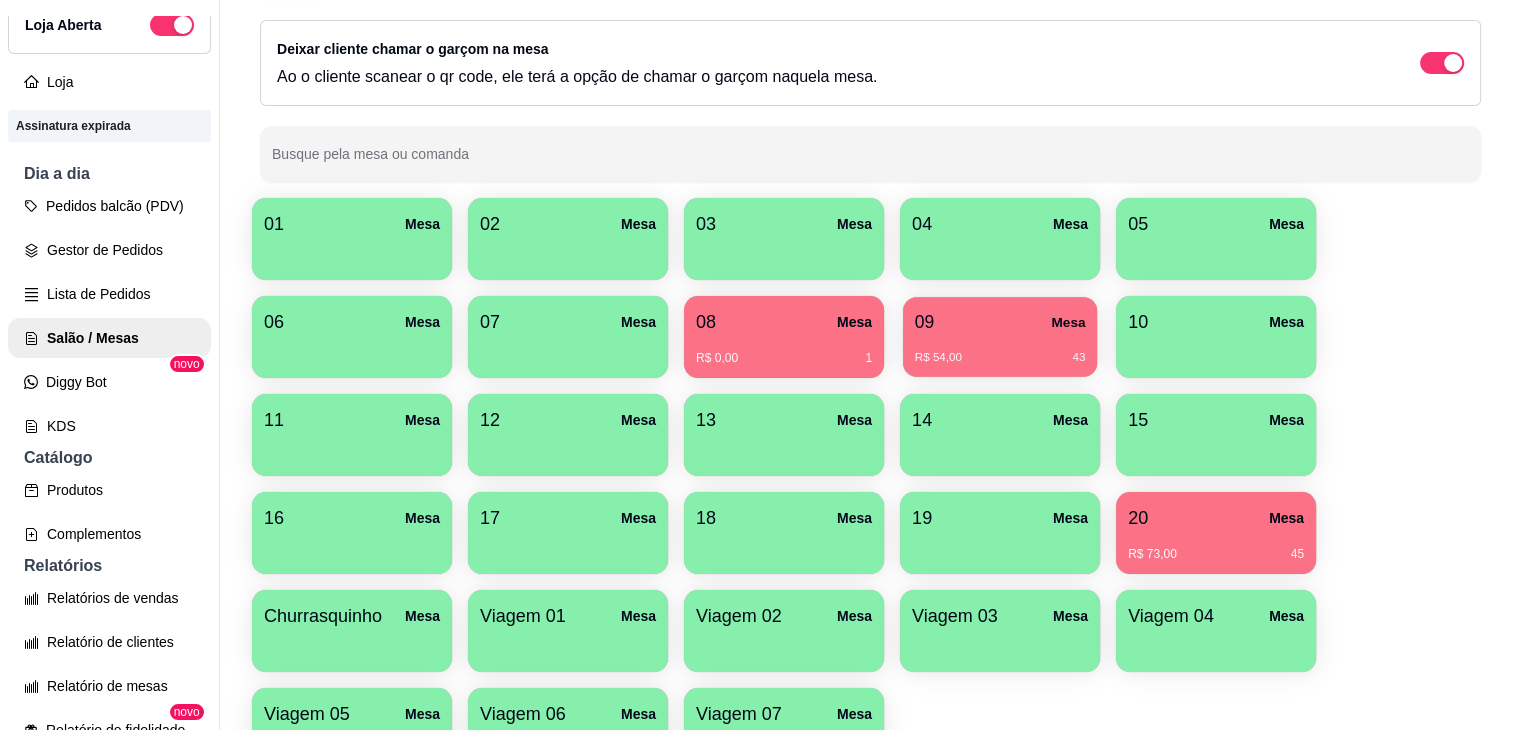 click on "09 Mesa" at bounding box center [1000, 322] 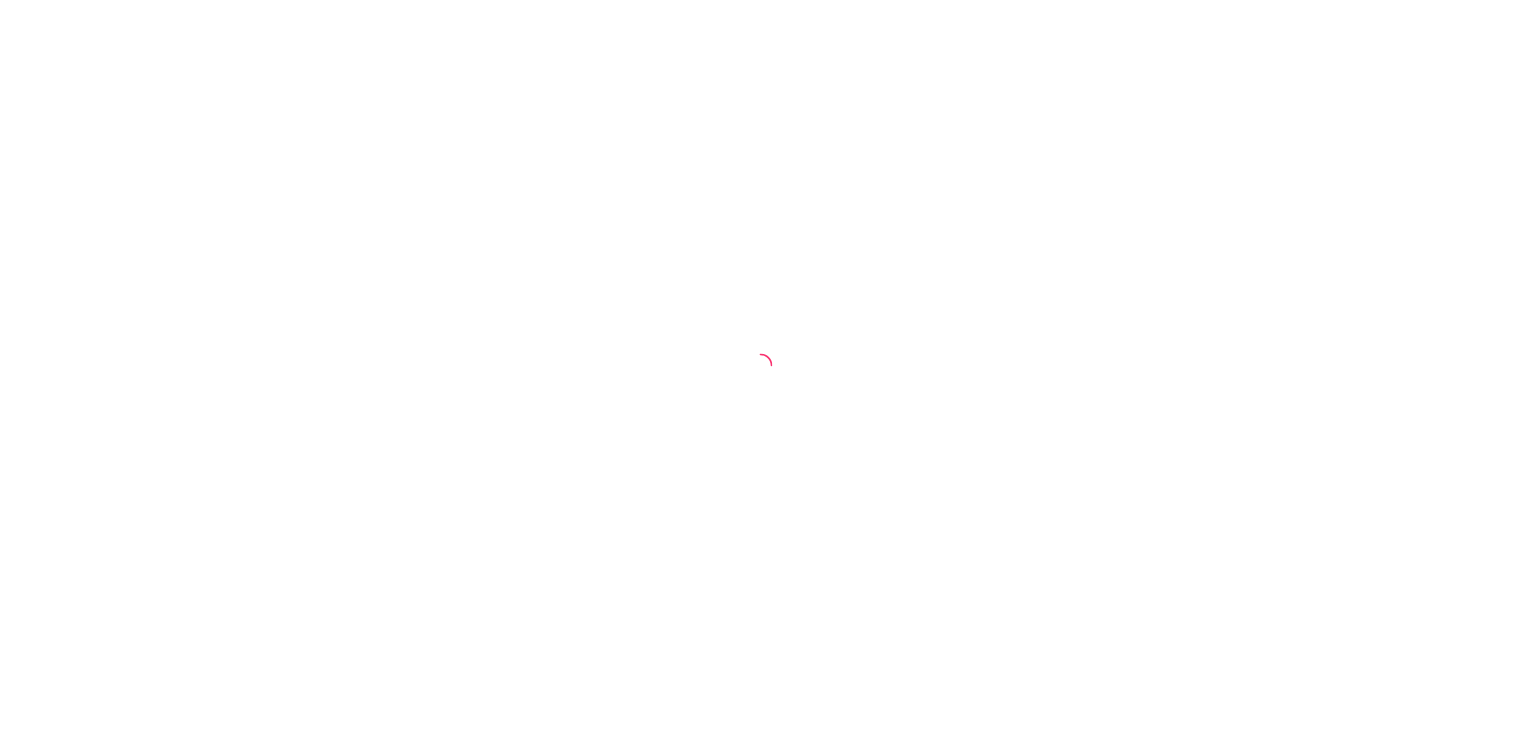 scroll, scrollTop: 0, scrollLeft: 0, axis: both 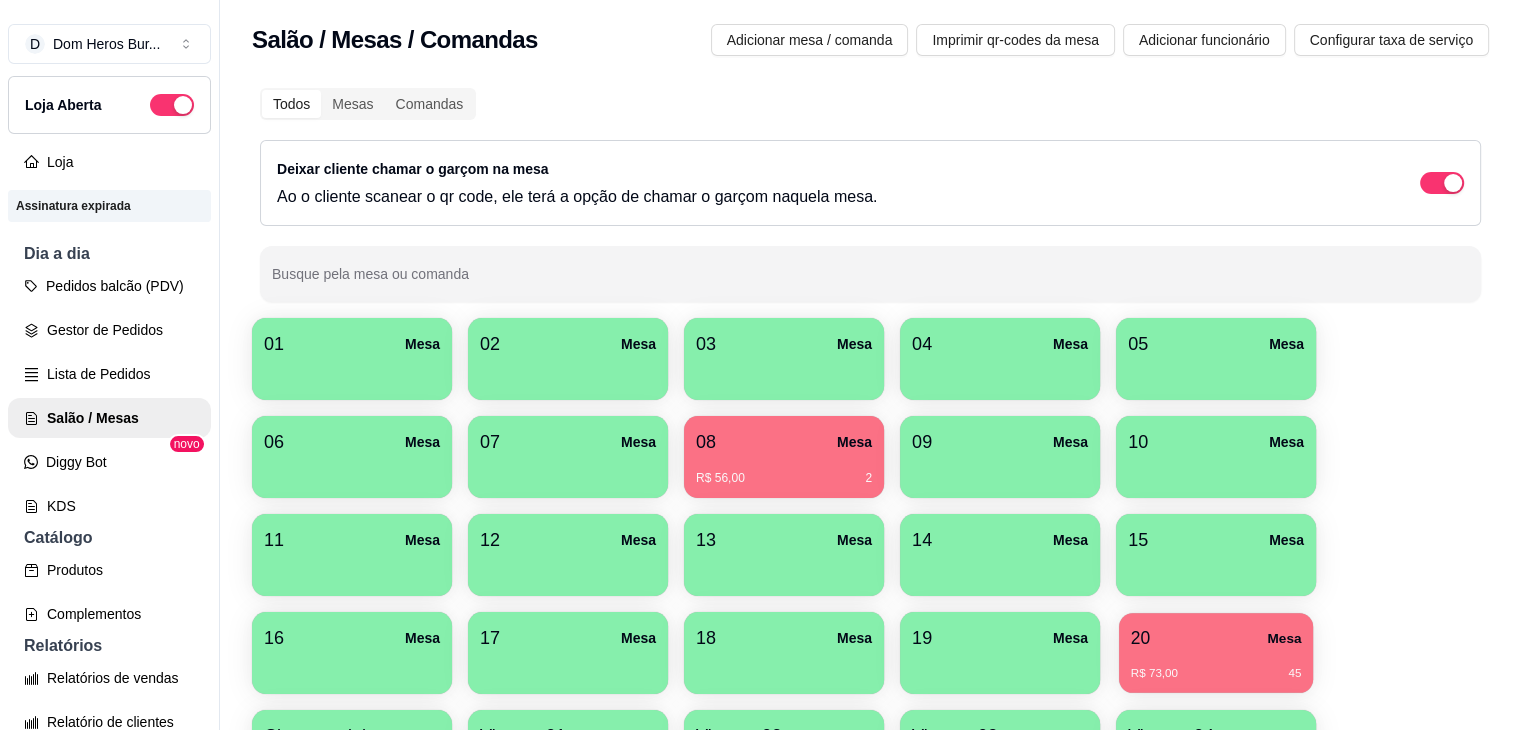 click on "R$ 73,00 45" at bounding box center [1216, 666] 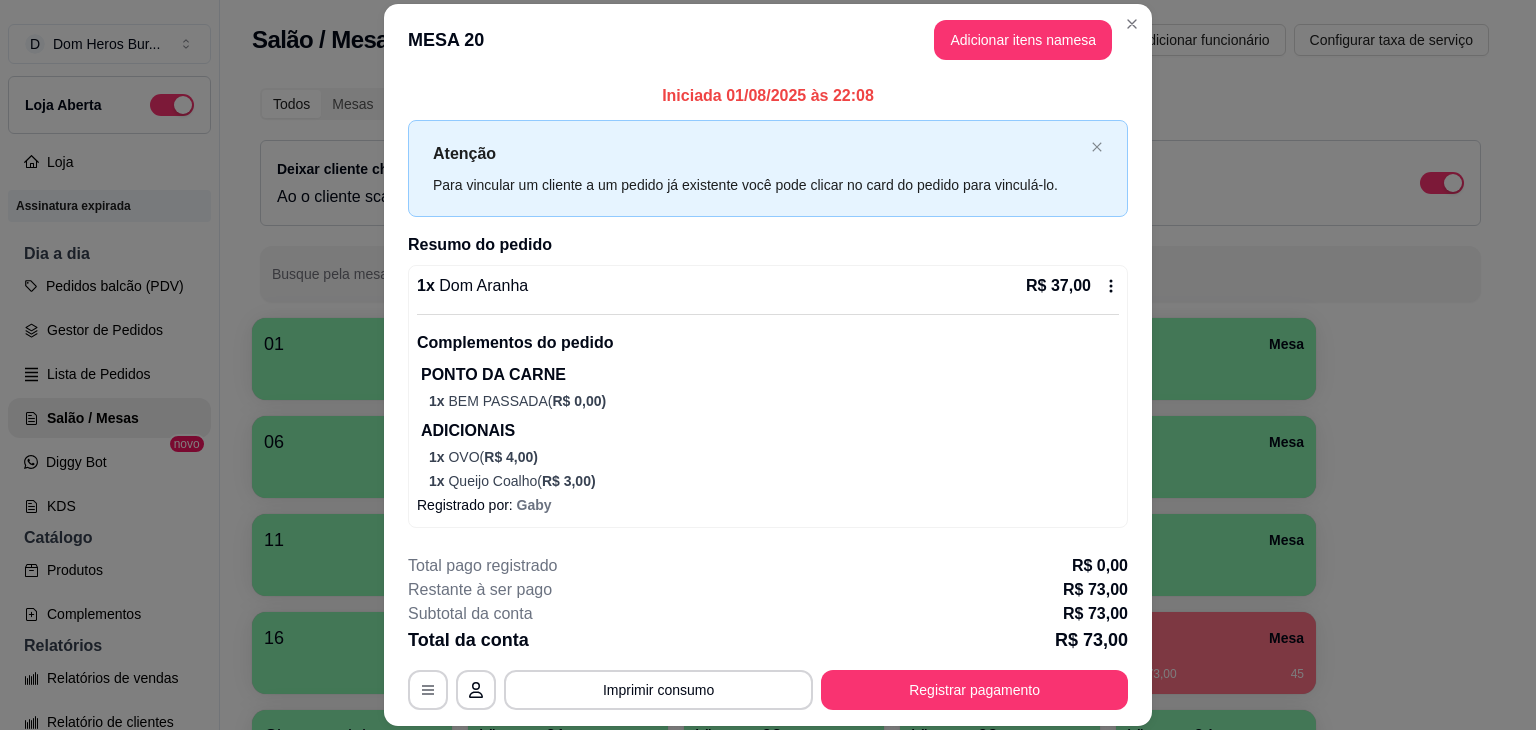 click on "1 x   Dom Aranha  R$ 37,00" at bounding box center [768, 286] 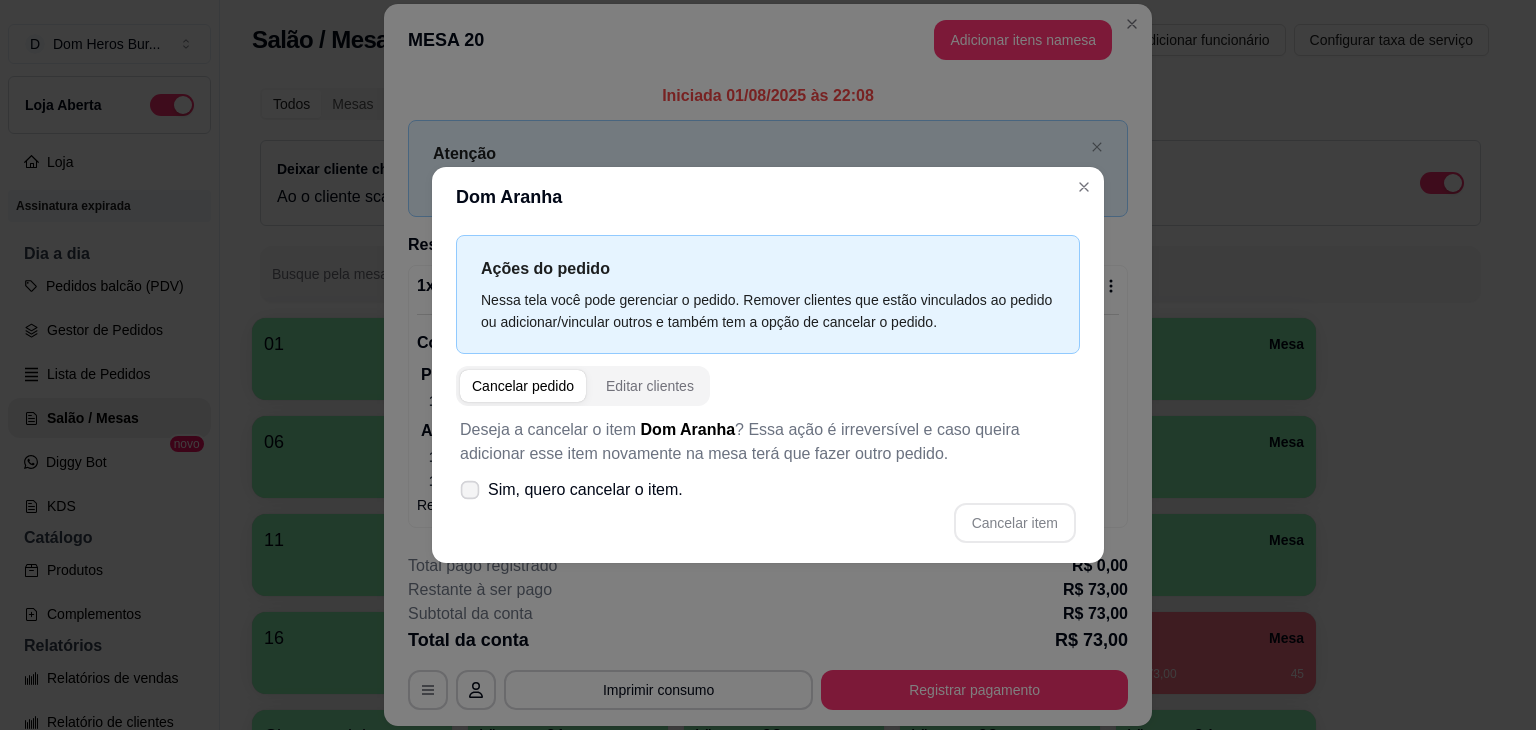 click on "Sim, quero cancelar o item." at bounding box center [585, 490] 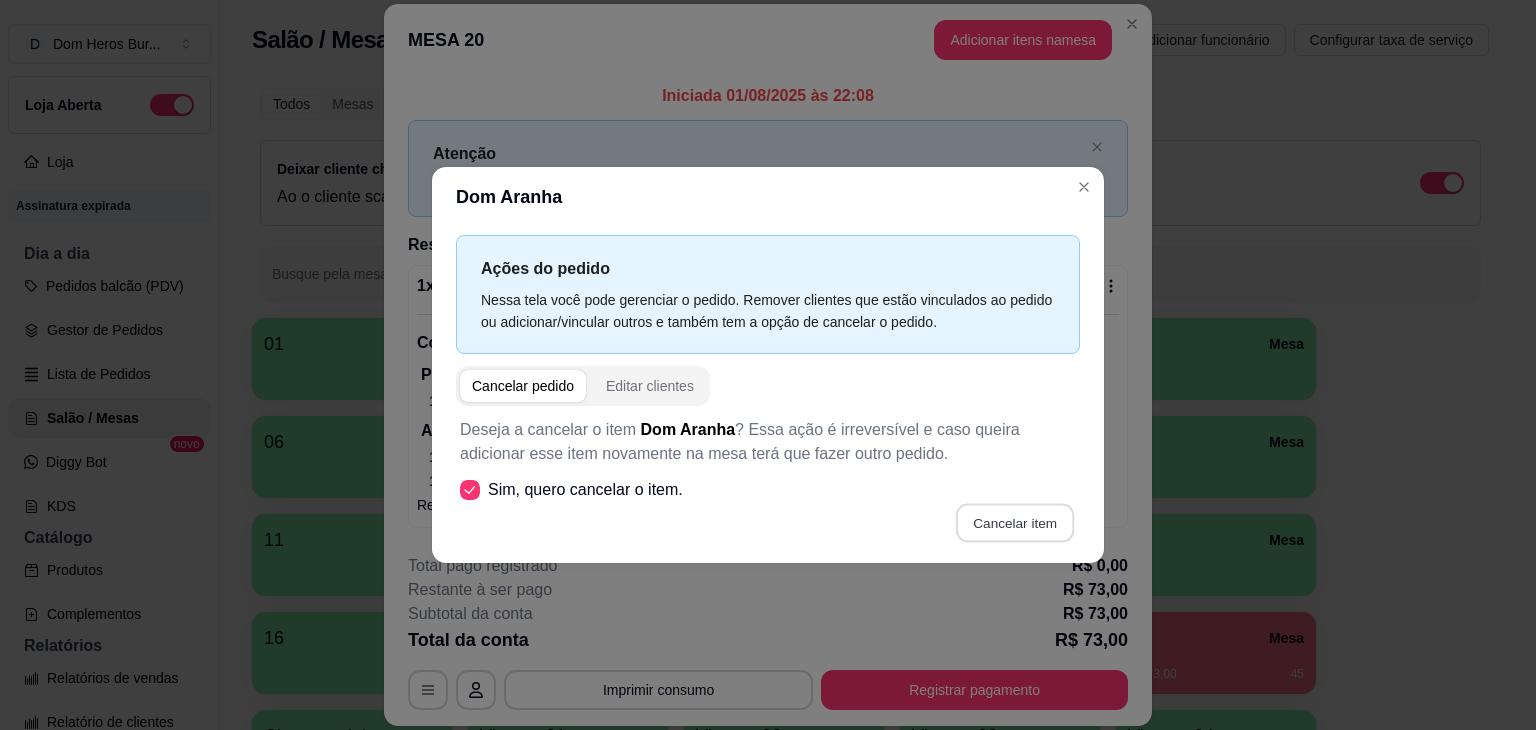click on "Cancelar item" at bounding box center [1014, 523] 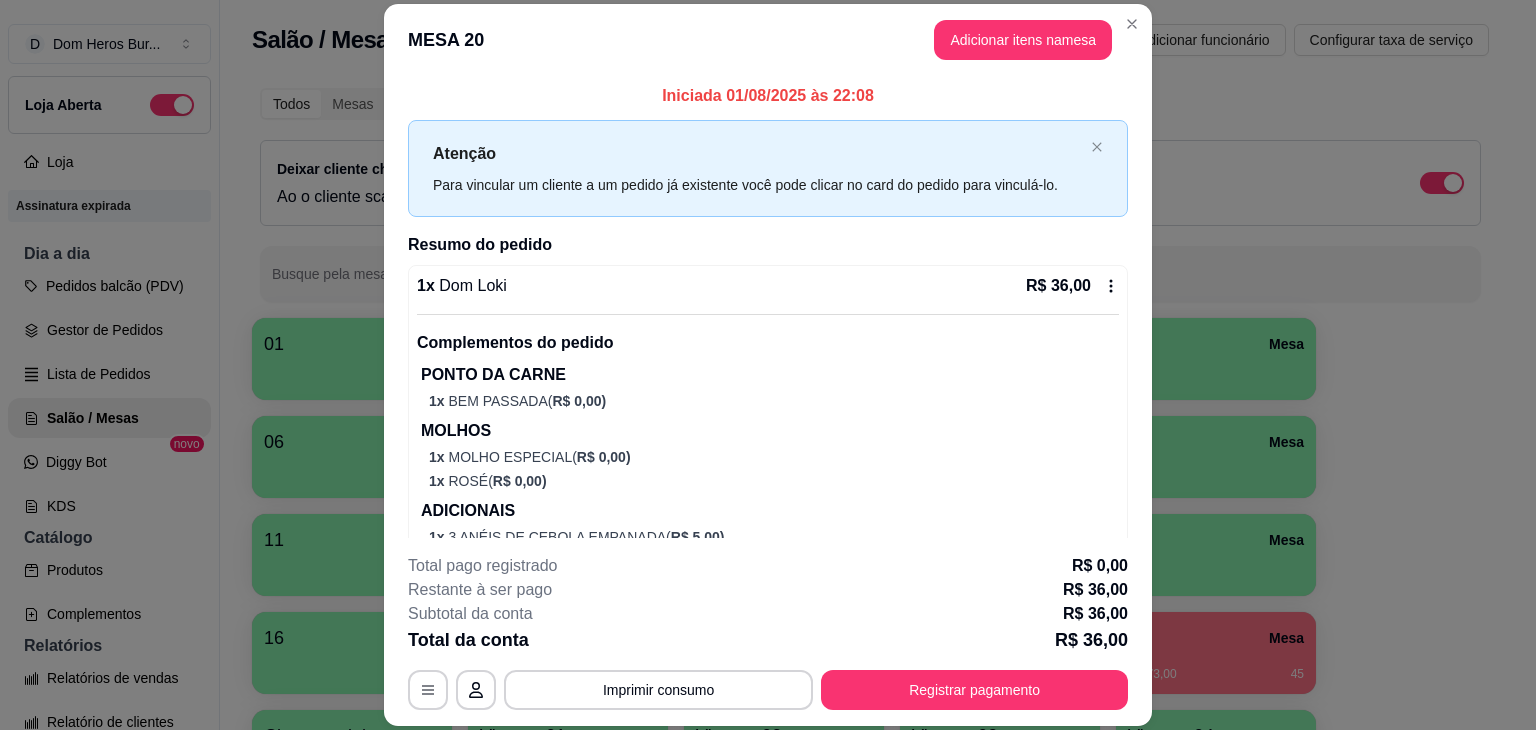 click on "1 x   Dom Loki R$ 36,00 Complementos do pedido PONTO DA CARNE 1 x   BEM PASSADA  ( R$ 0,00 ) MOLHOS 1 x   MOLHO ESPECIAL  ( R$ 0,00 ) 1 x   ROSÉ  ( R$ 0,00 ) ADICIONAIS 1 x   3 ANÉIS DE CEBOLA EMPANADA  ( R$ 5,00 ) 1 x   OVO  ( R$ 4,00 )" at bounding box center (768, 422) 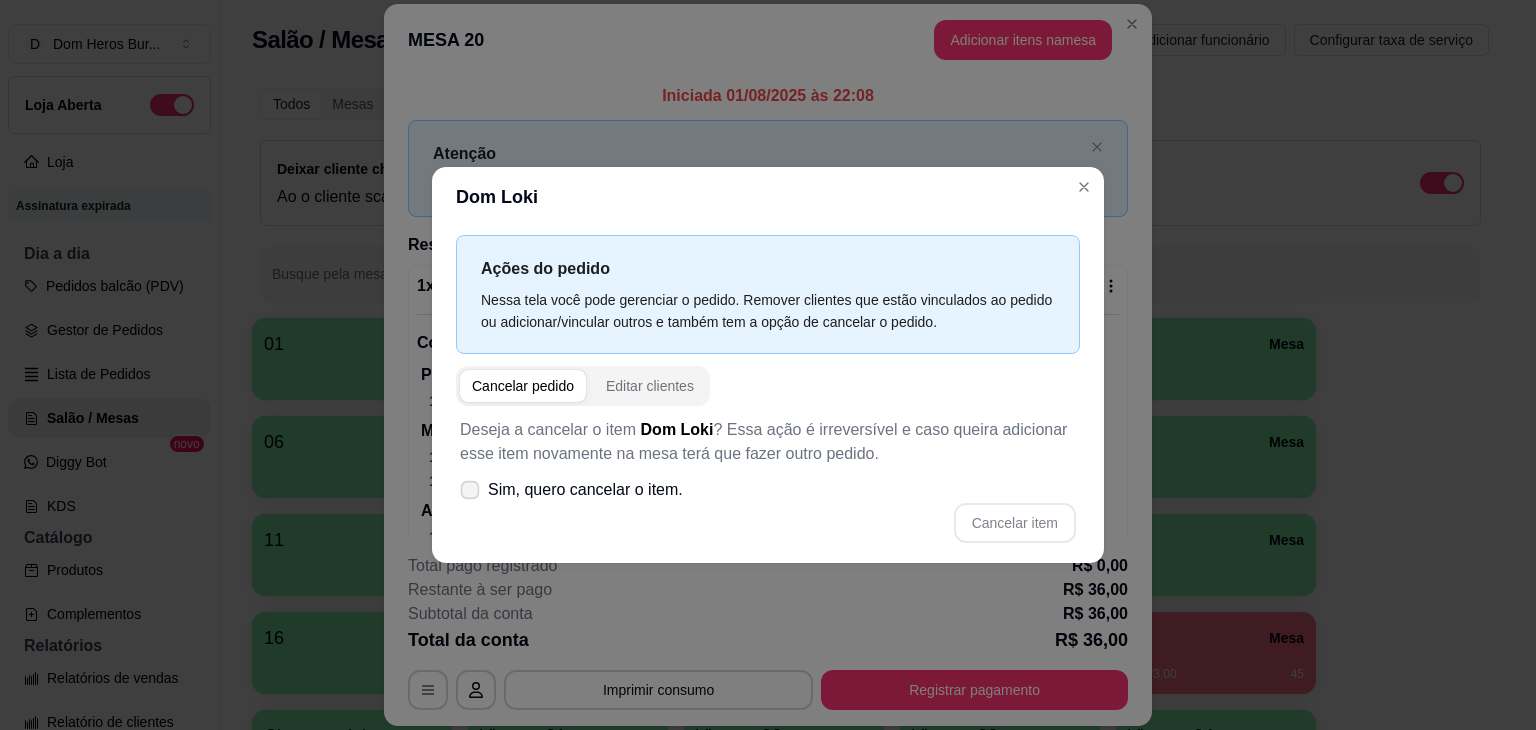 click on "Sim, quero cancelar o item." at bounding box center [585, 490] 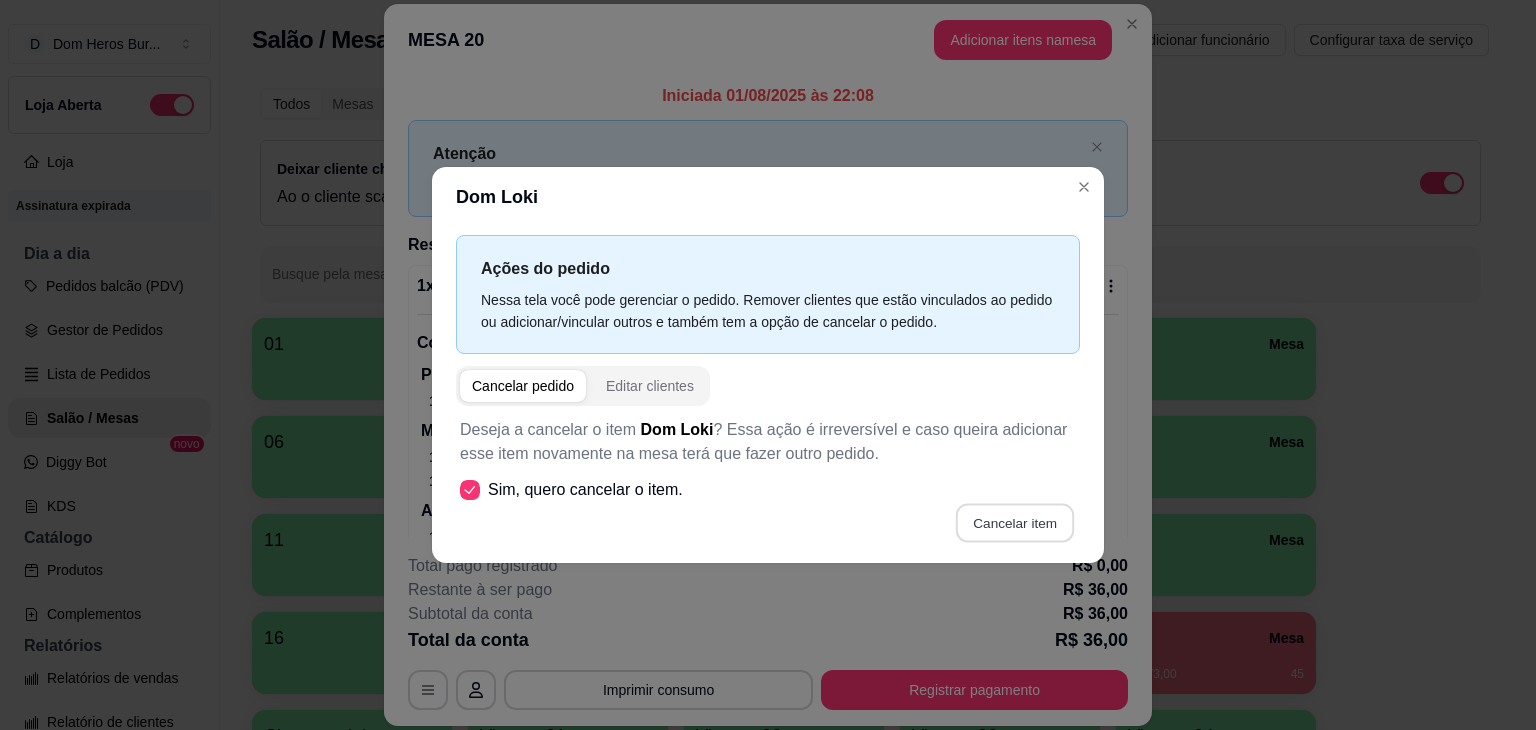 click on "Cancelar item" at bounding box center (1014, 523) 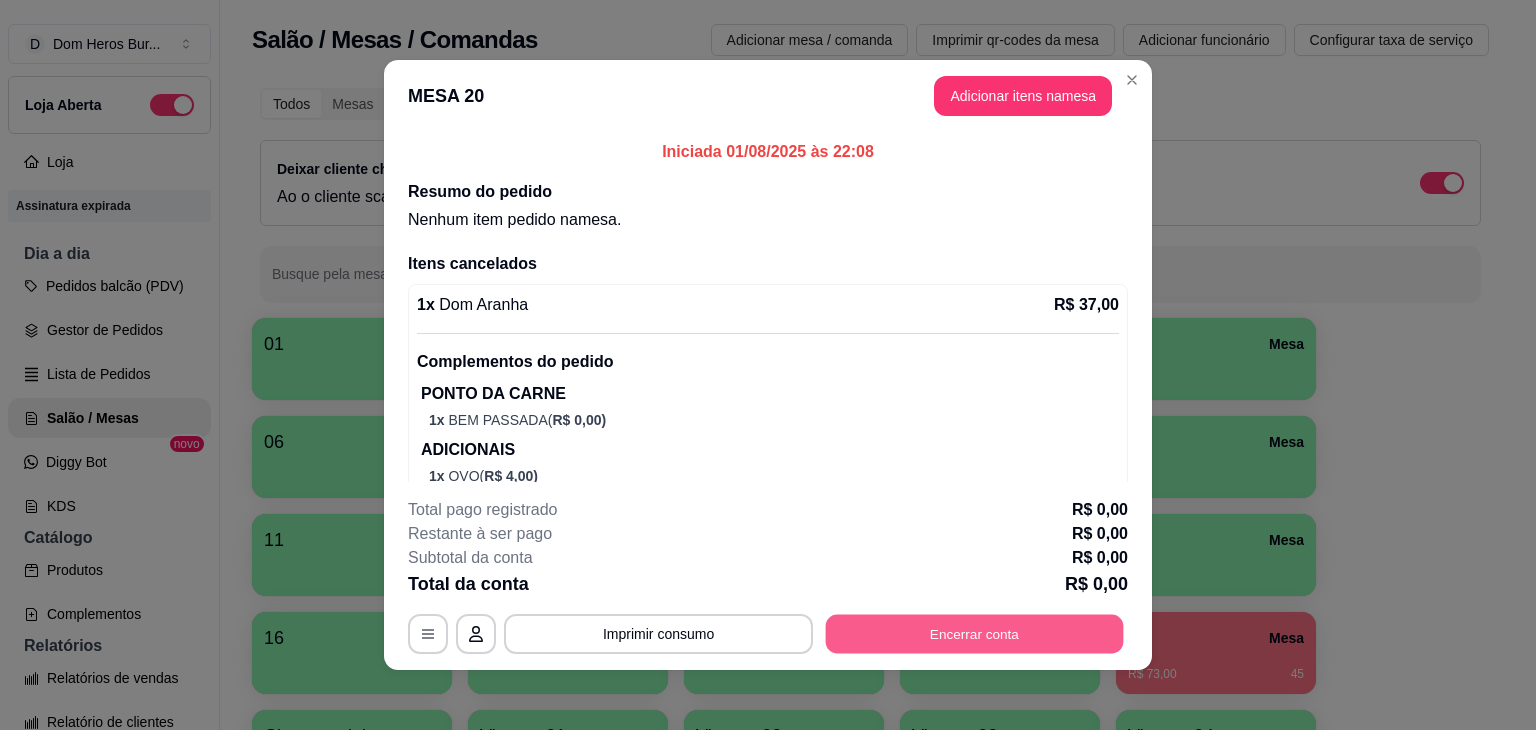 click on "Encerrar conta" at bounding box center [975, 634] 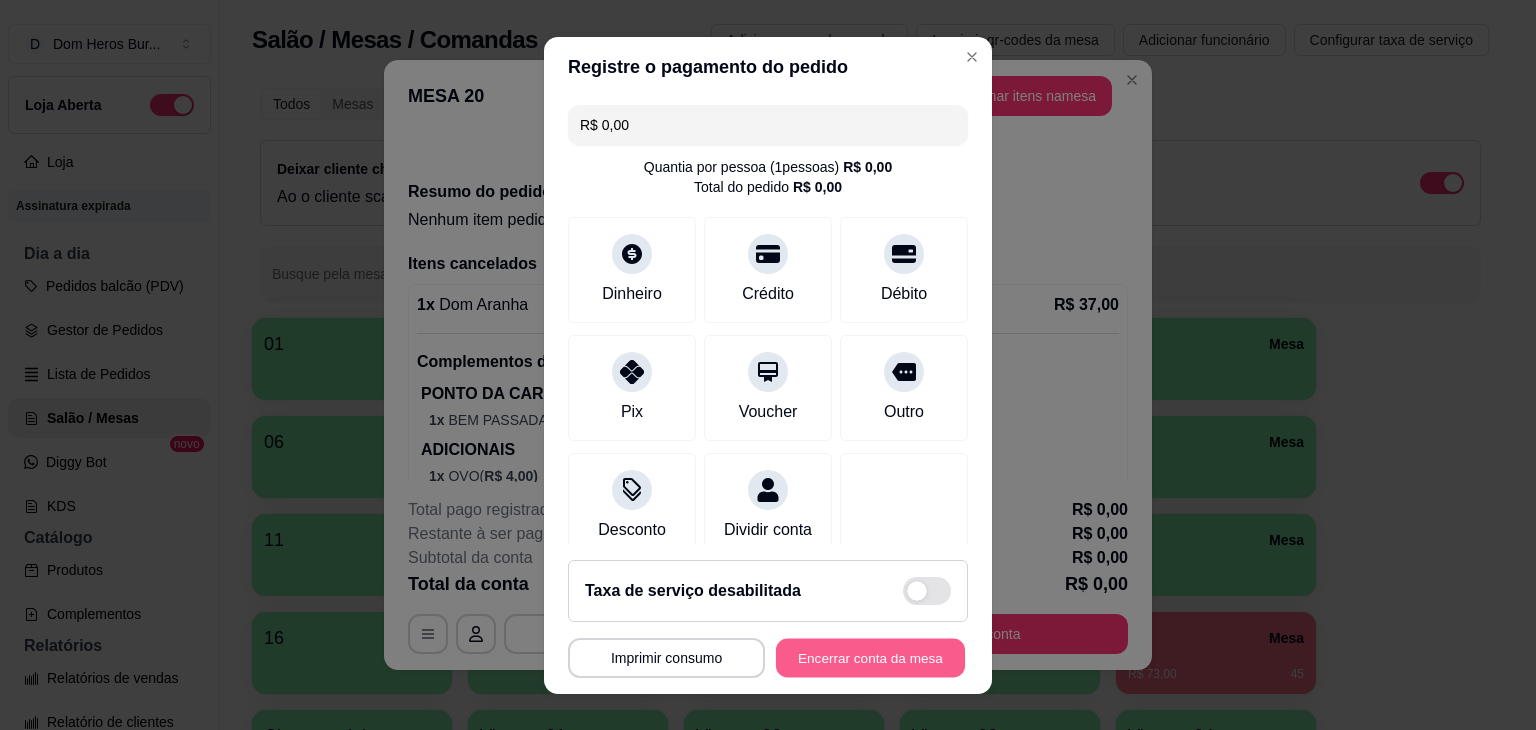 click on "Encerrar conta da mesa" at bounding box center [870, 657] 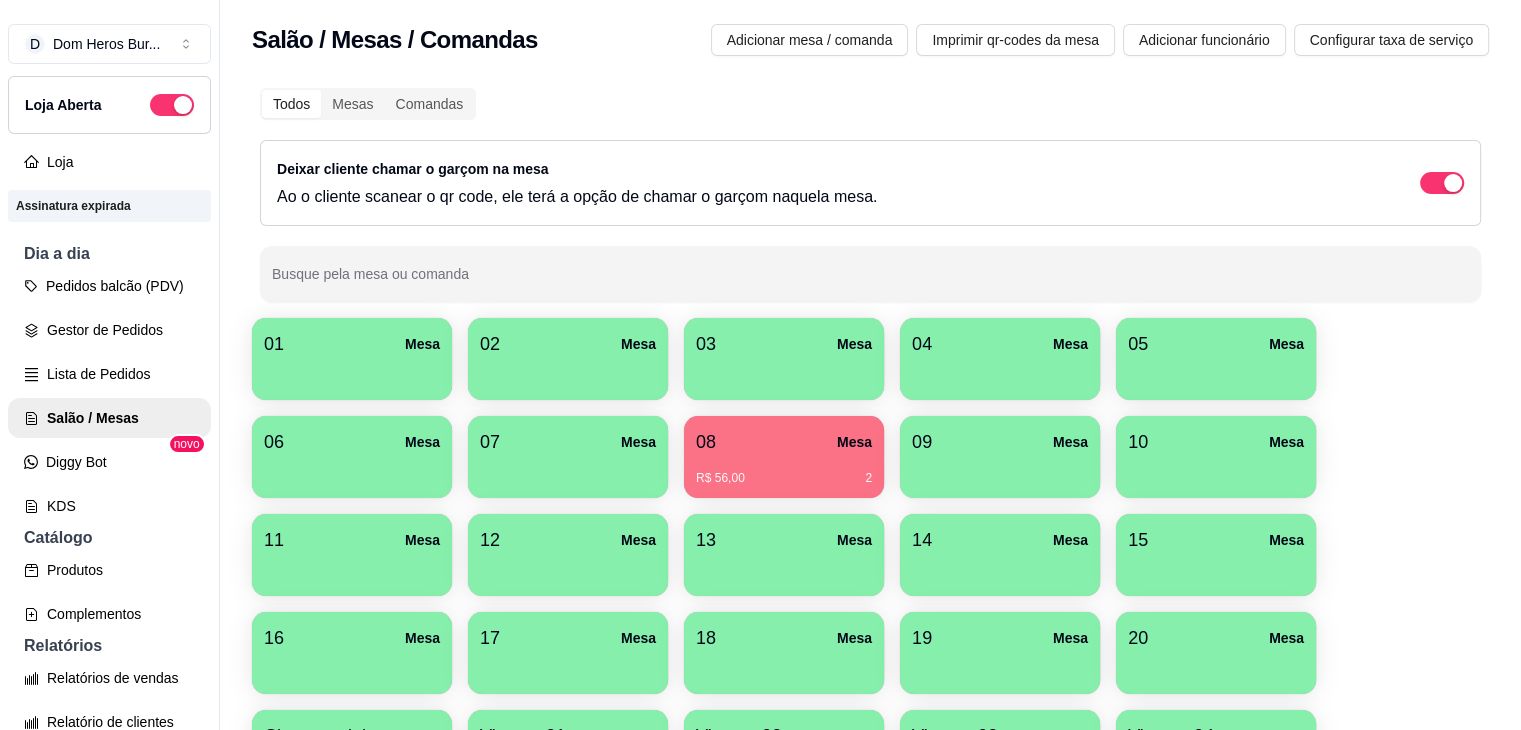 click on "Todos Mesas Comandas Deixar cliente chamar o garçom na mesa Ao o cliente scanear o qr code, ele terá a opção de chamar o garçom naquela mesa. Busque pela mesa ou comanda" at bounding box center [870, 195] 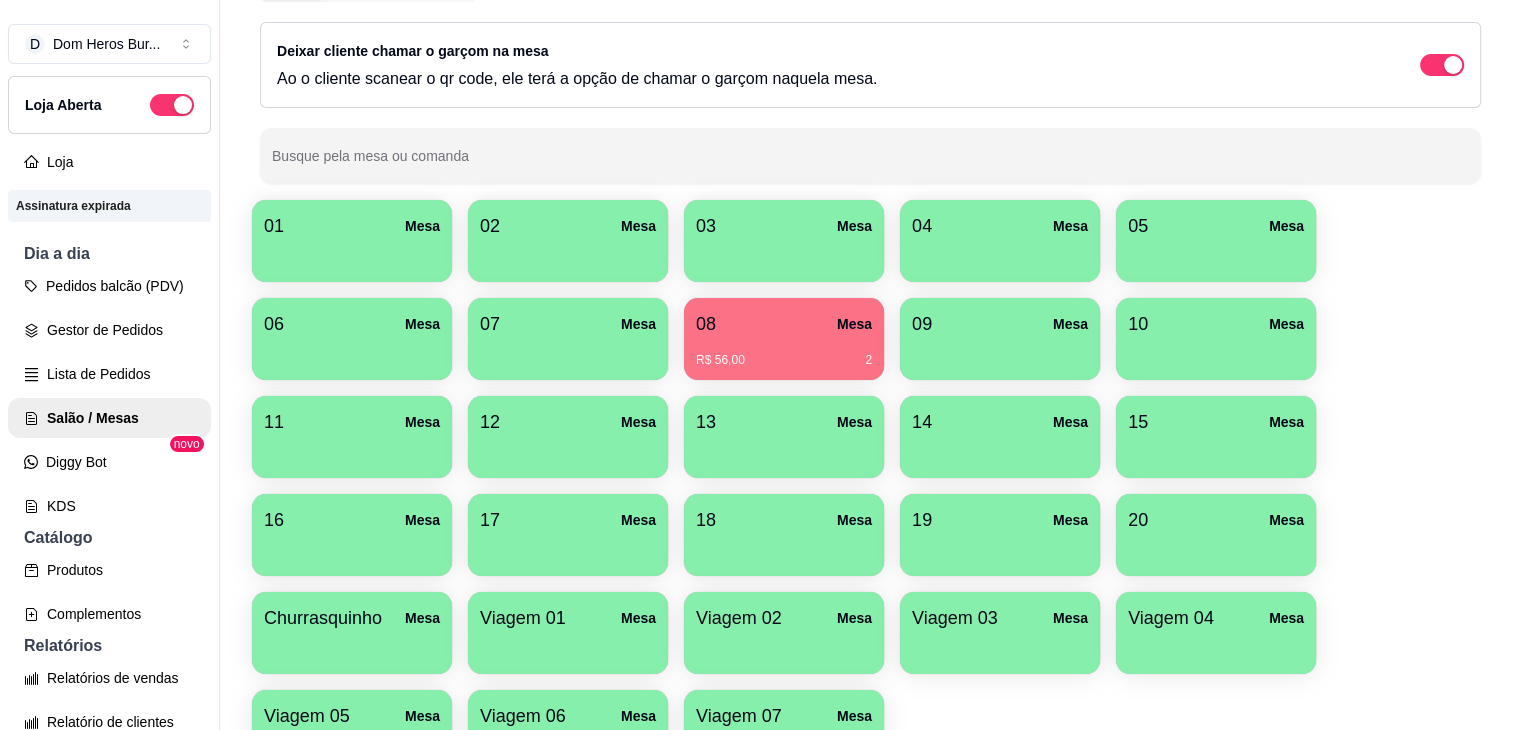 scroll, scrollTop: 120, scrollLeft: 0, axis: vertical 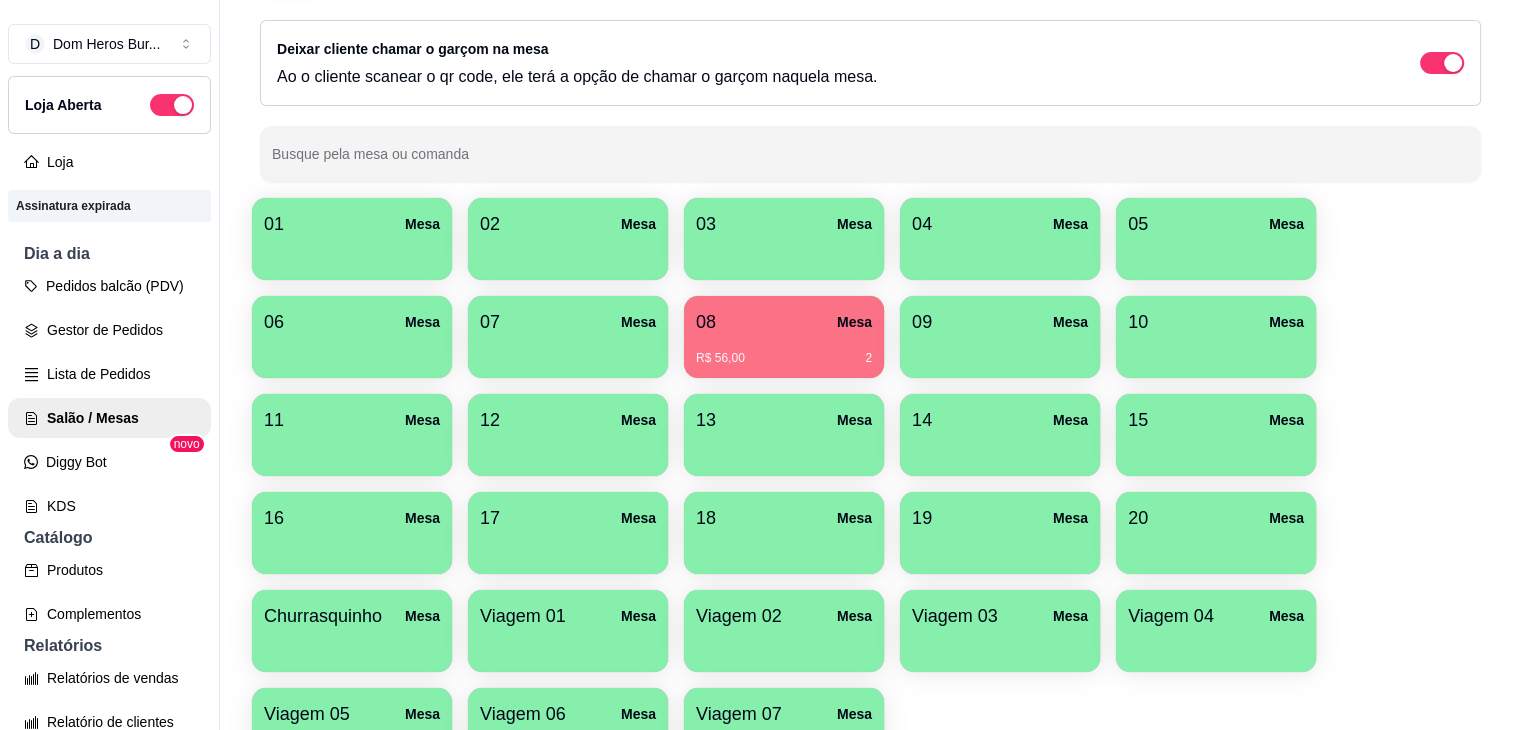 click on "Ao o cliente scanear o qr code, ele terá a opção de chamar o garçom naquela mesa." at bounding box center [577, 77] 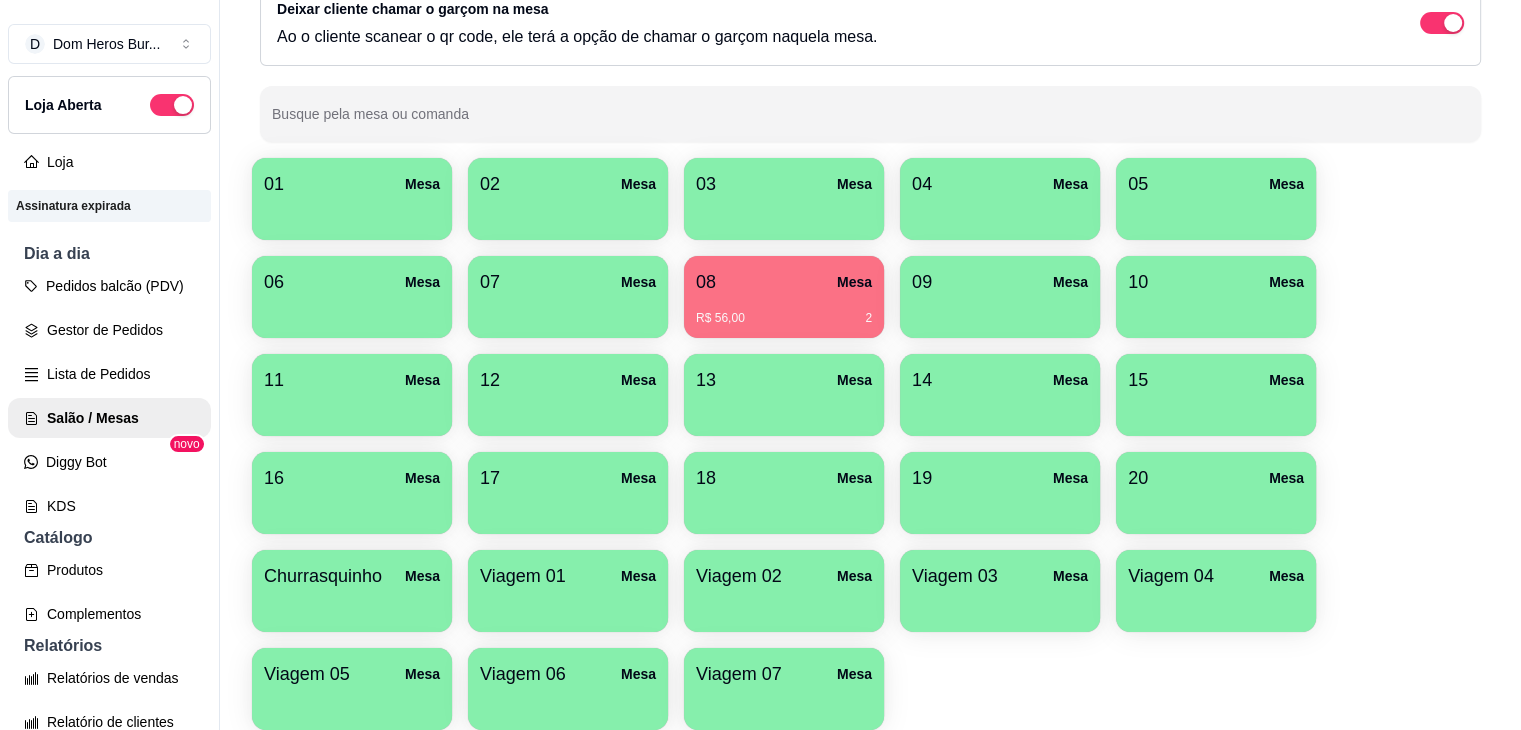 scroll, scrollTop: 254, scrollLeft: 0, axis: vertical 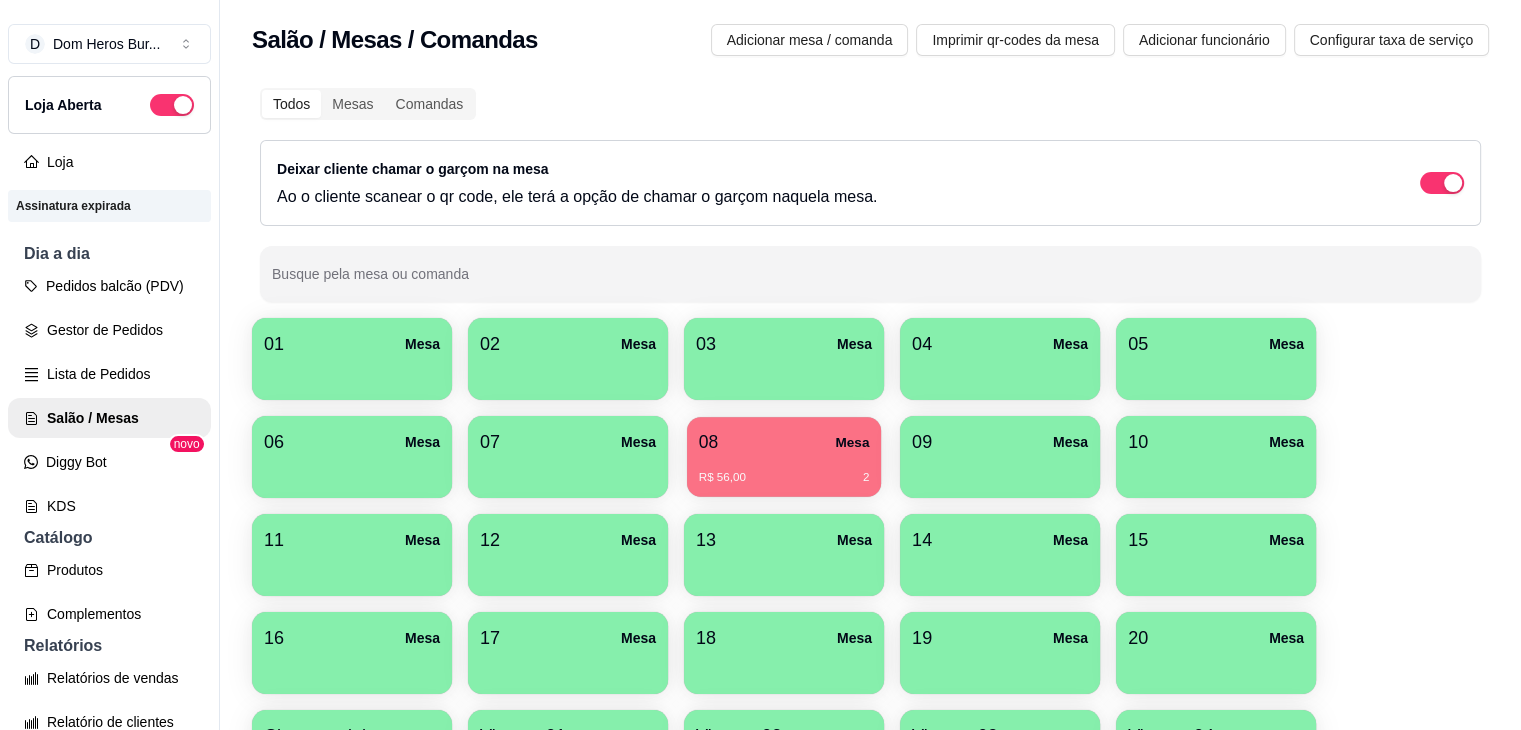 click on "R$ 56,00 2" at bounding box center [784, 470] 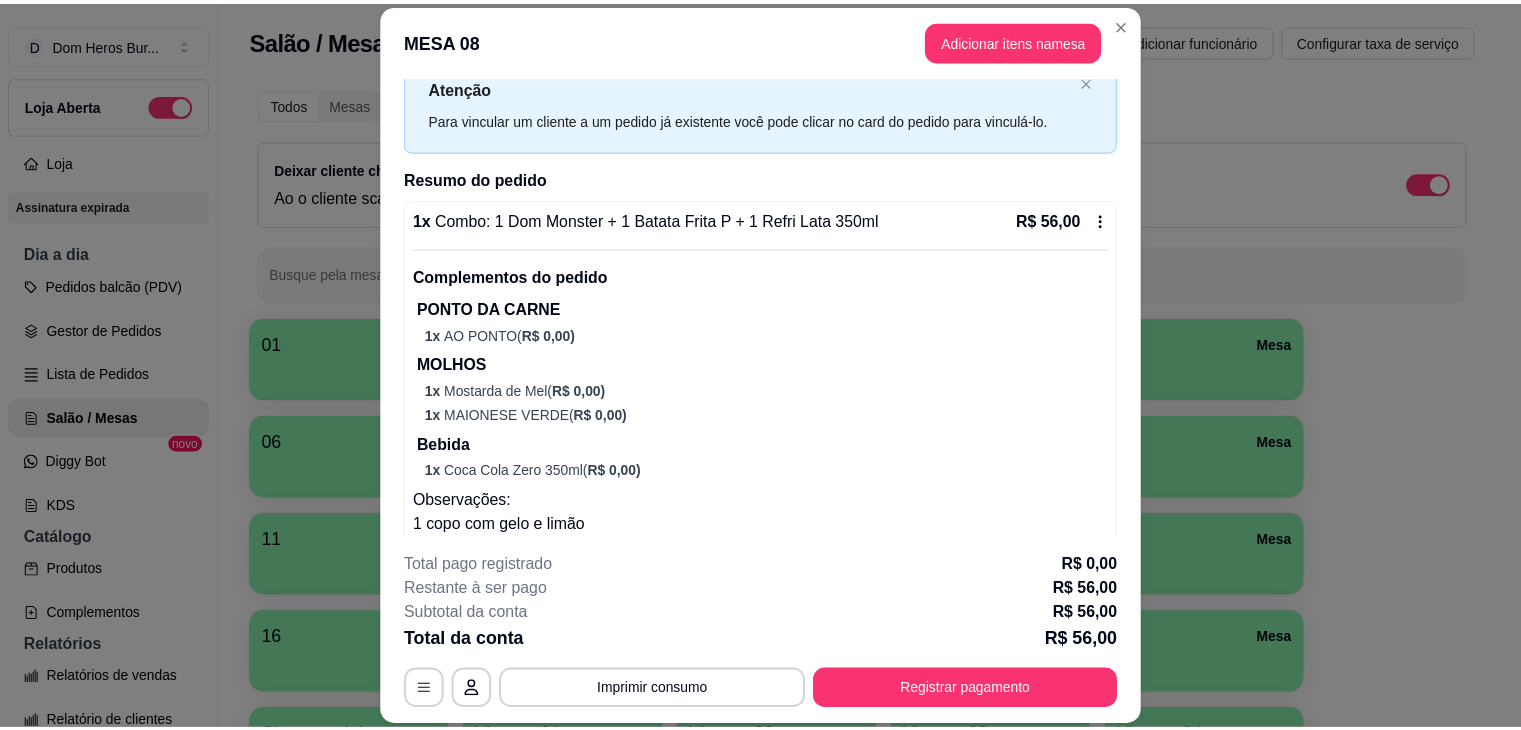 scroll, scrollTop: 108, scrollLeft: 0, axis: vertical 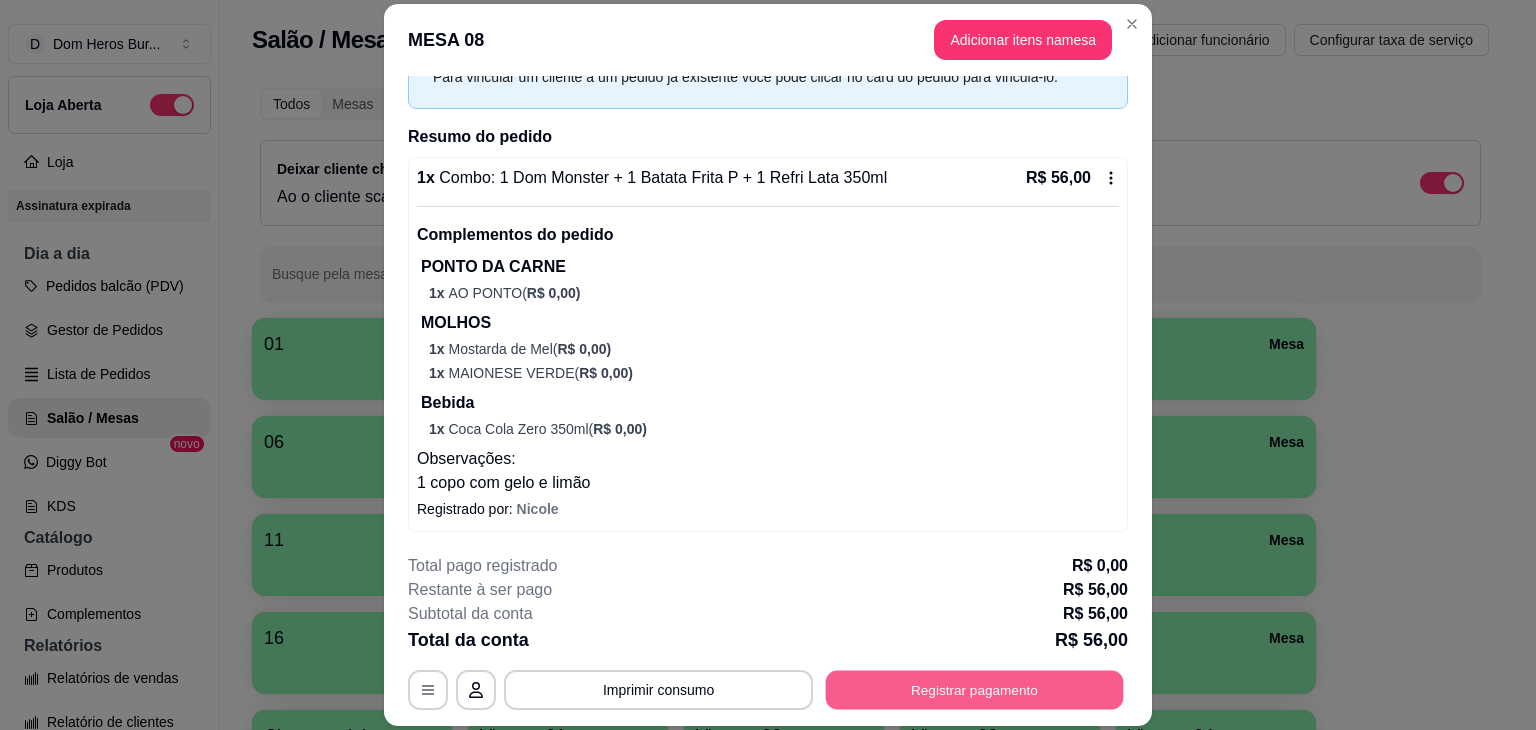click on "Registrar pagamento" at bounding box center (975, 690) 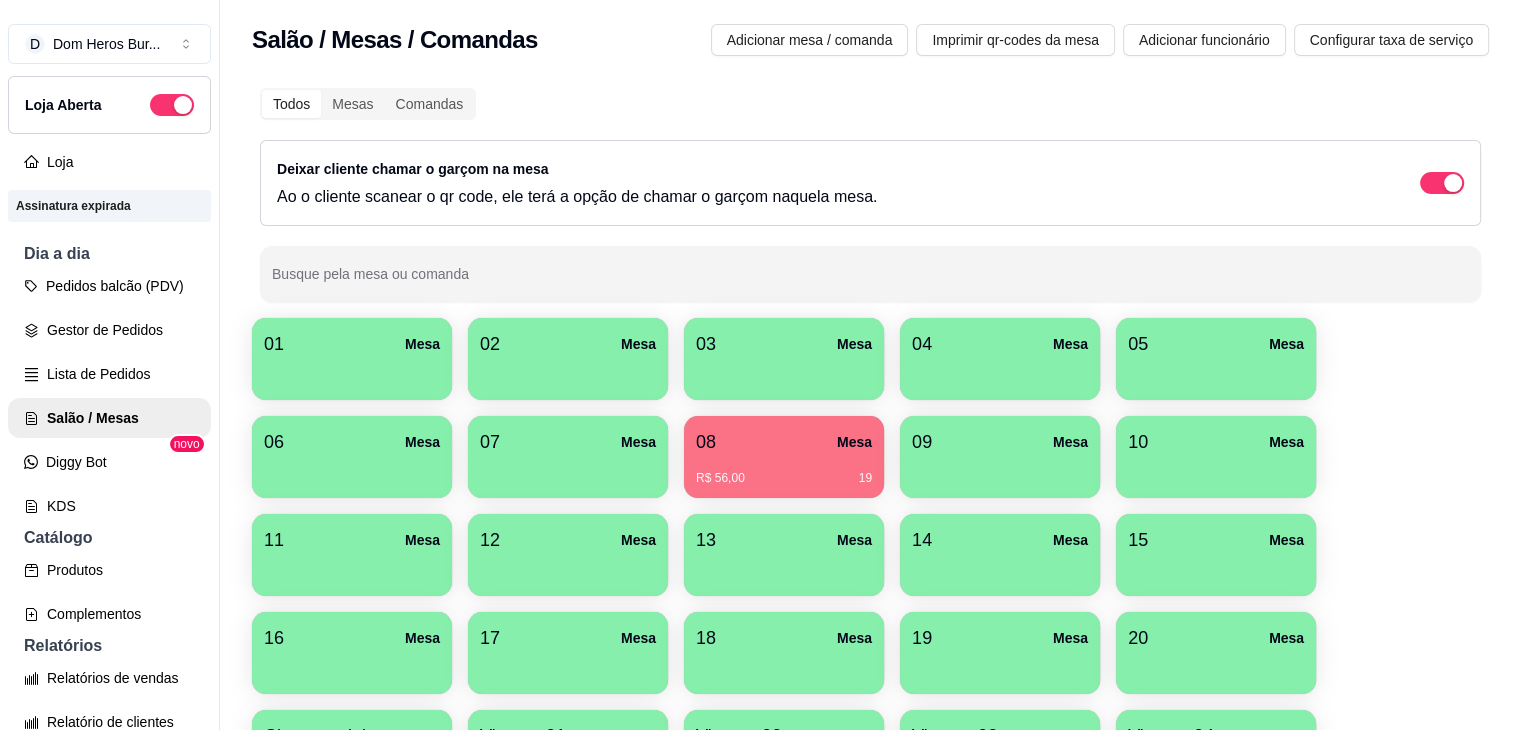 click on "Todos Mesas Comandas Deixar cliente chamar o garçom na mesa Ao o cliente scanear o qr code, ele terá a opção de chamar o garçom naquela mesa. Busque pela mesa ou comanda" at bounding box center [870, 195] 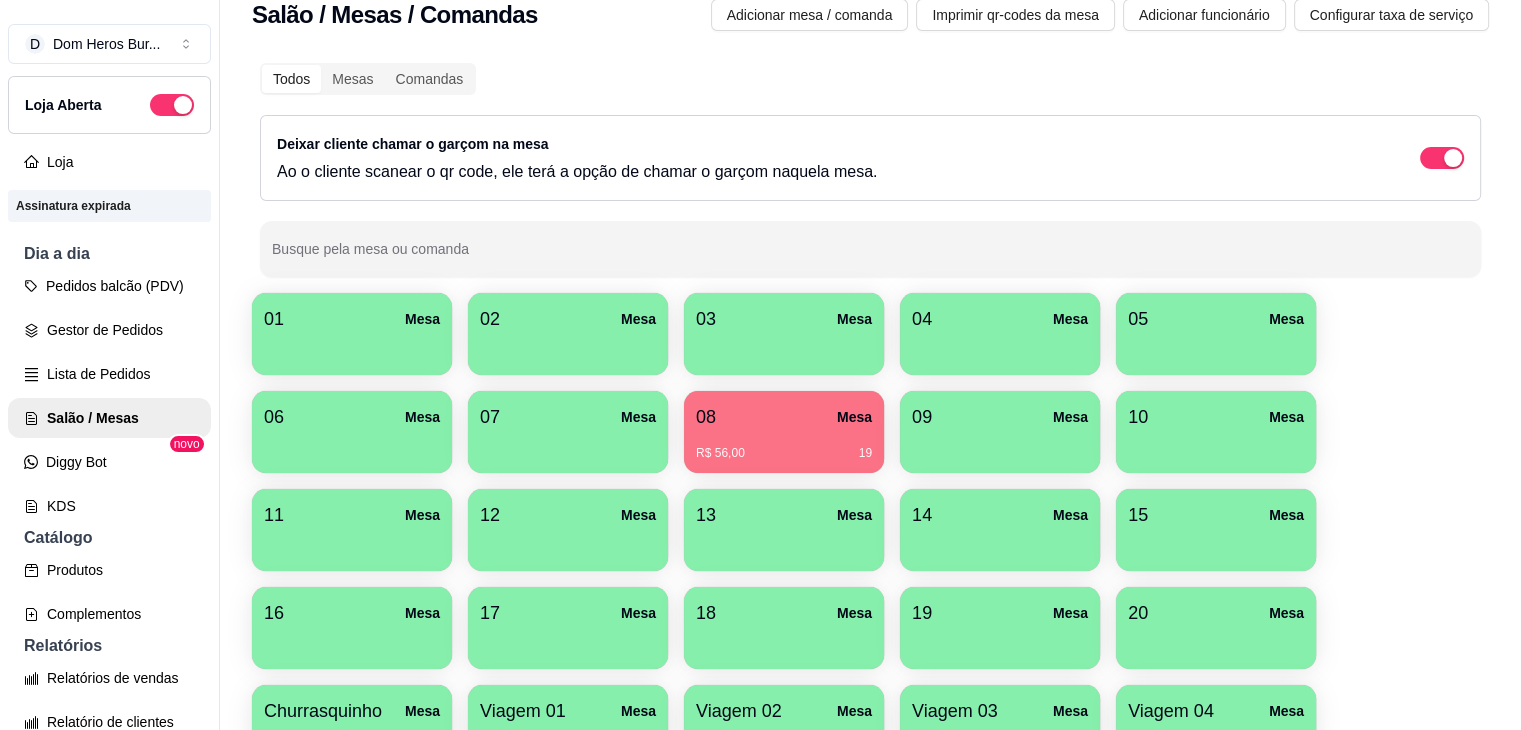 scroll, scrollTop: 0, scrollLeft: 0, axis: both 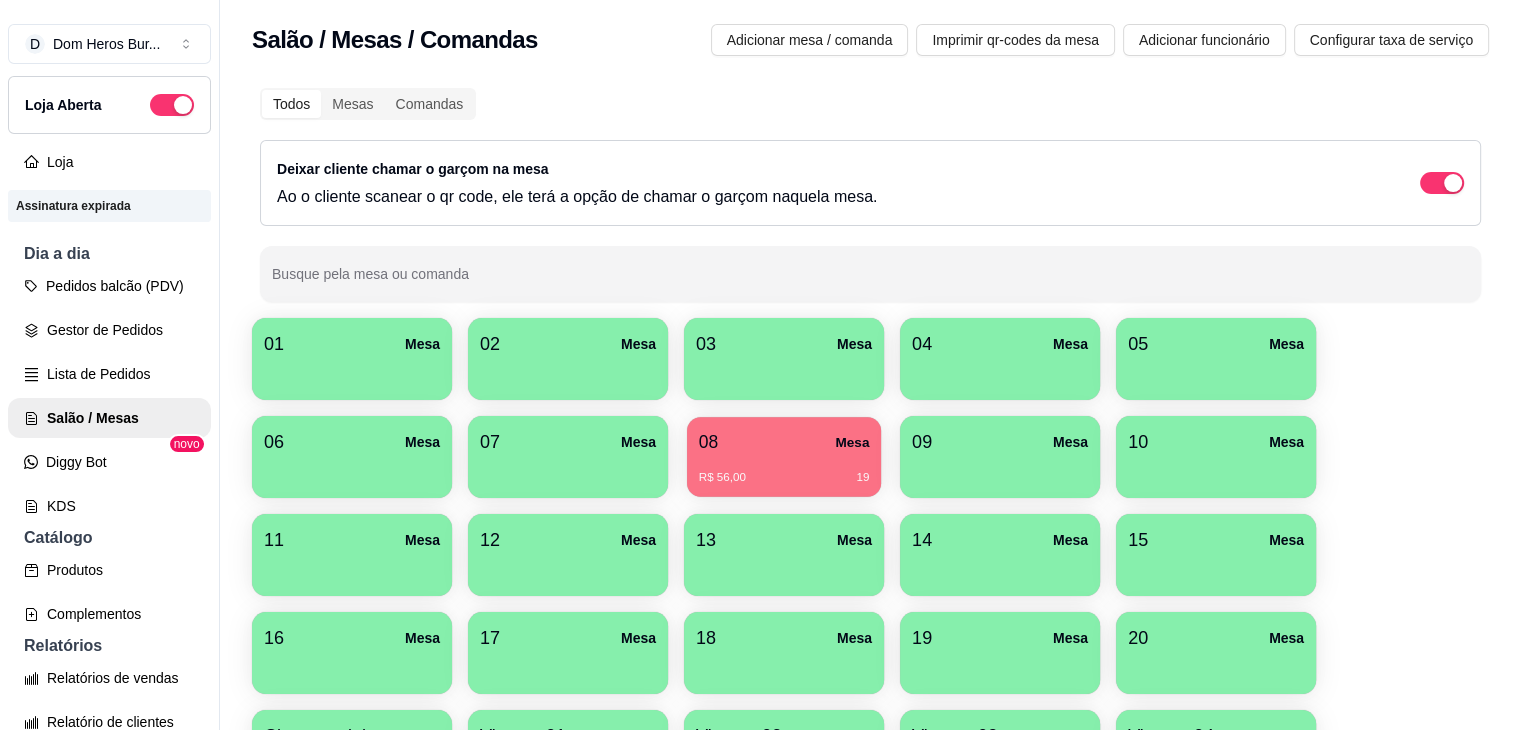 click on "R$ 56,00 19" at bounding box center (784, 478) 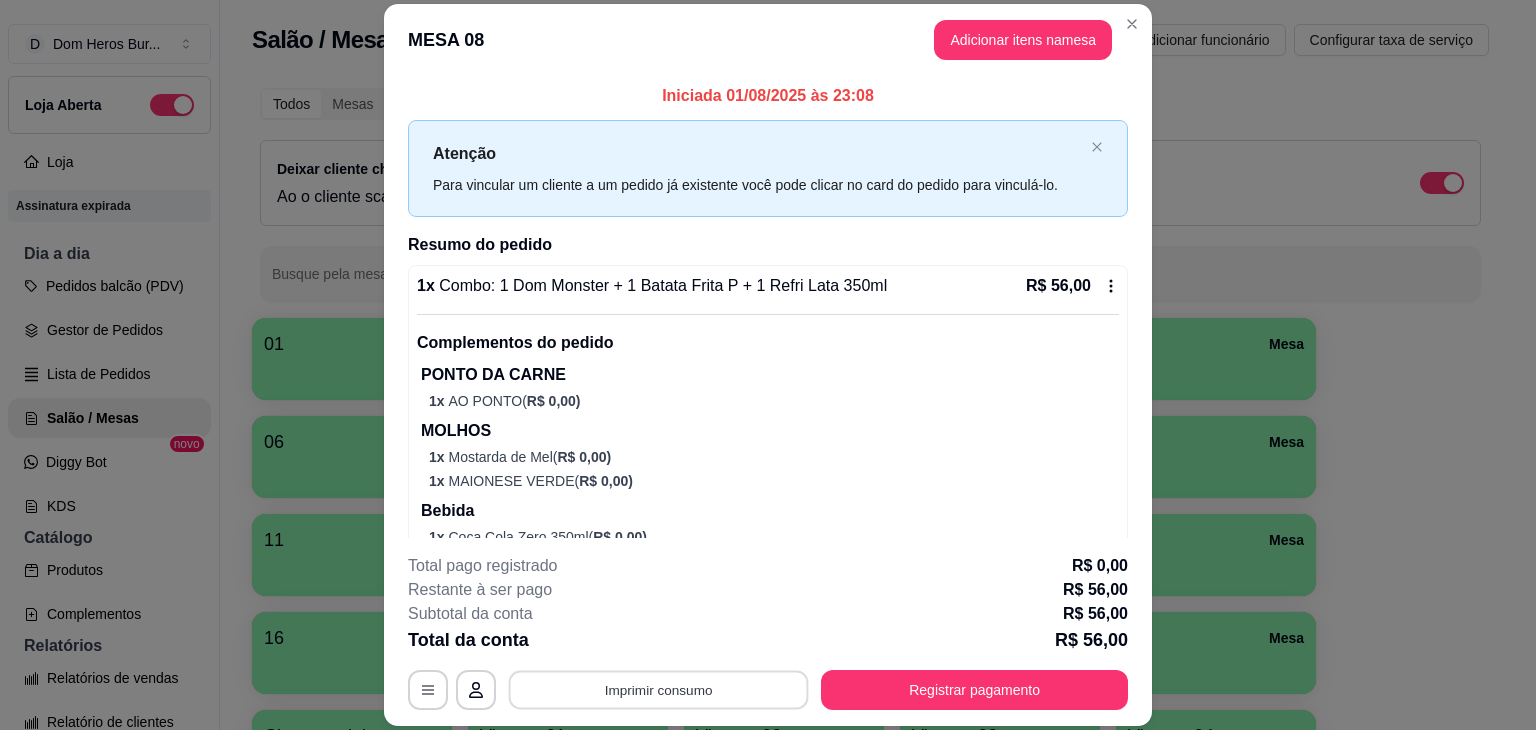 click on "Imprimir consumo" at bounding box center (659, 690) 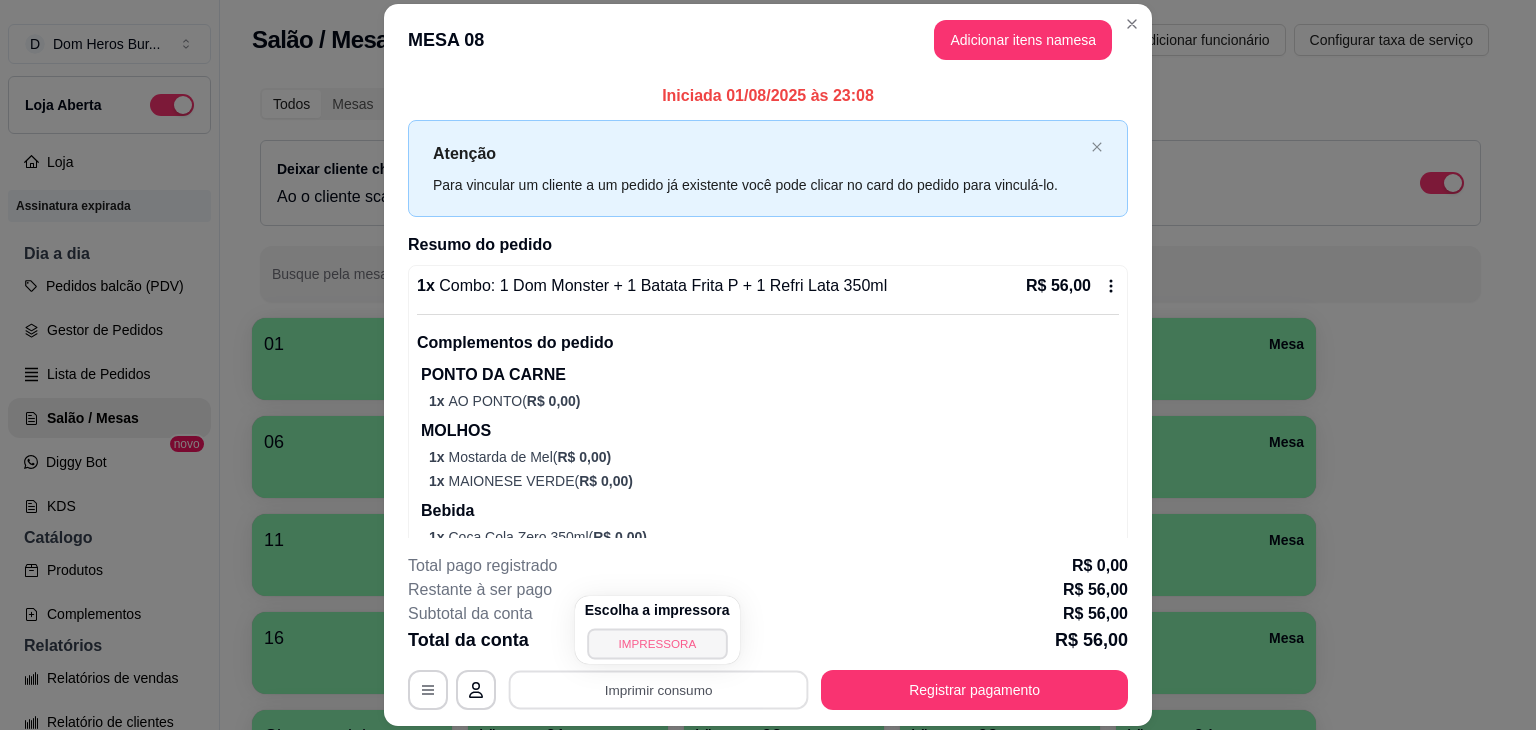 click on "IMPRESSORA" at bounding box center [657, 643] 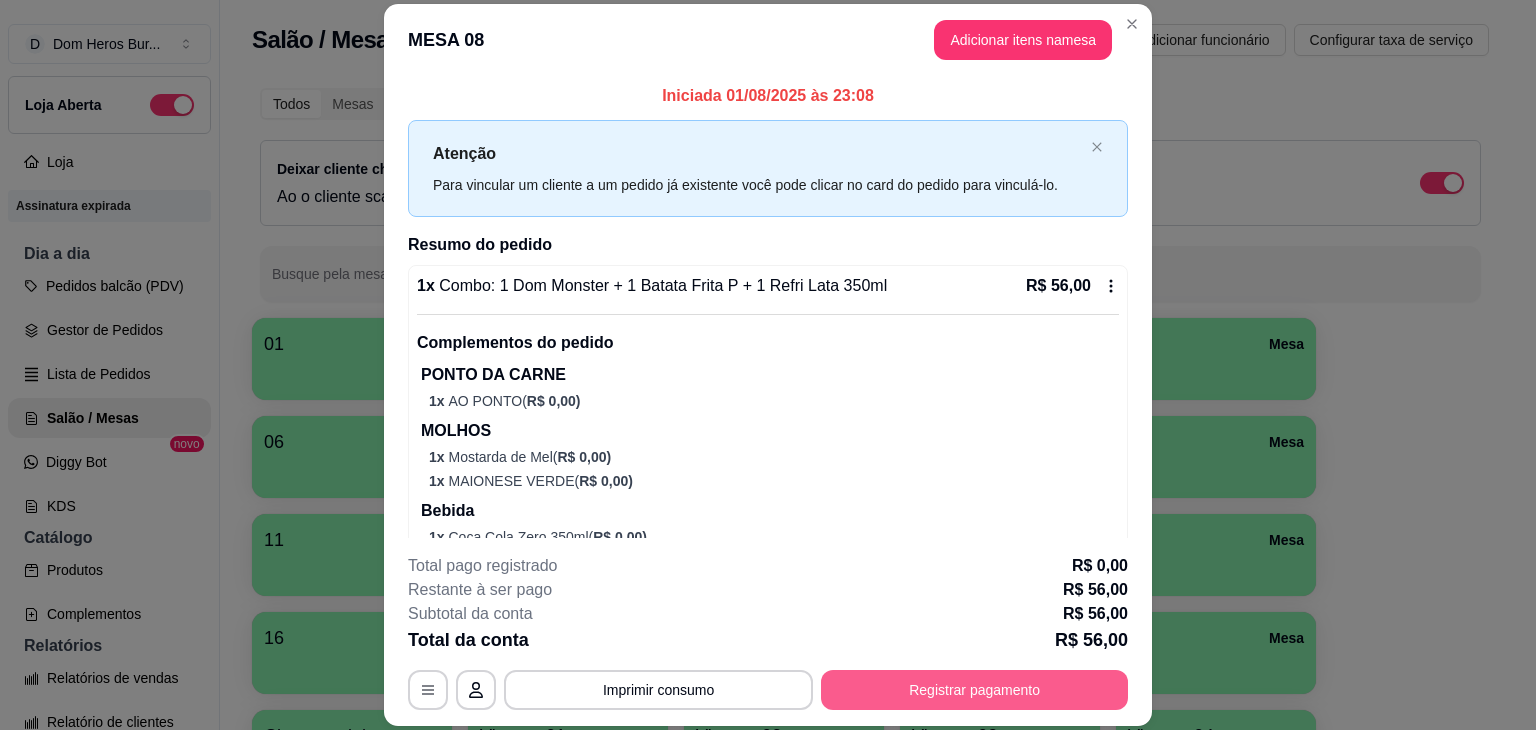 click on "Registrar pagamento" at bounding box center (974, 690) 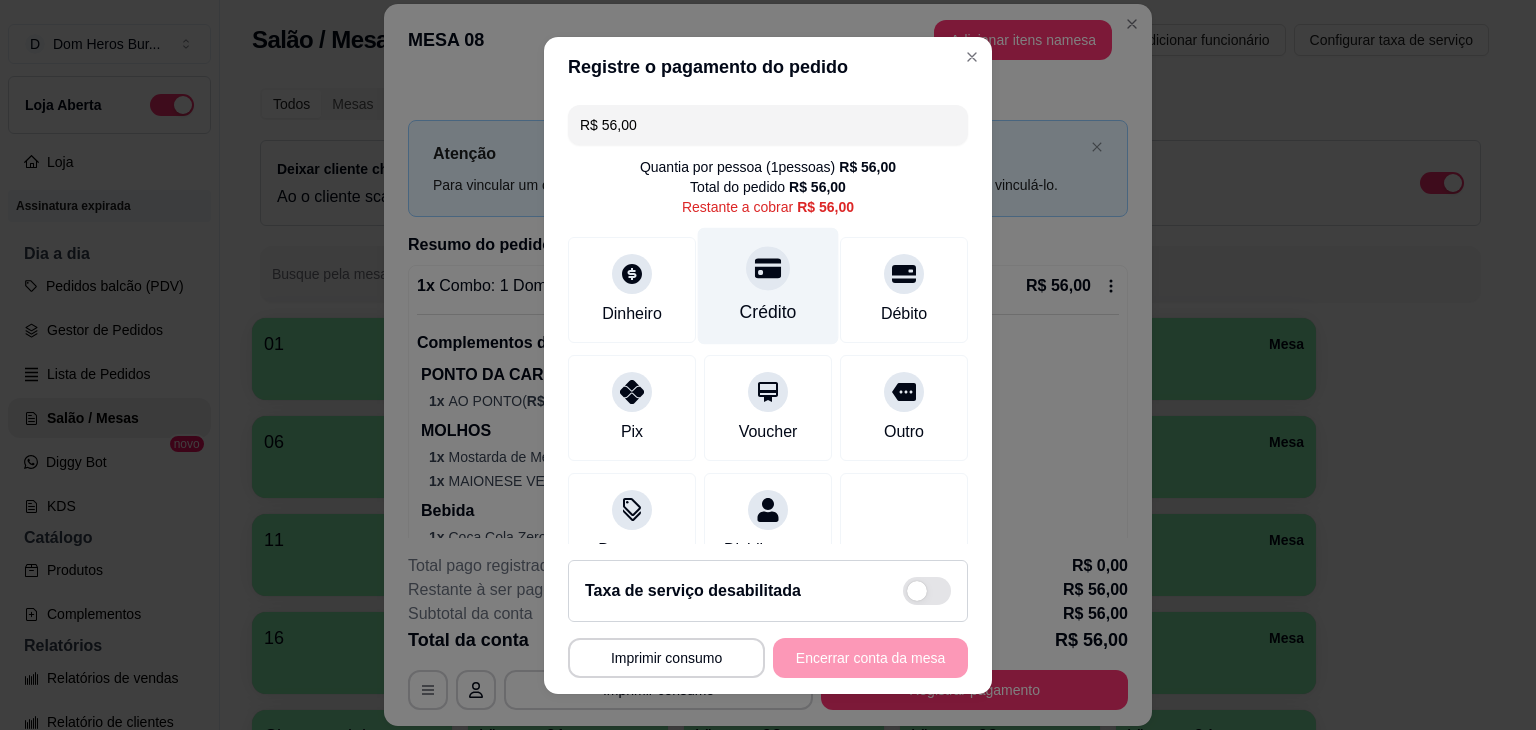 click on "Crédito" at bounding box center (768, 285) 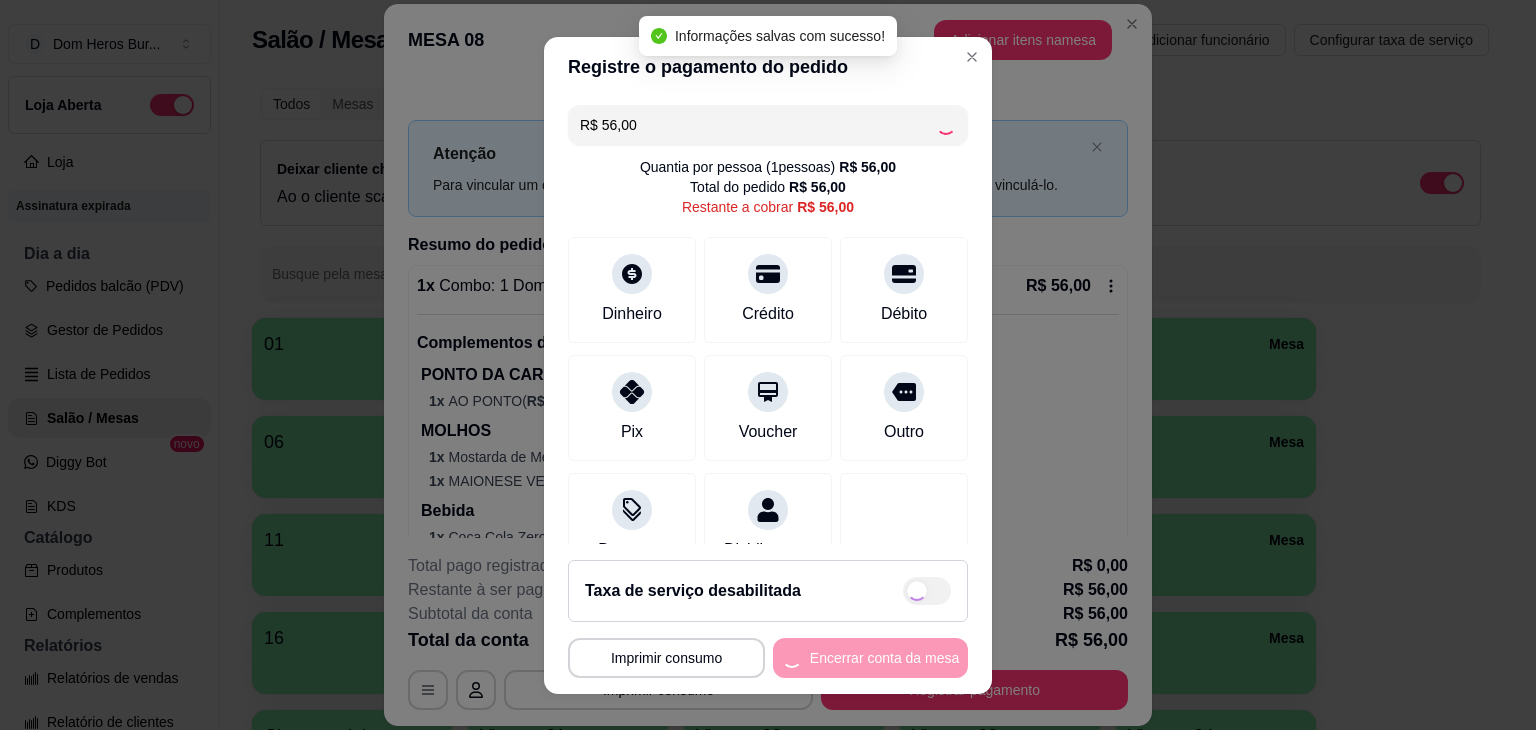 type on "R$ 0,00" 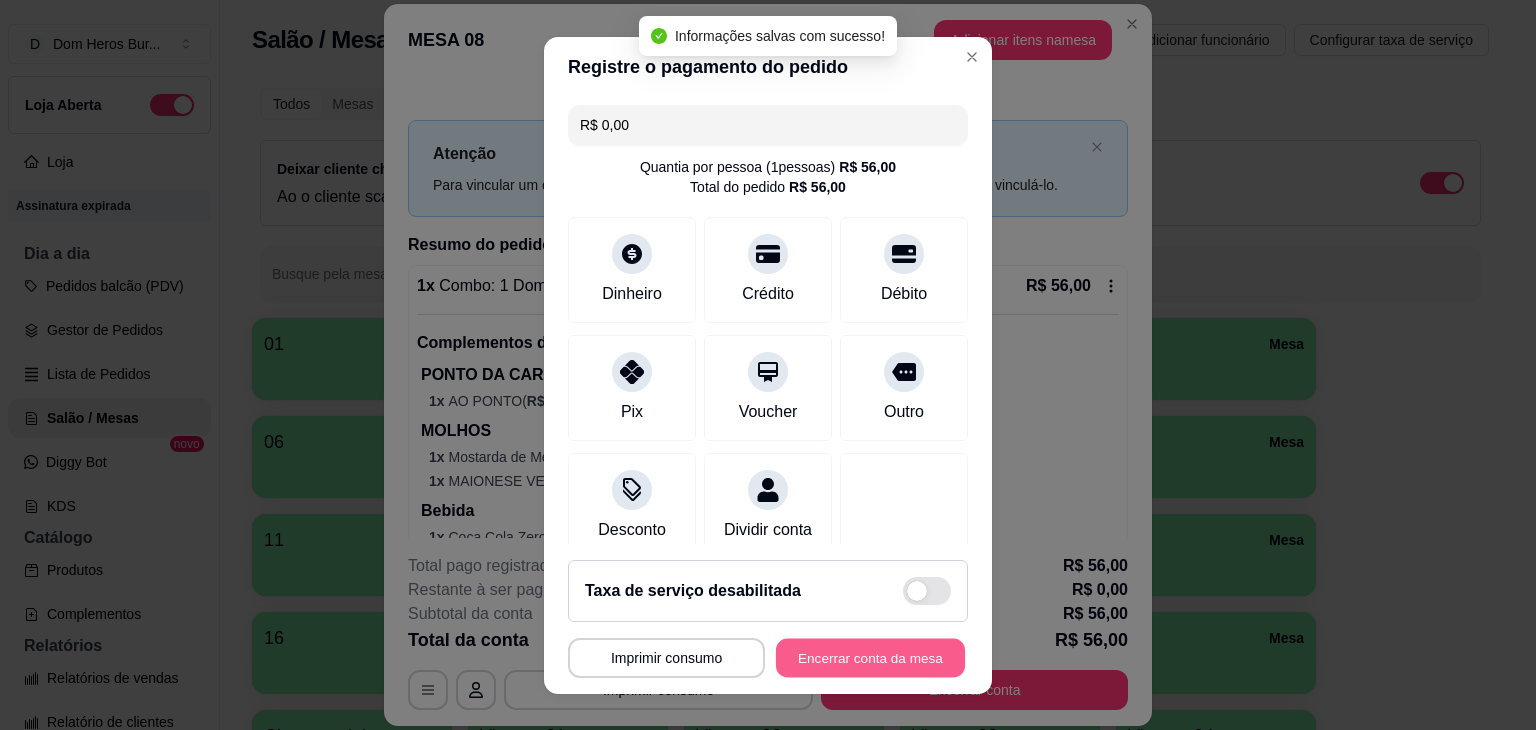 click on "Encerrar conta da mesa" at bounding box center [870, 657] 